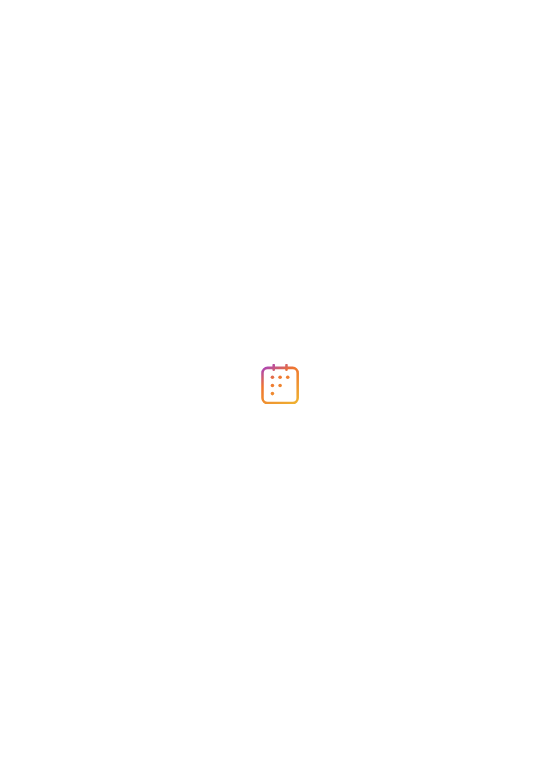 scroll, scrollTop: 0, scrollLeft: 0, axis: both 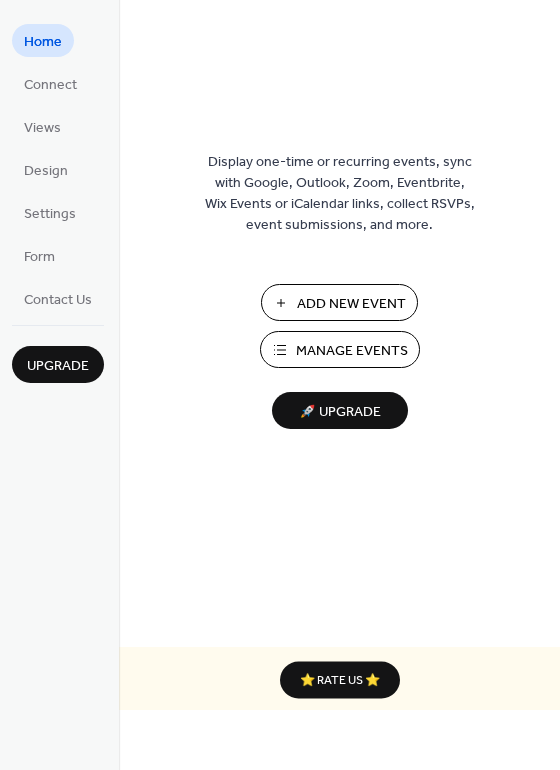 click on "Add New Event" at bounding box center [351, 304] 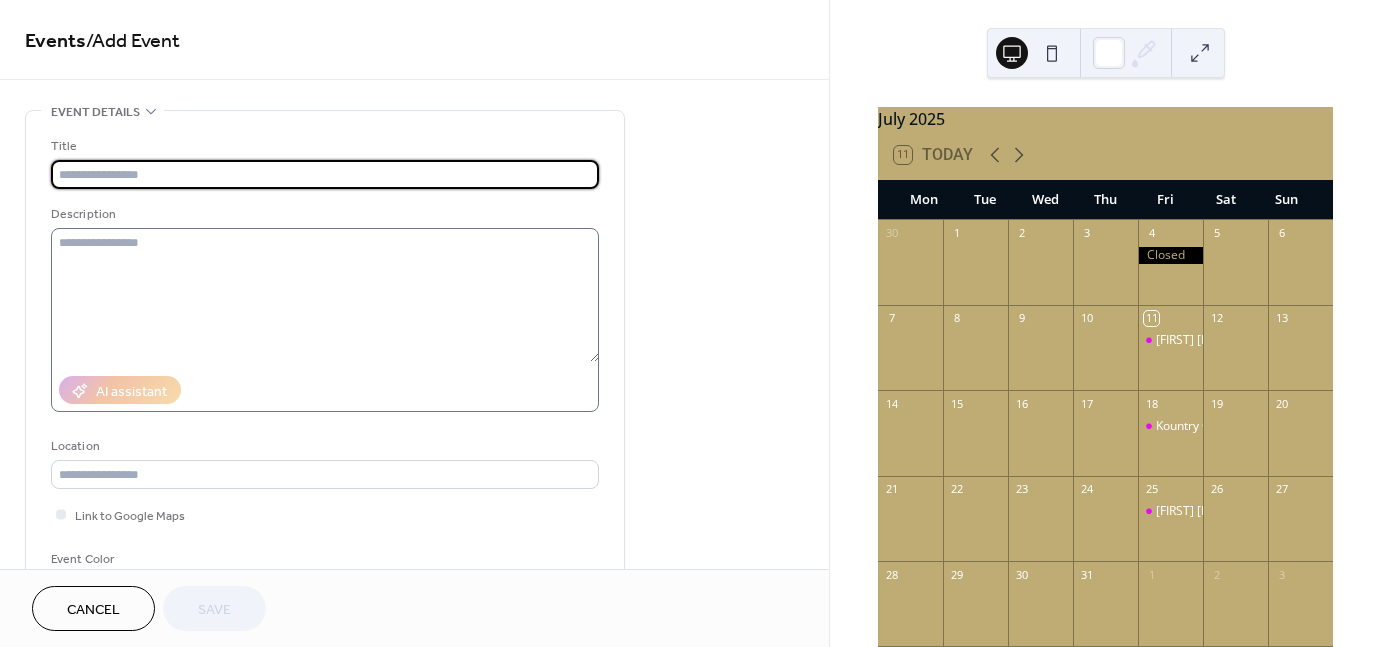scroll, scrollTop: 0, scrollLeft: 0, axis: both 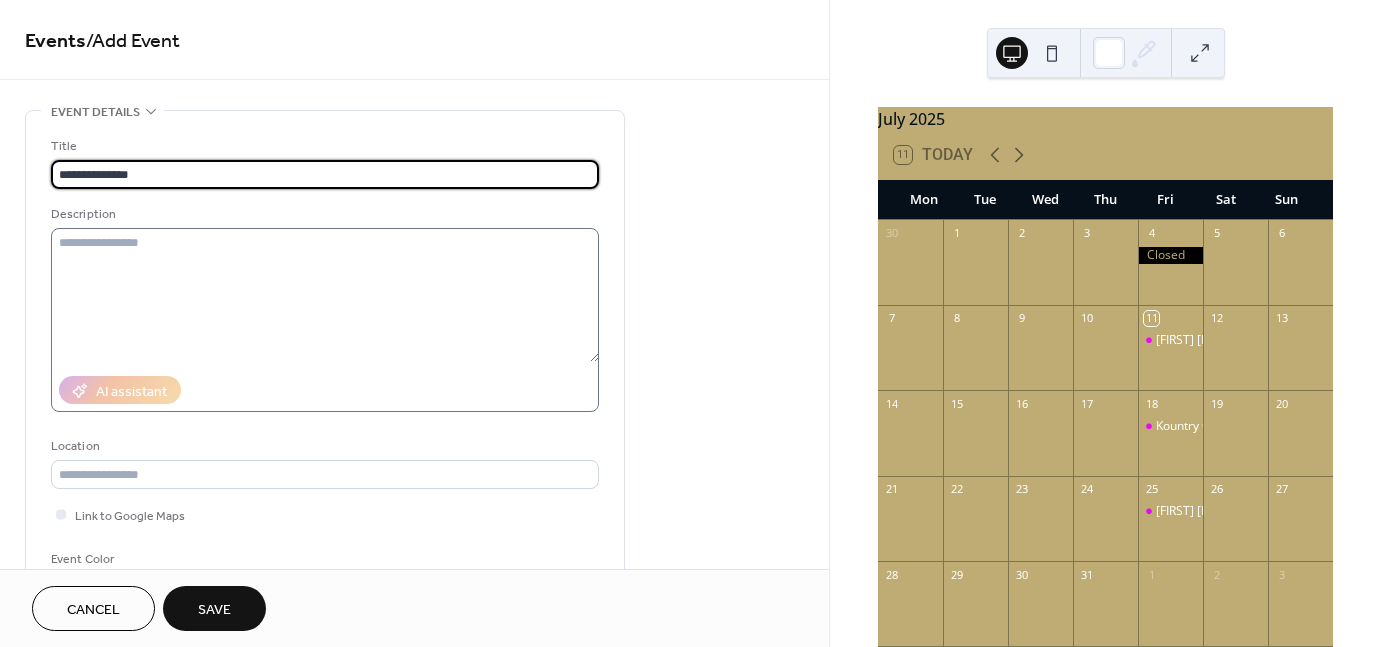type on "**********" 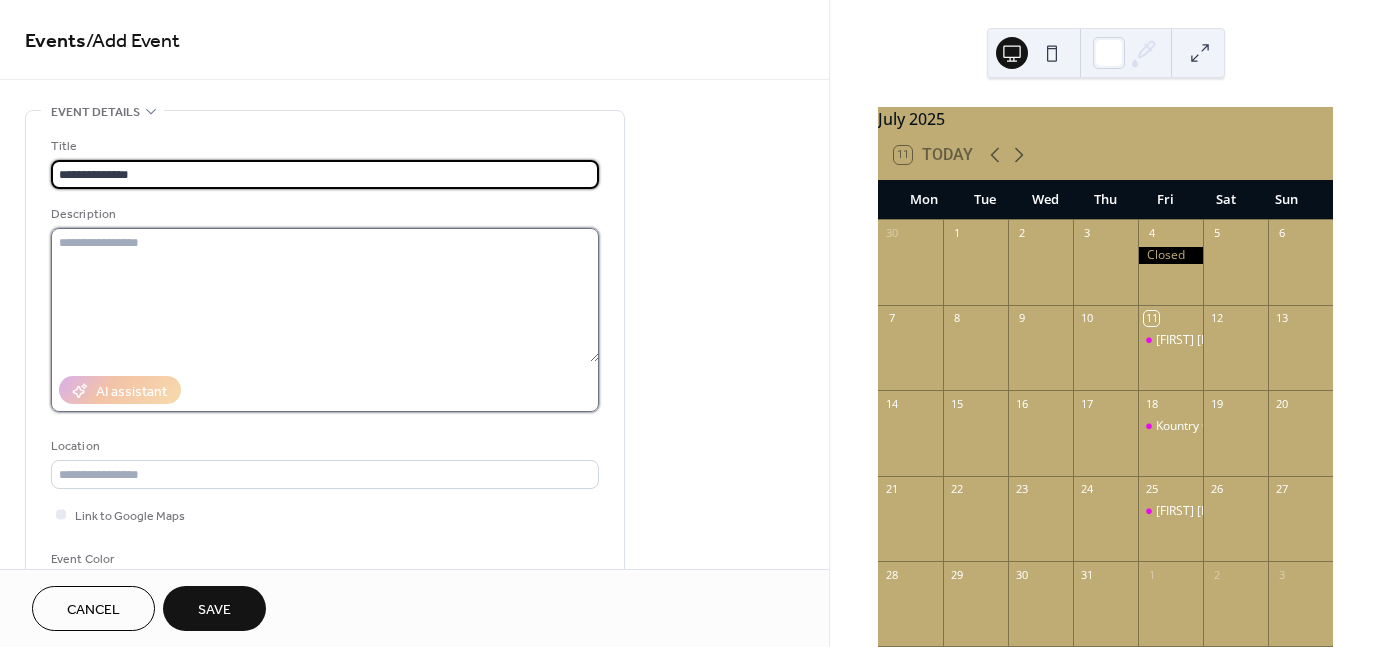 click at bounding box center (325, 295) 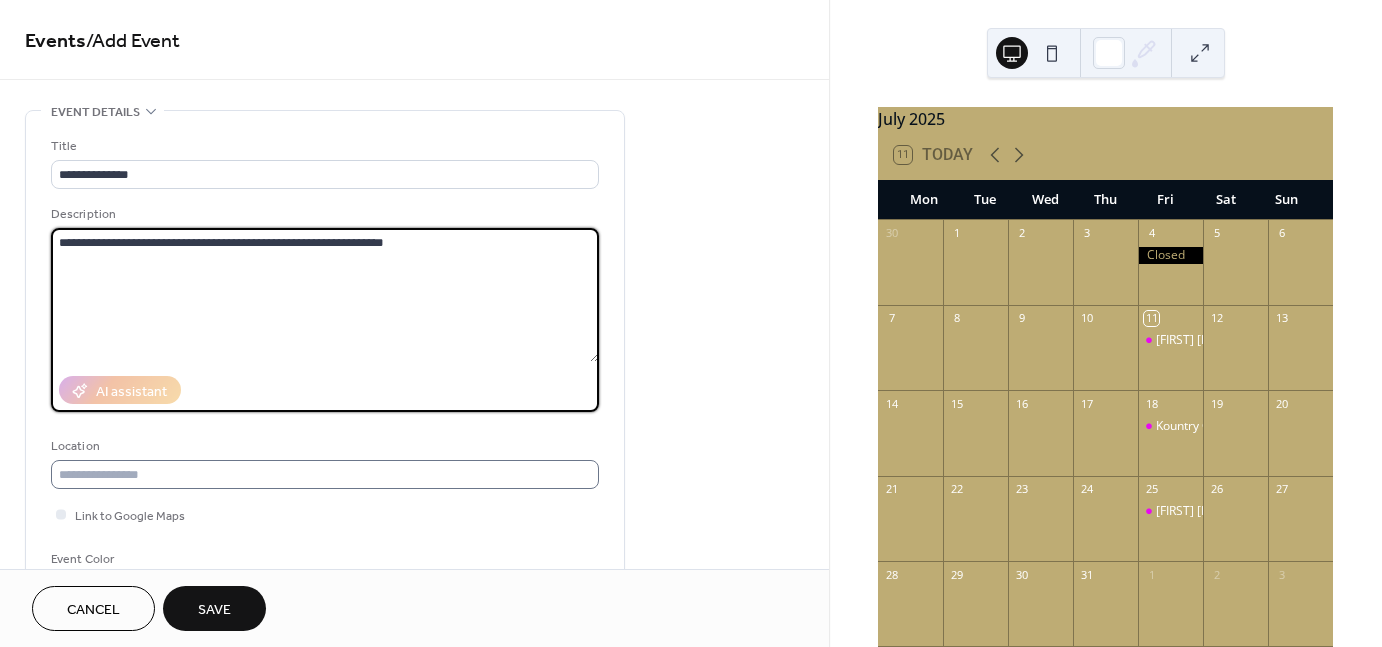 type on "**********" 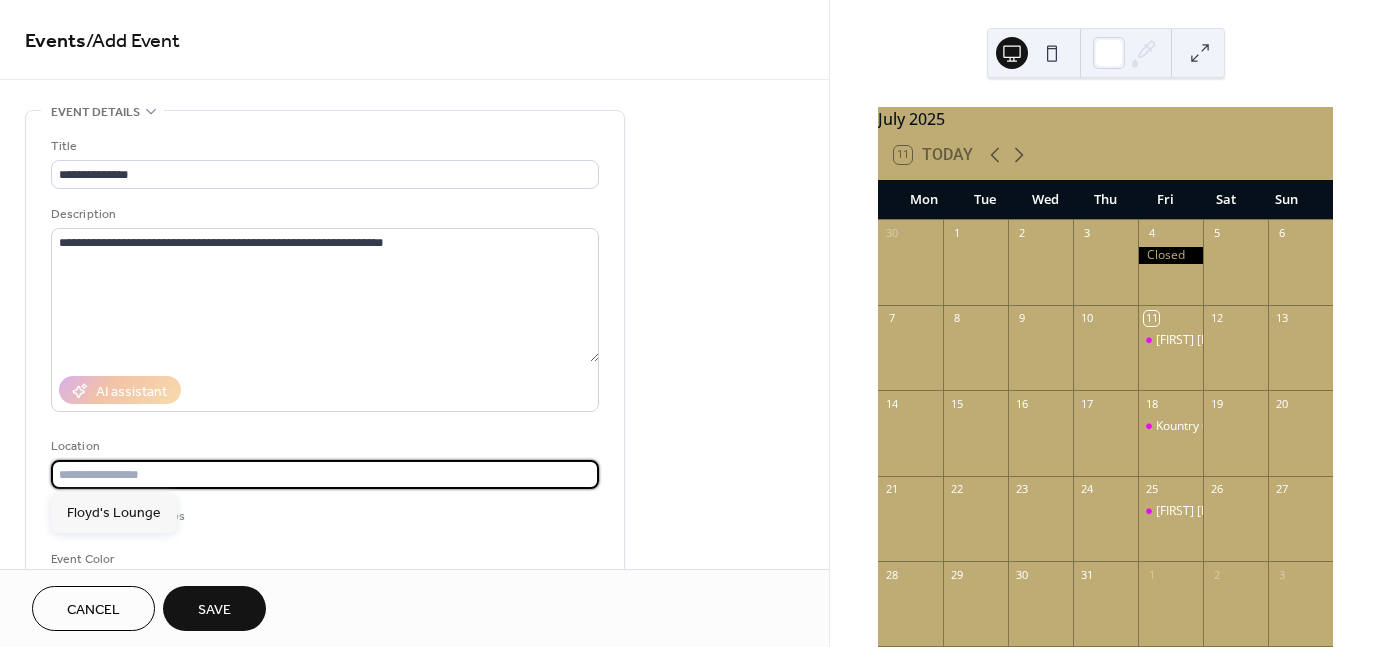 click at bounding box center [325, 474] 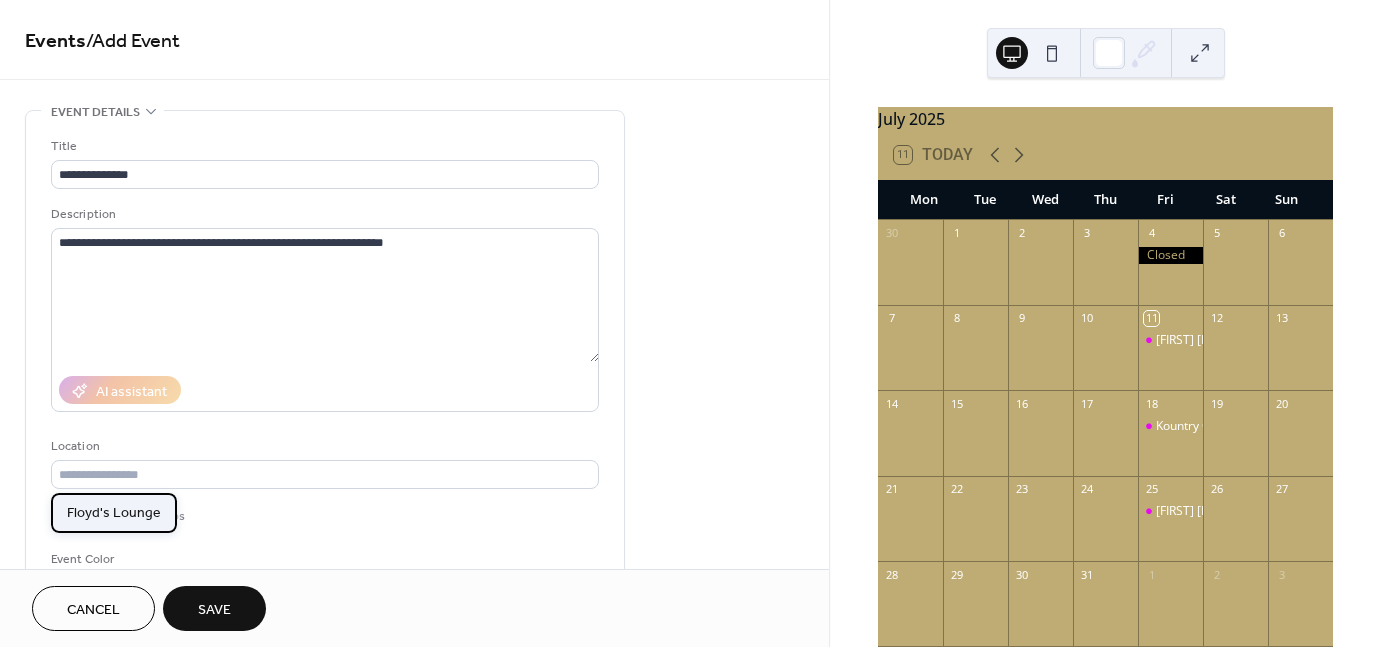 click on "Floyd's Lounge" at bounding box center [114, 512] 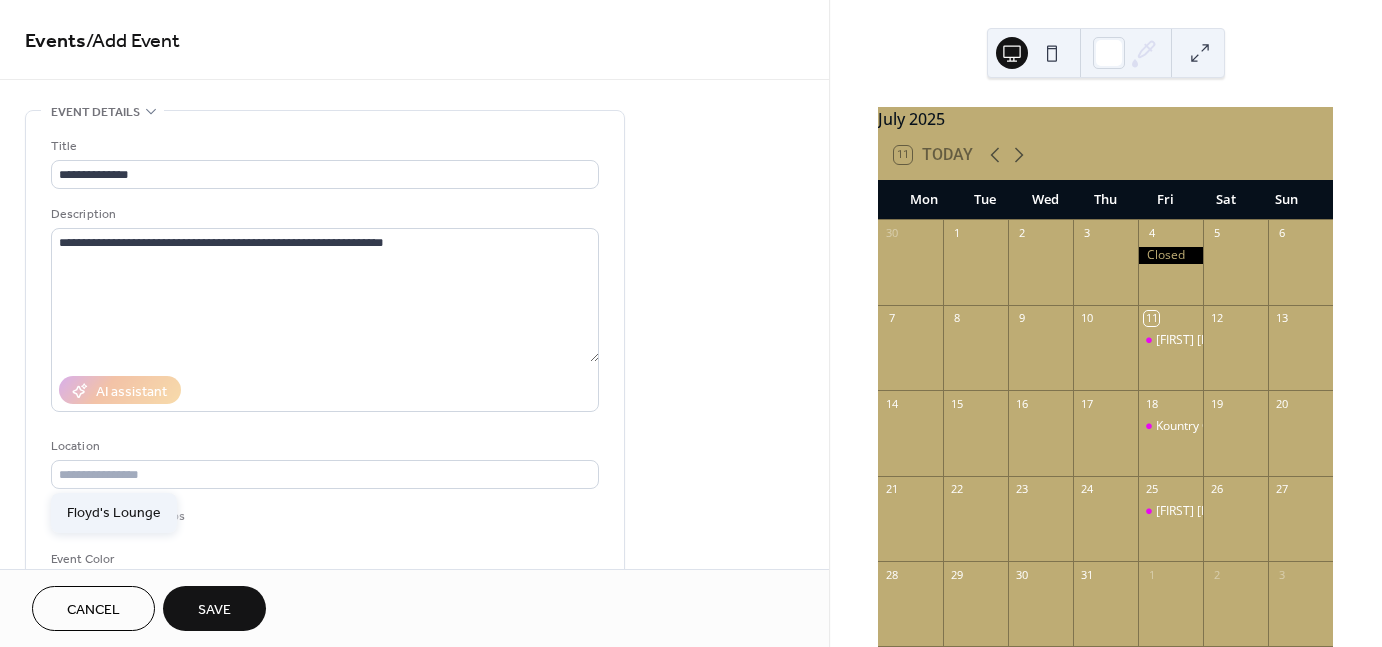 type on "**********" 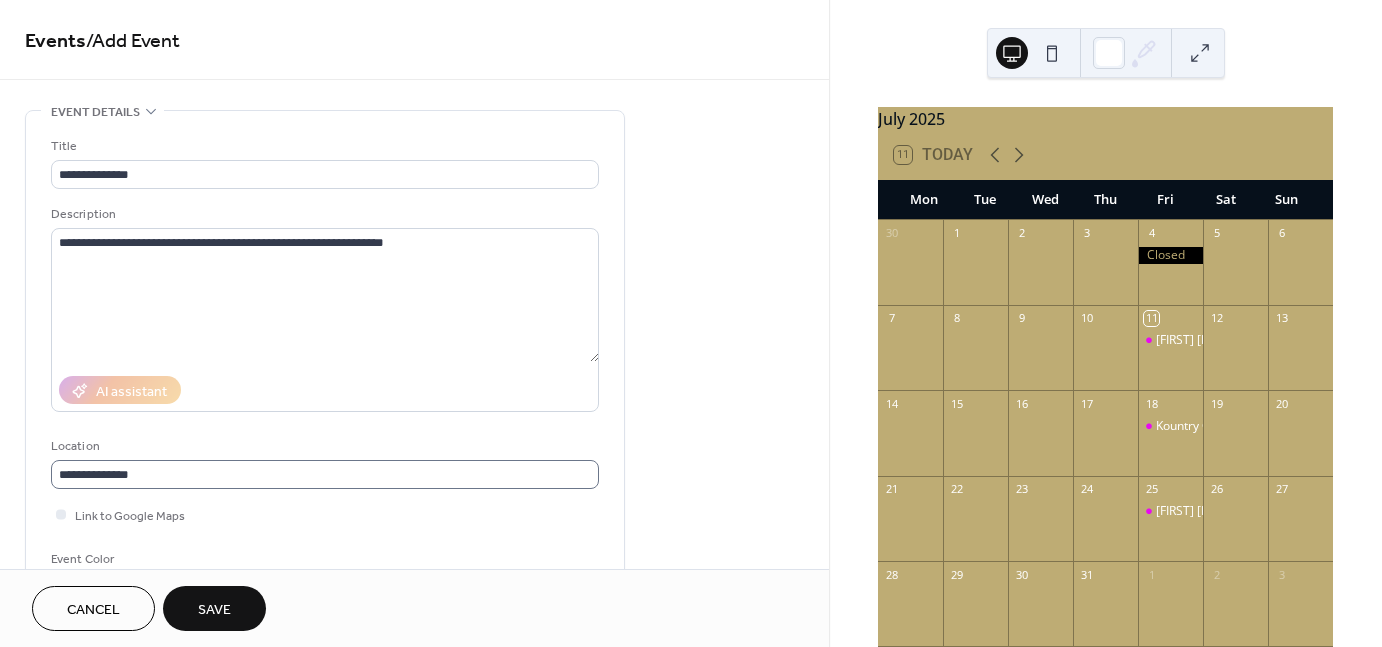 scroll, scrollTop: 1, scrollLeft: 0, axis: vertical 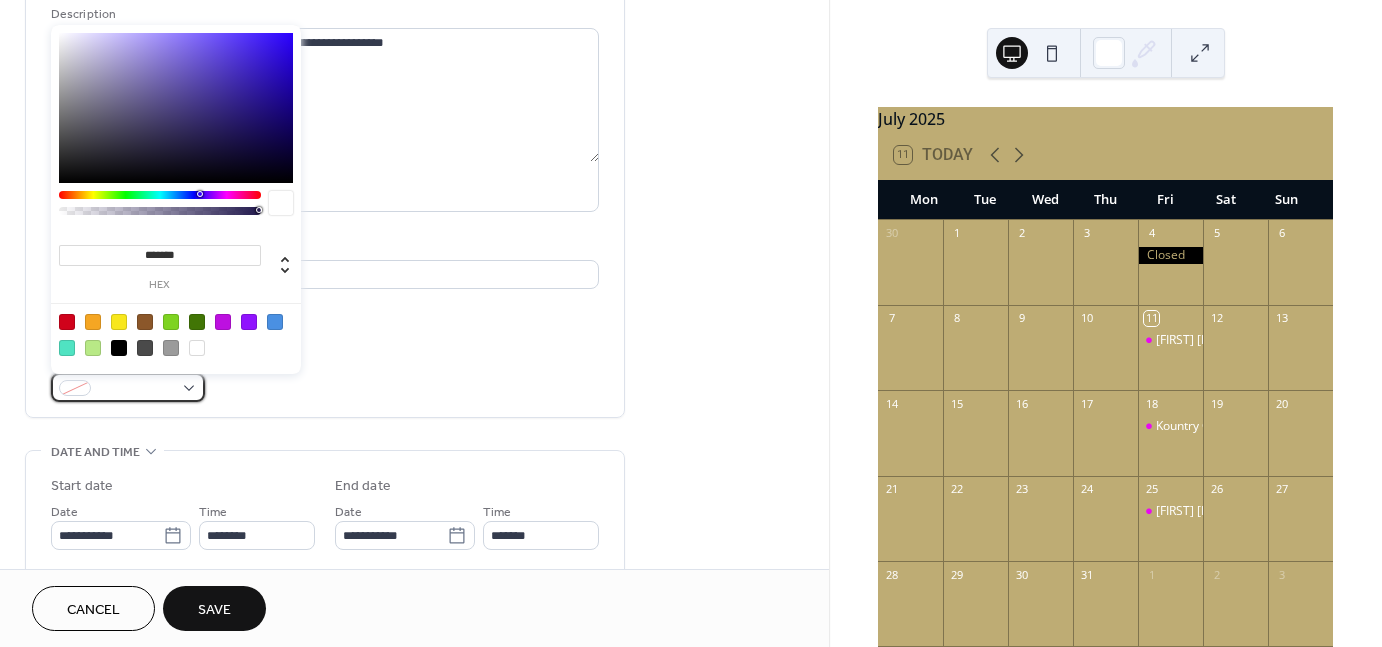 click at bounding box center [136, 389] 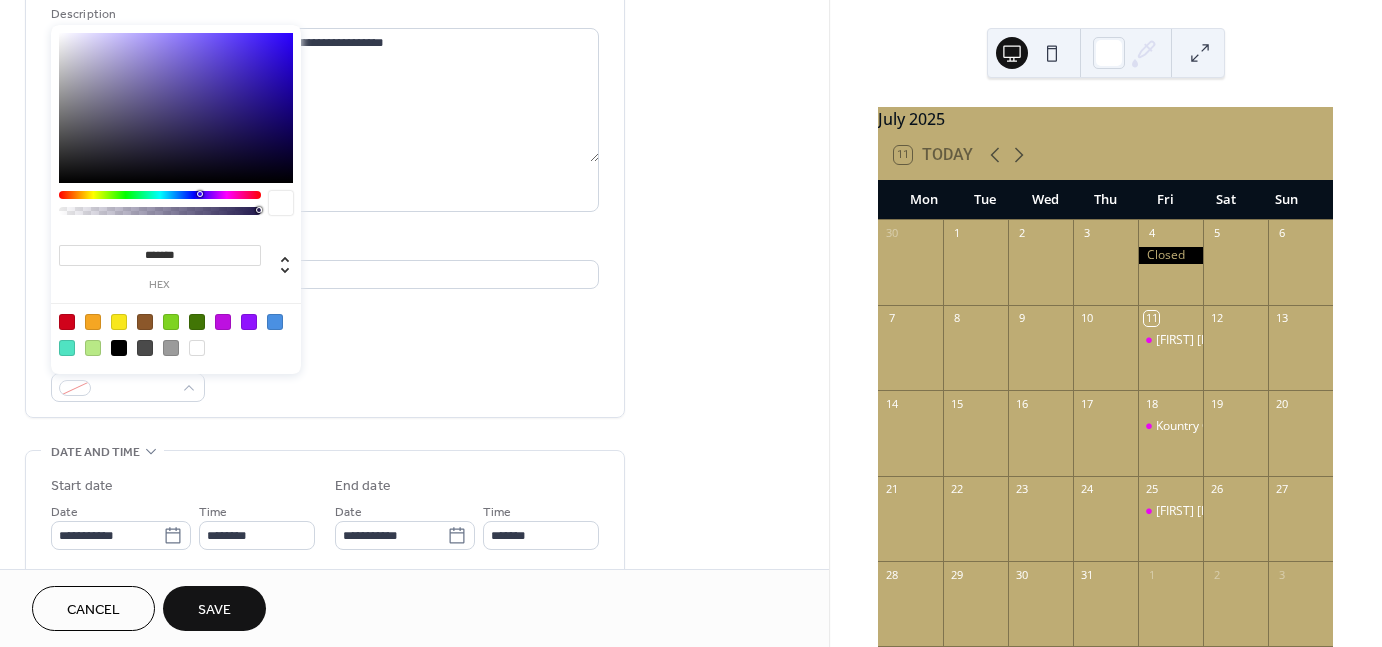 click at bounding box center [119, 348] 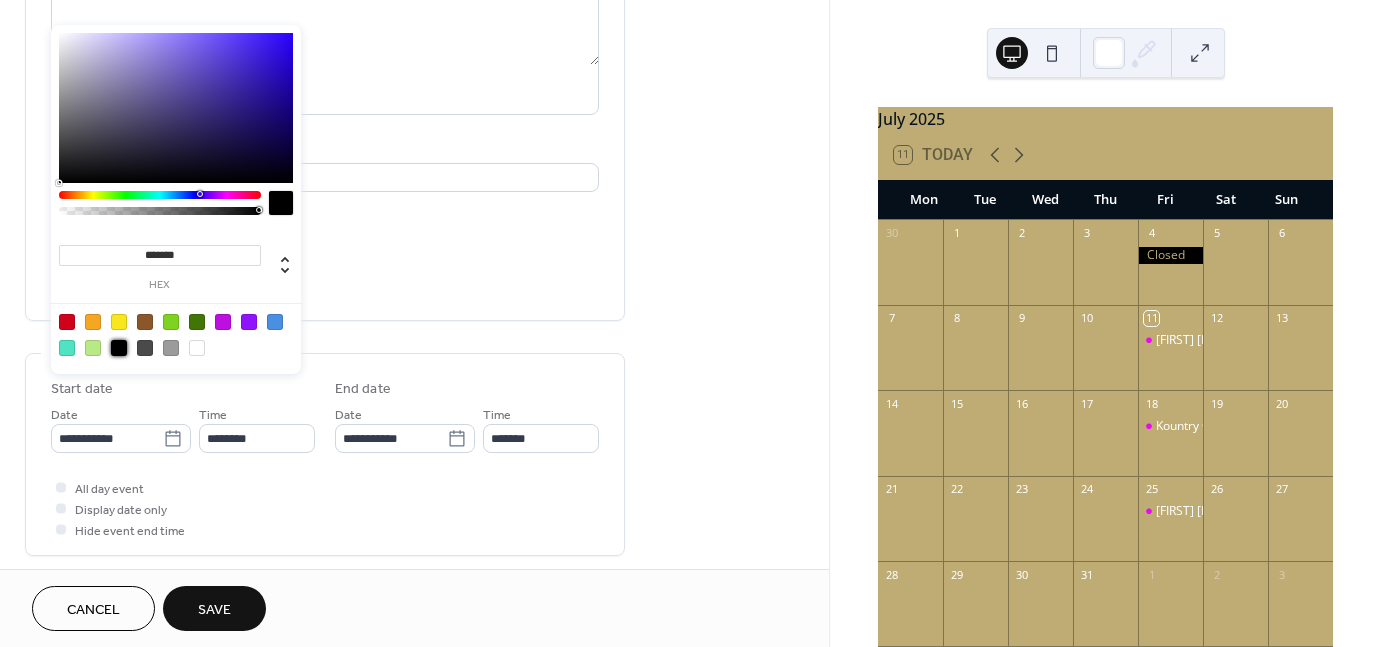 scroll, scrollTop: 300, scrollLeft: 0, axis: vertical 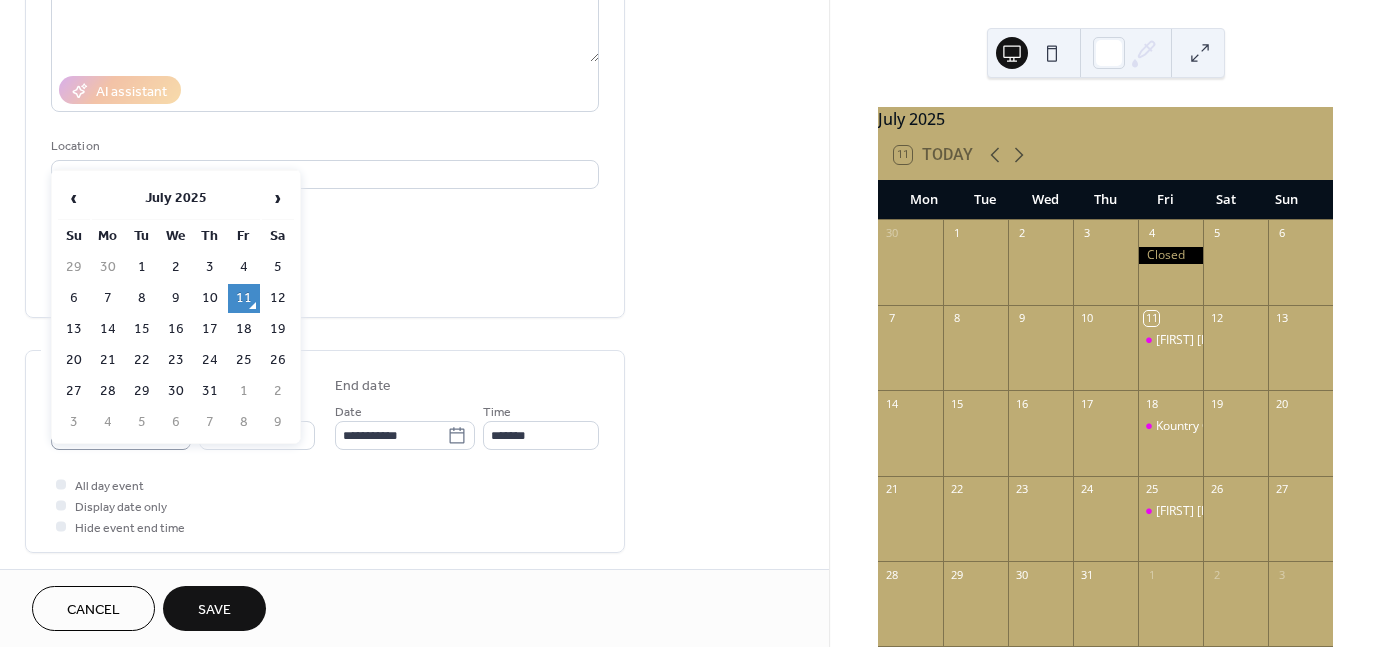 click 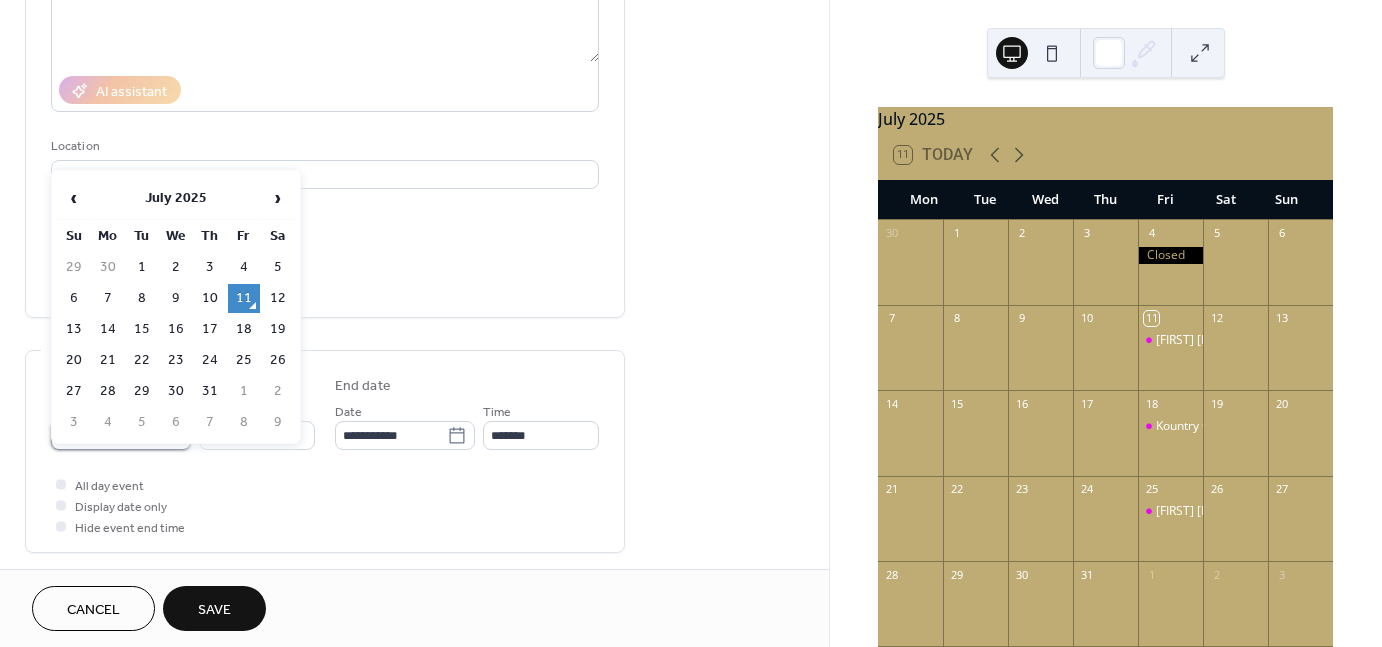 click on "**********" at bounding box center (107, 435) 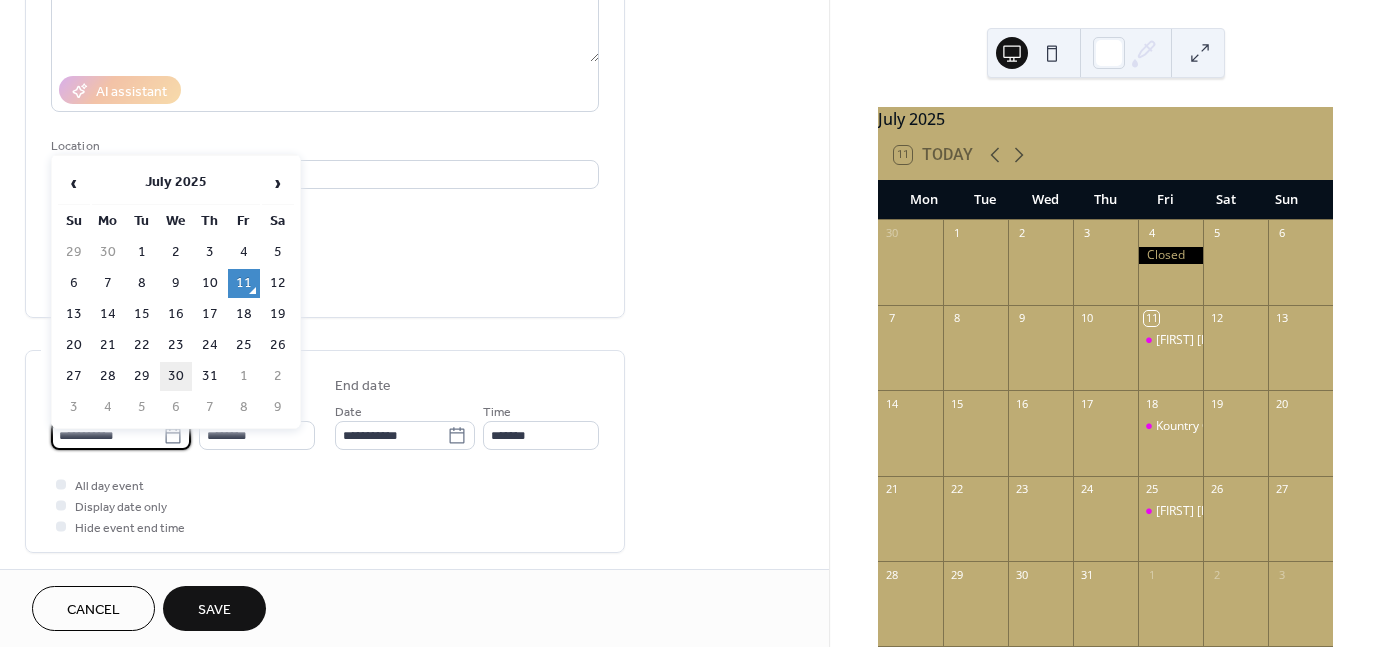 click on "30" at bounding box center [176, 376] 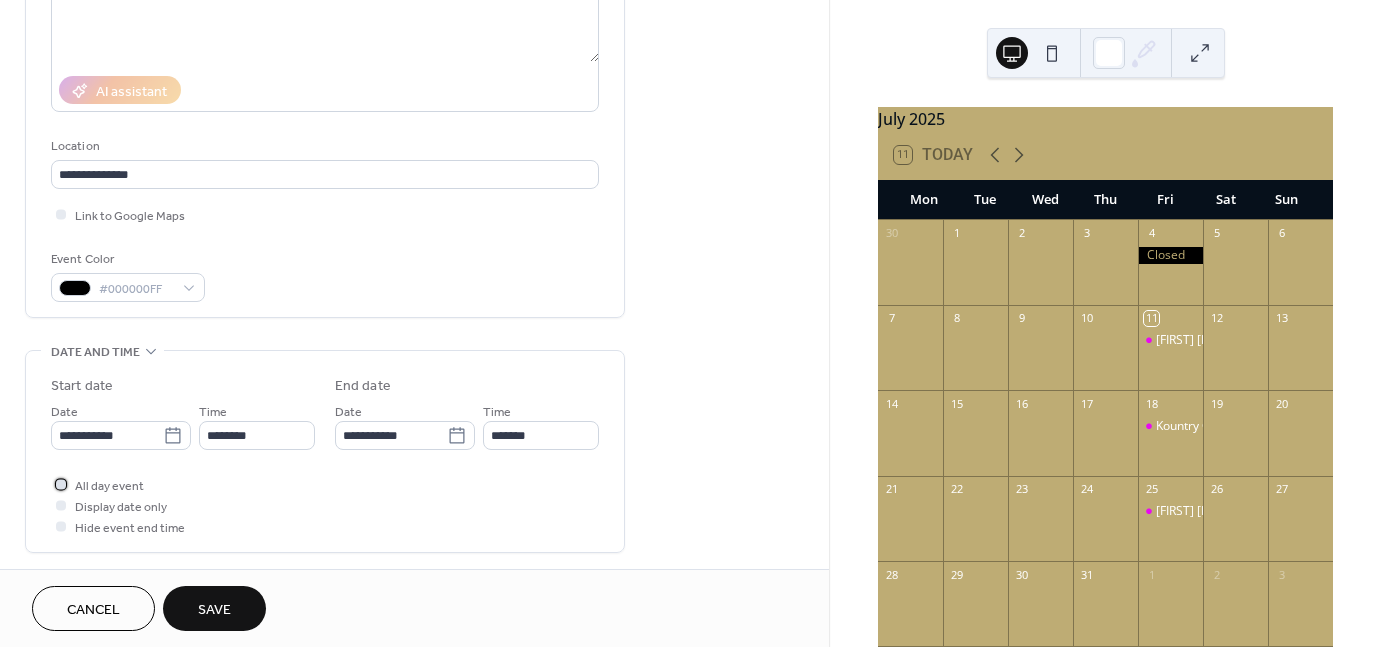 click at bounding box center [61, 484] 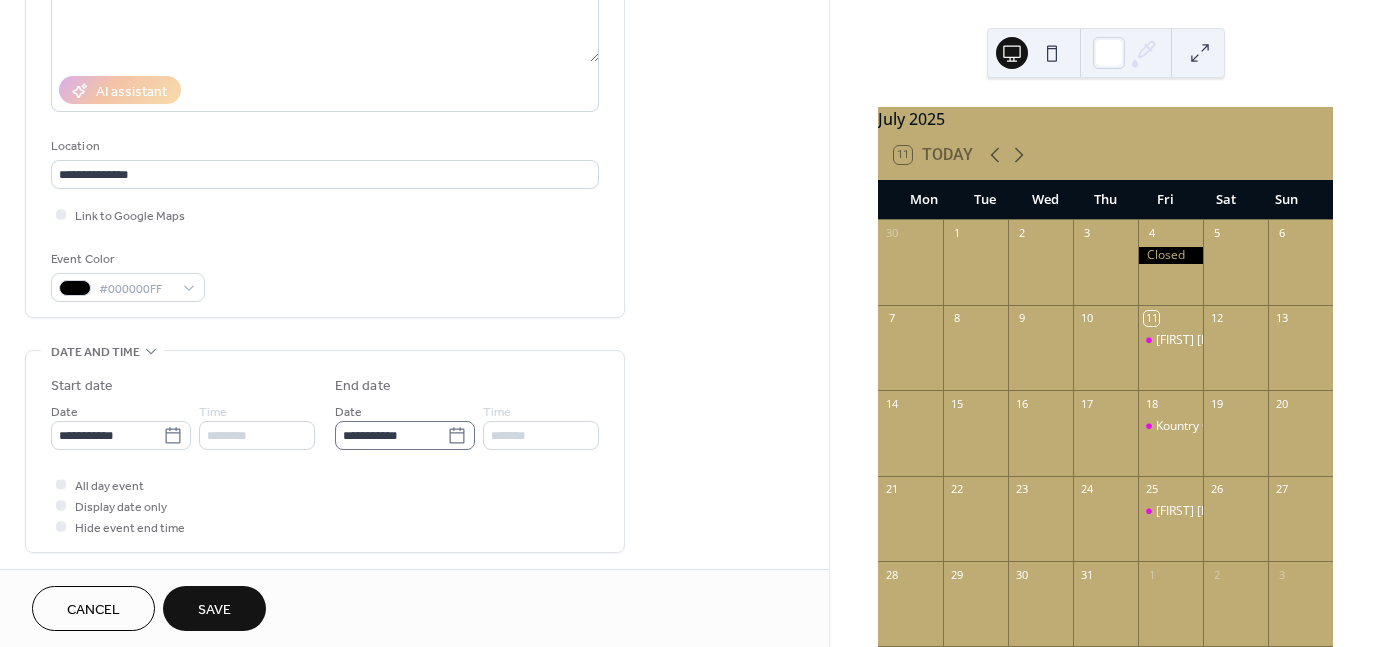 click 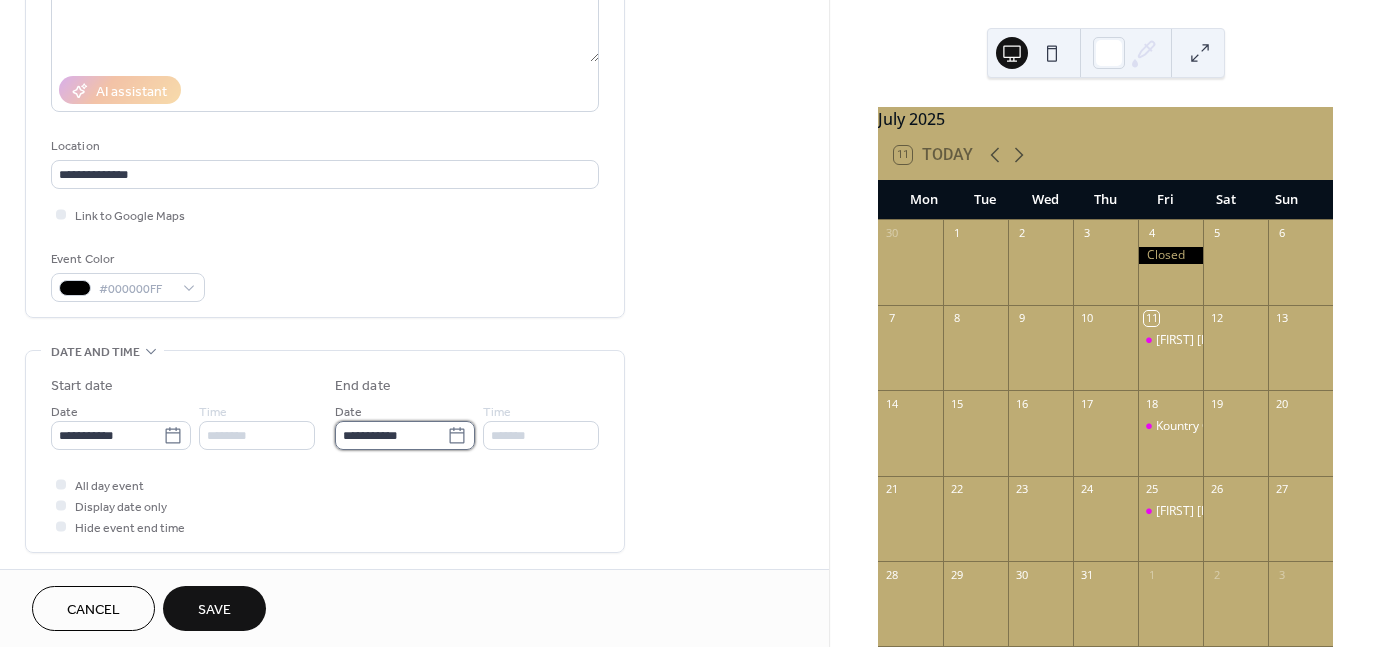 click on "**********" at bounding box center [391, 435] 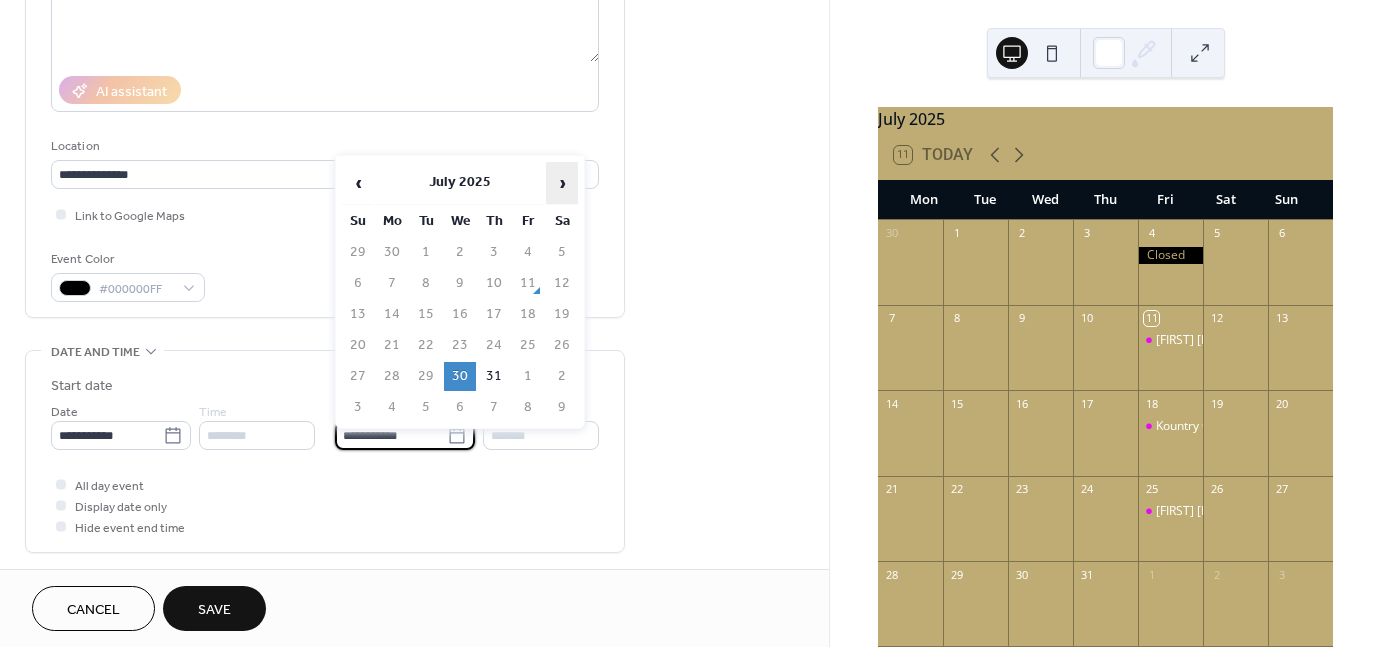 click on "›" at bounding box center [562, 183] 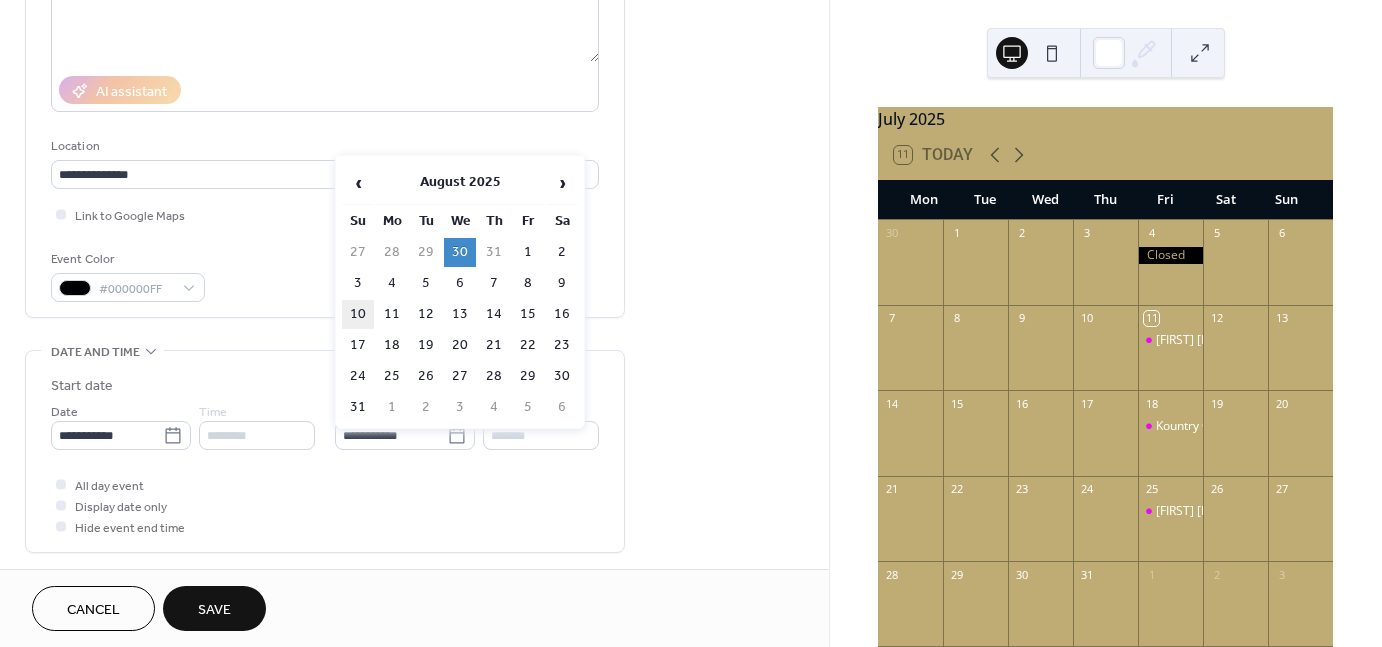click on "10" at bounding box center (358, 314) 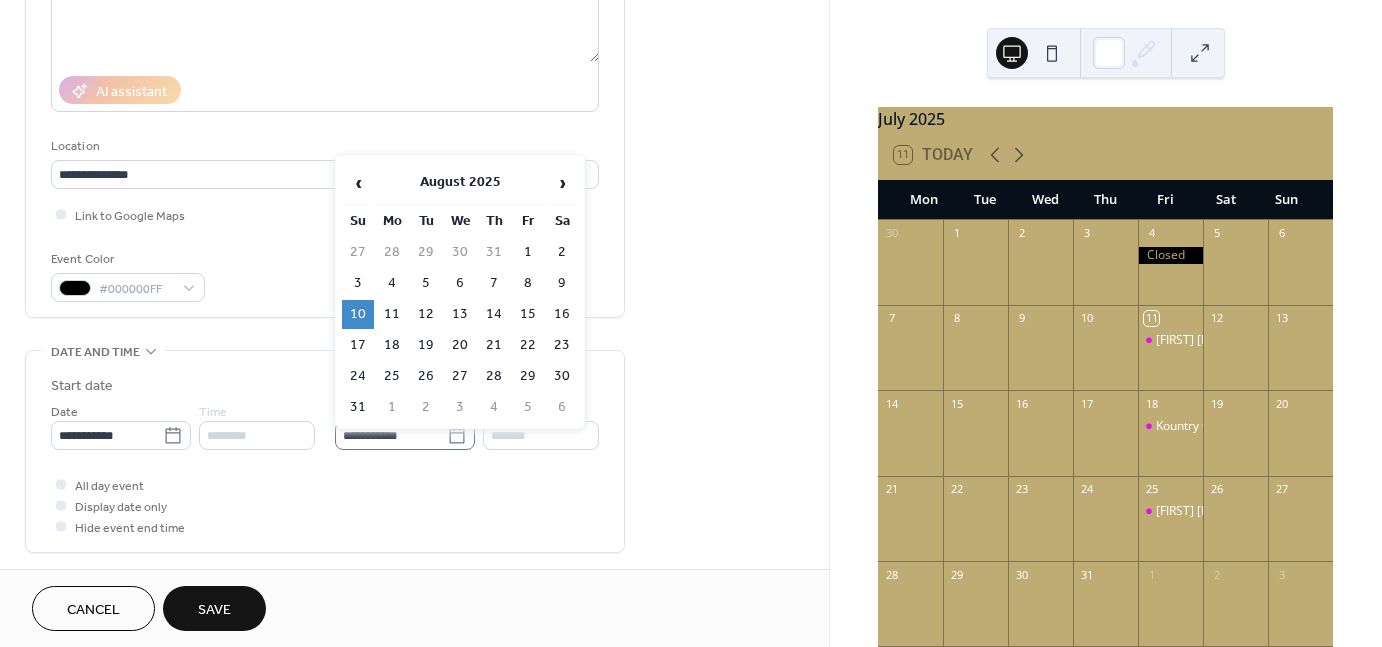 click 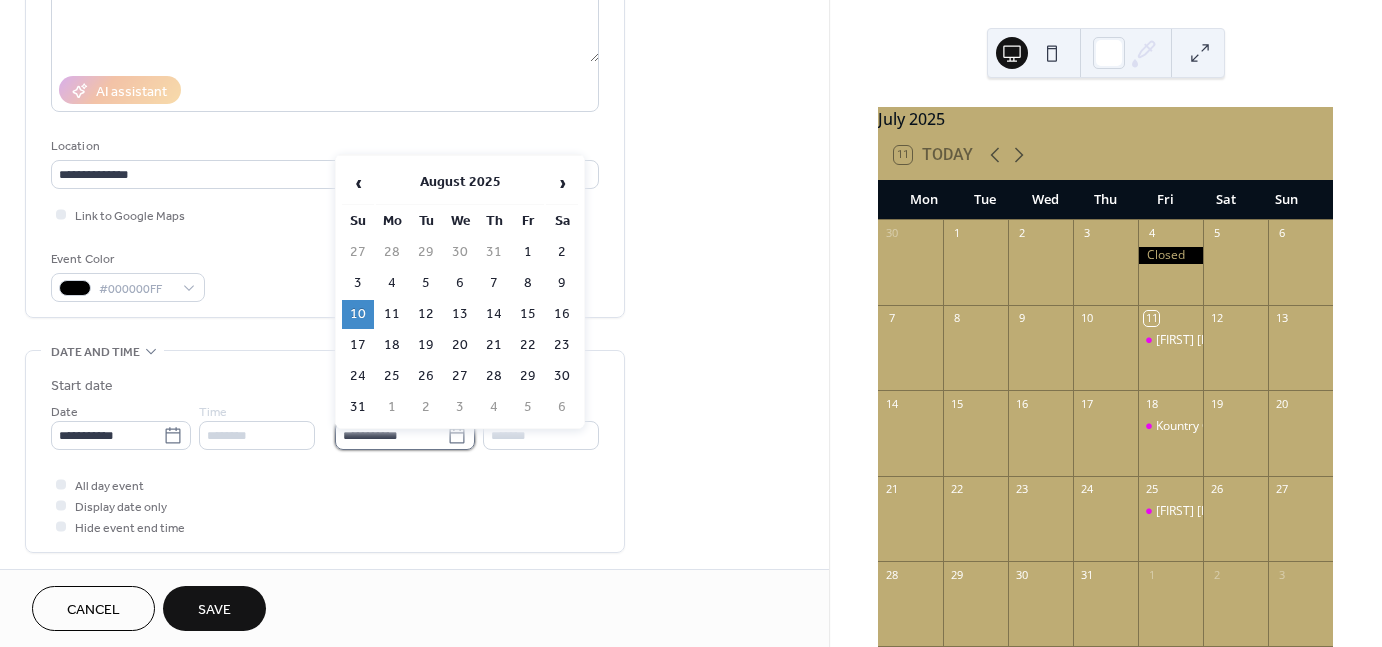 click on "**********" at bounding box center [391, 435] 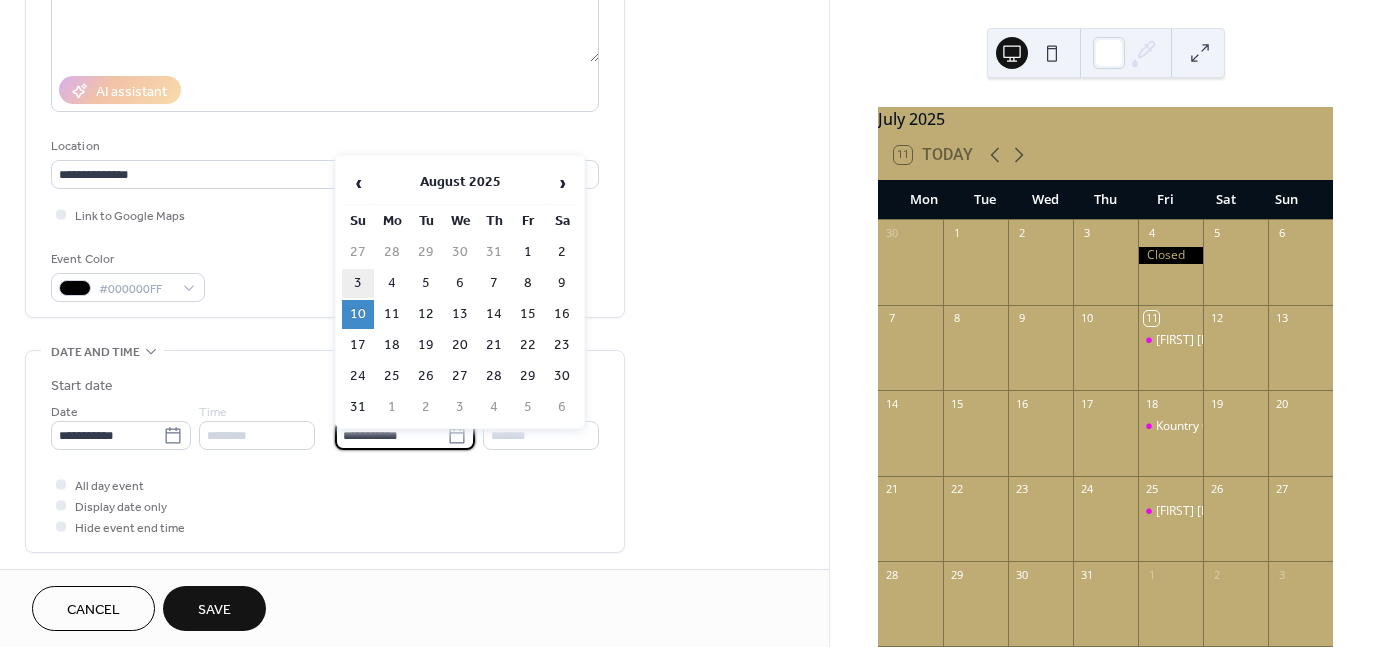 click on "3" at bounding box center [358, 283] 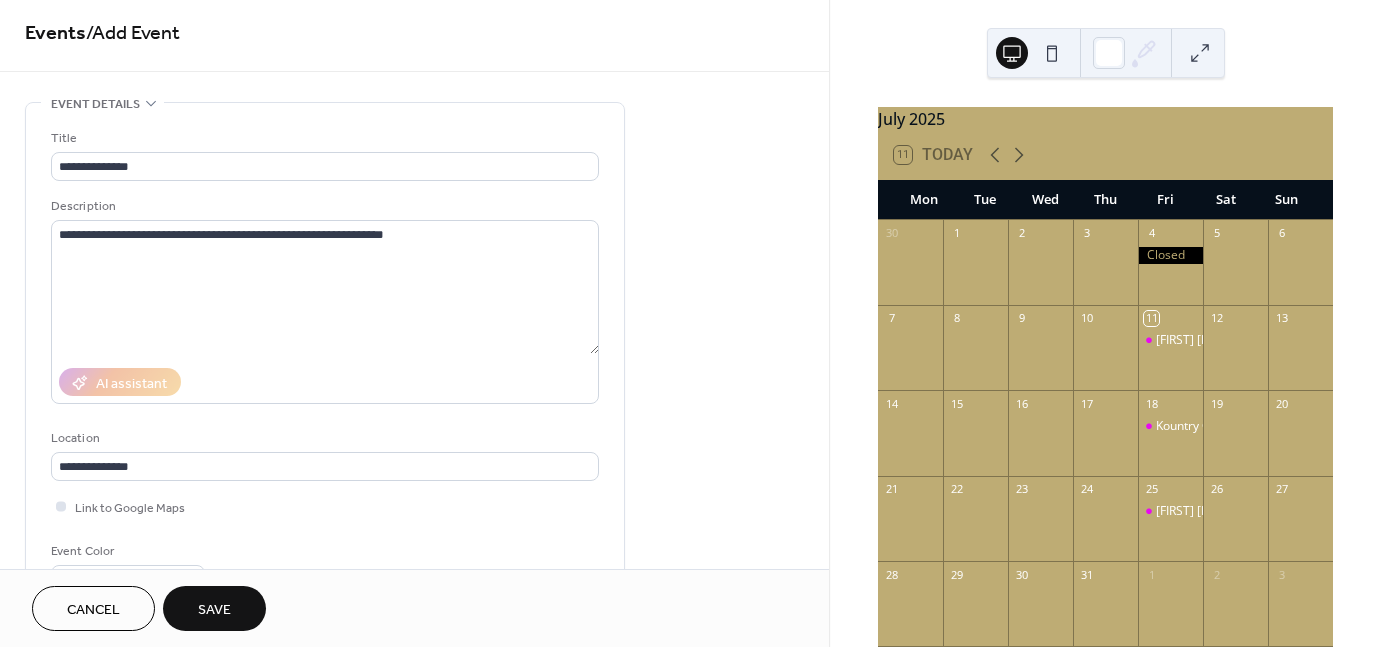 scroll, scrollTop: 0, scrollLeft: 0, axis: both 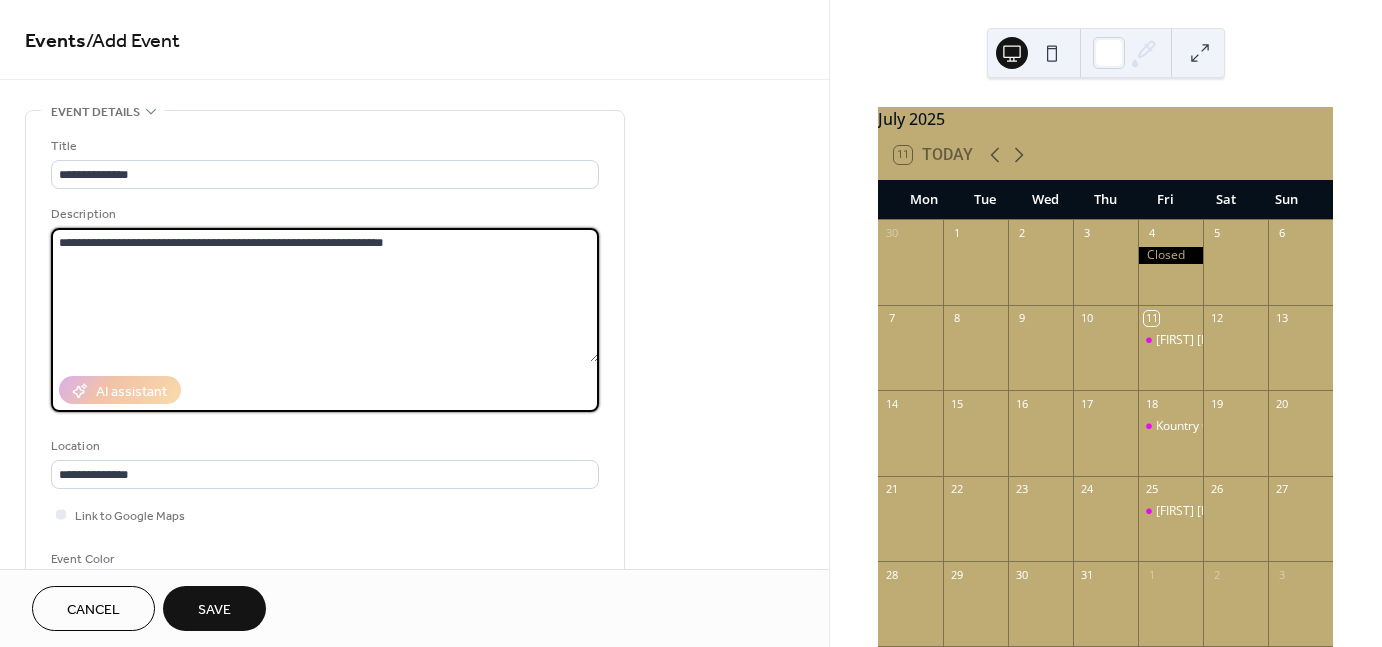 drag, startPoint x: 440, startPoint y: 238, endPoint x: 56, endPoint y: 225, distance: 384.22 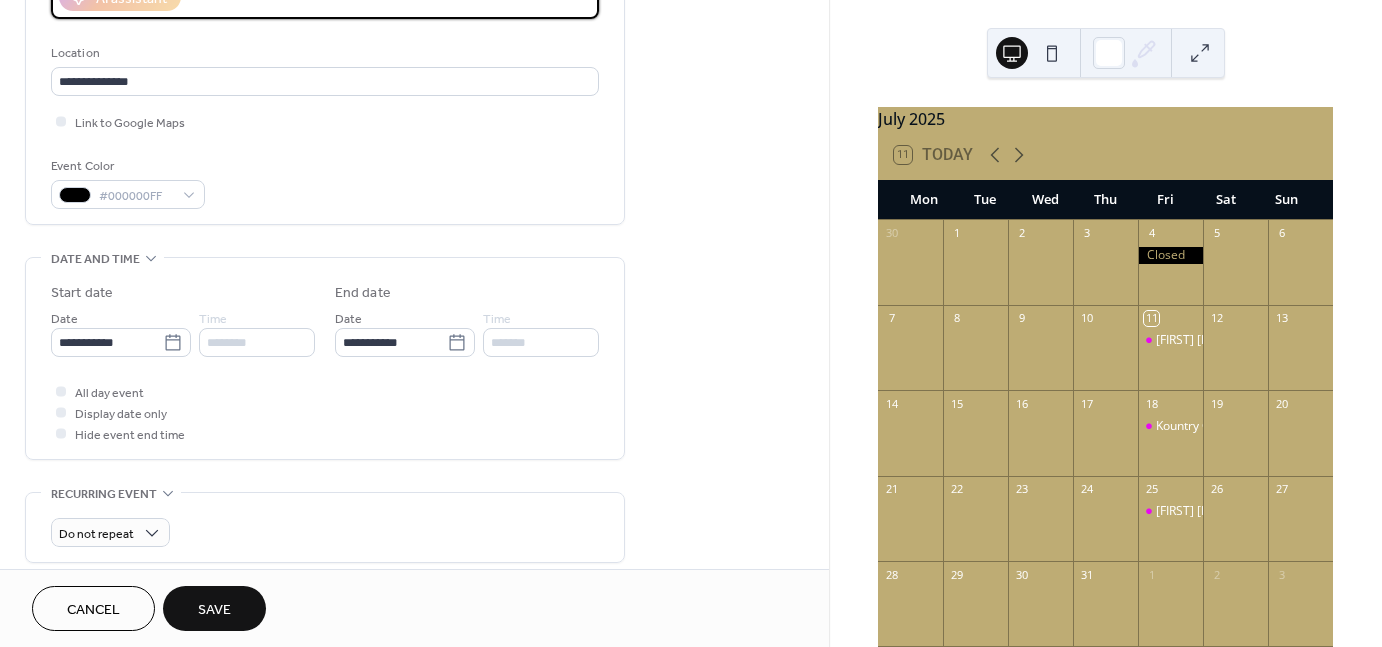 scroll, scrollTop: 400, scrollLeft: 0, axis: vertical 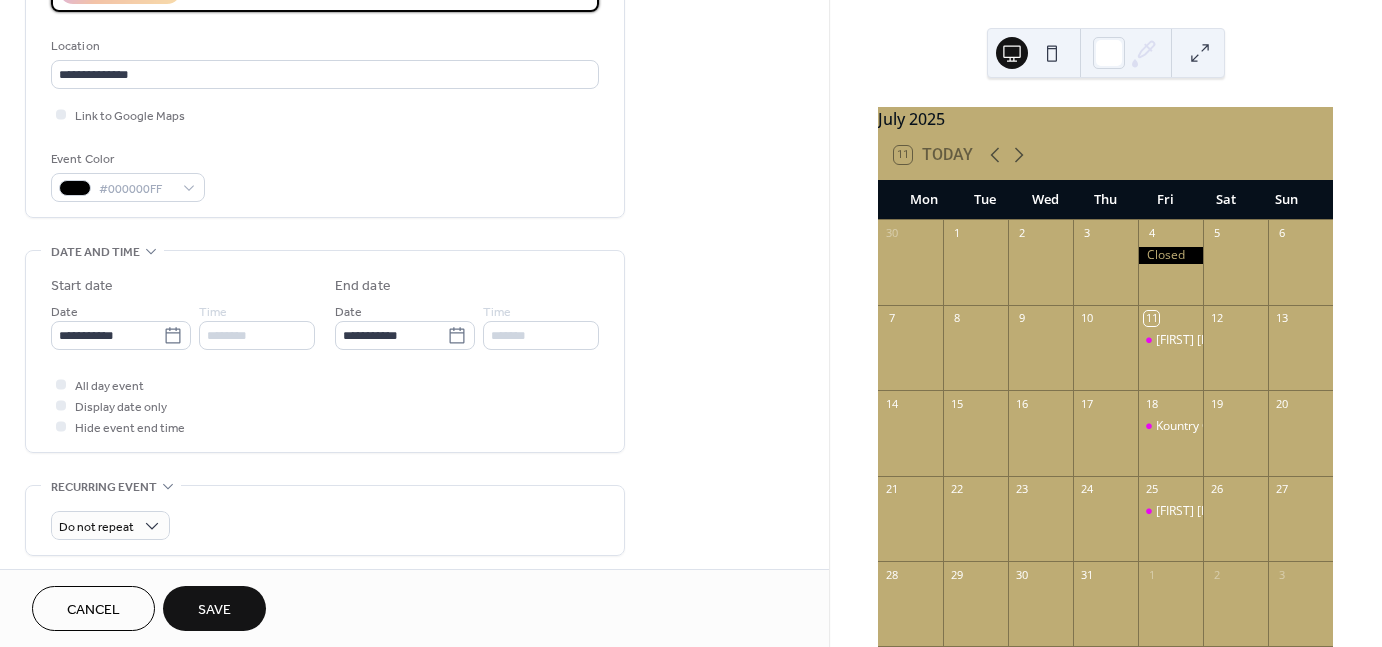 click on "Save" at bounding box center (214, 610) 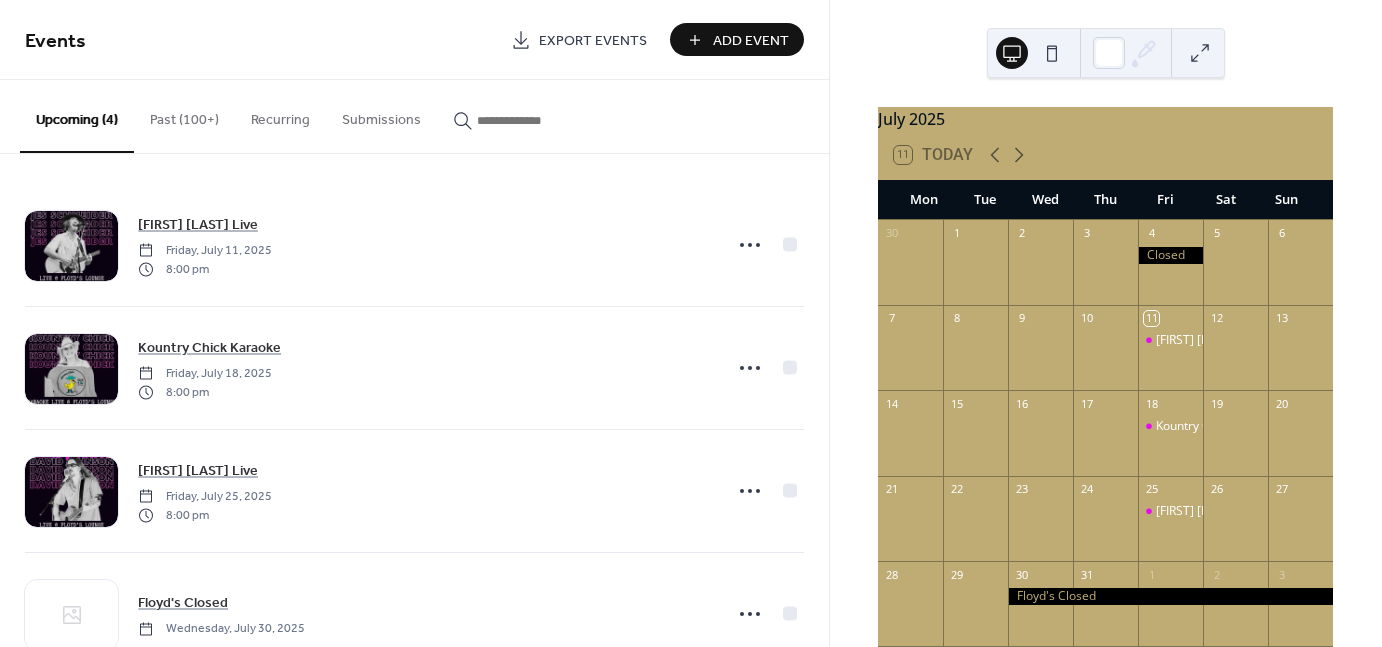 click on "Add Event" at bounding box center [751, 41] 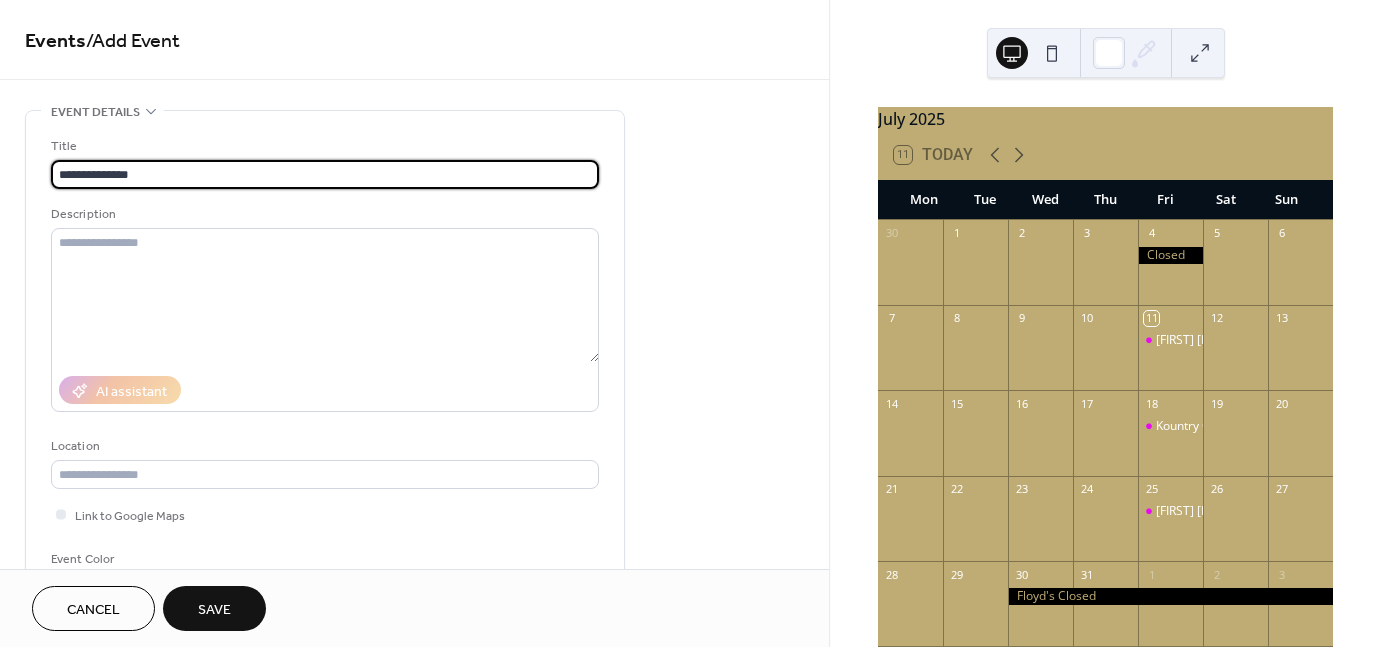 type on "**********" 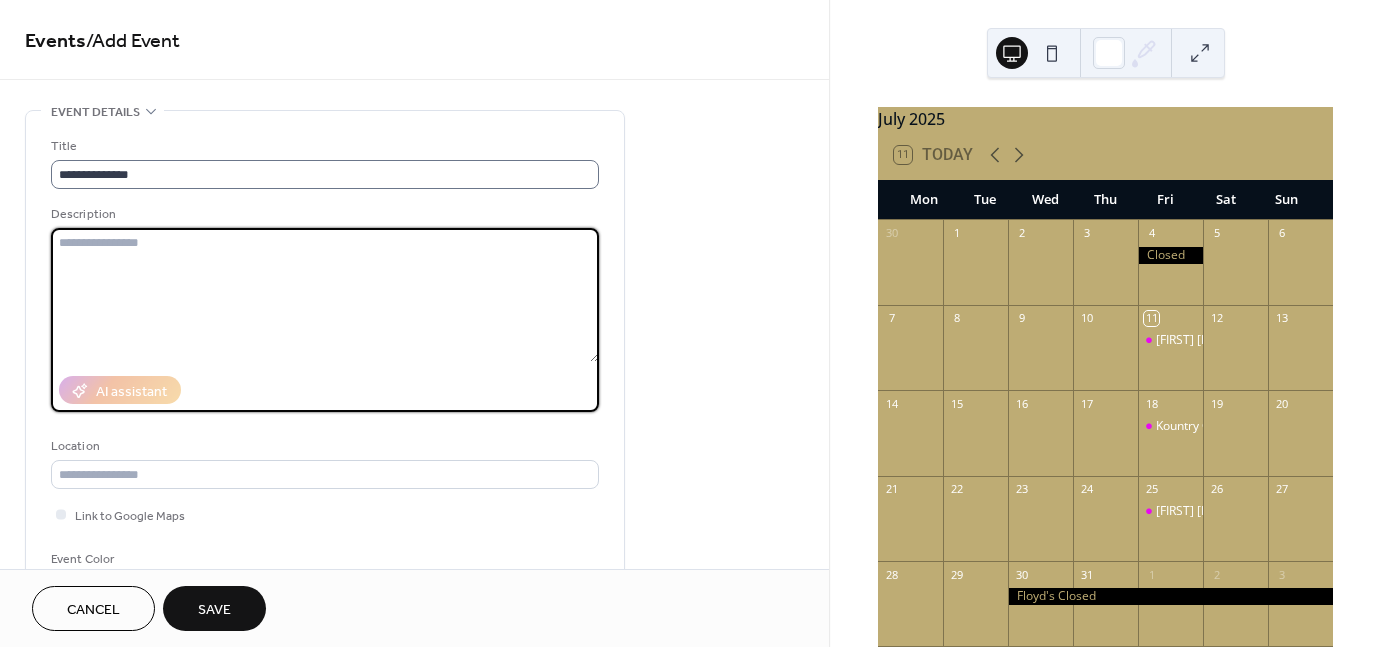 paste on "**********" 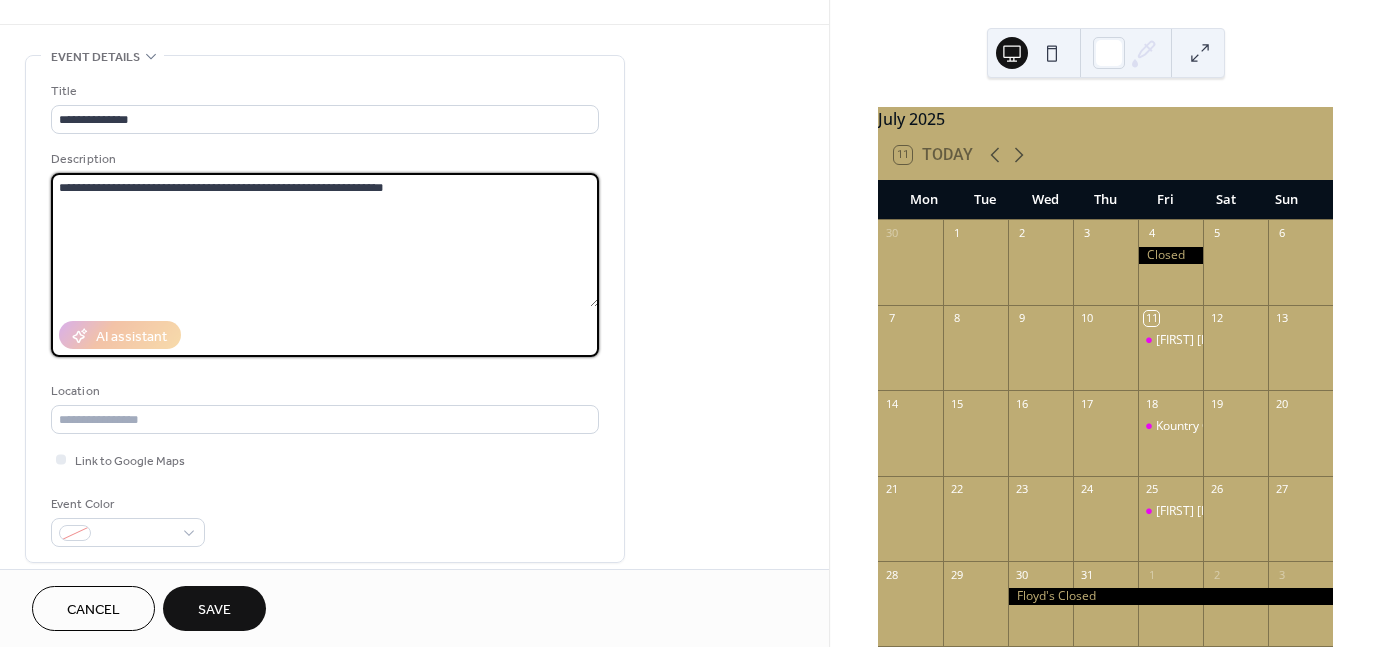 scroll, scrollTop: 200, scrollLeft: 0, axis: vertical 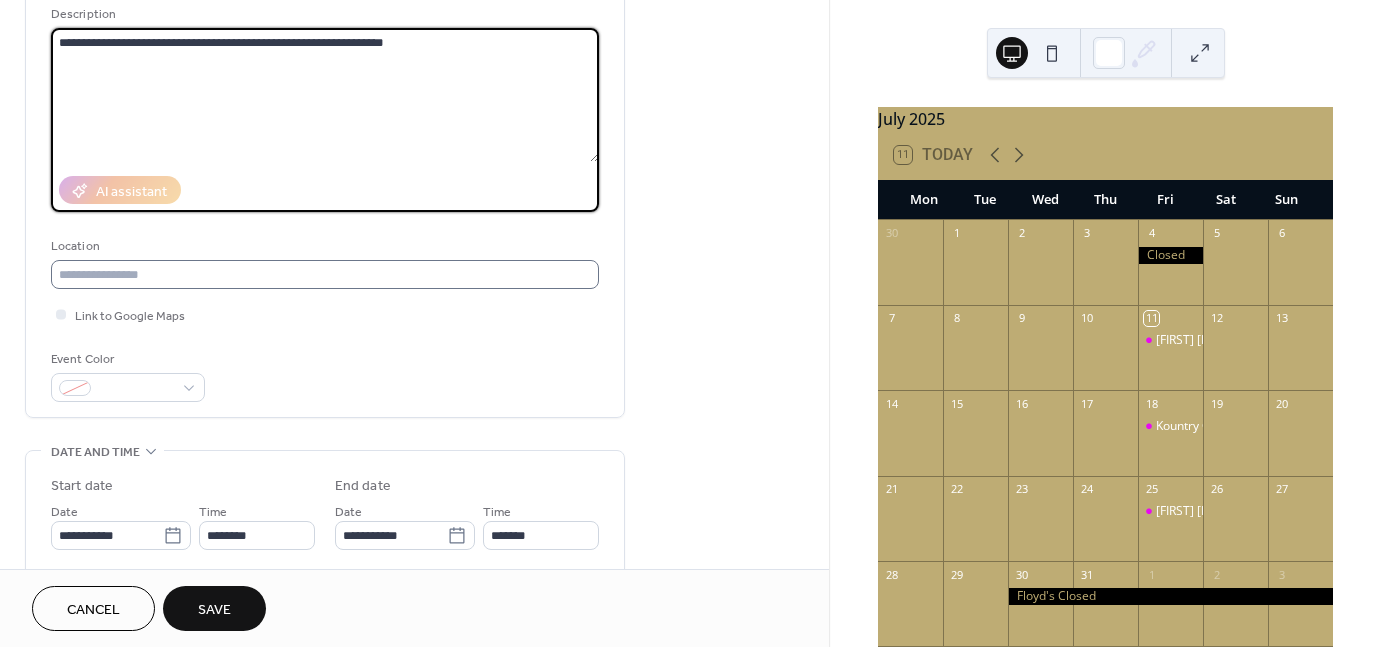 type on "**********" 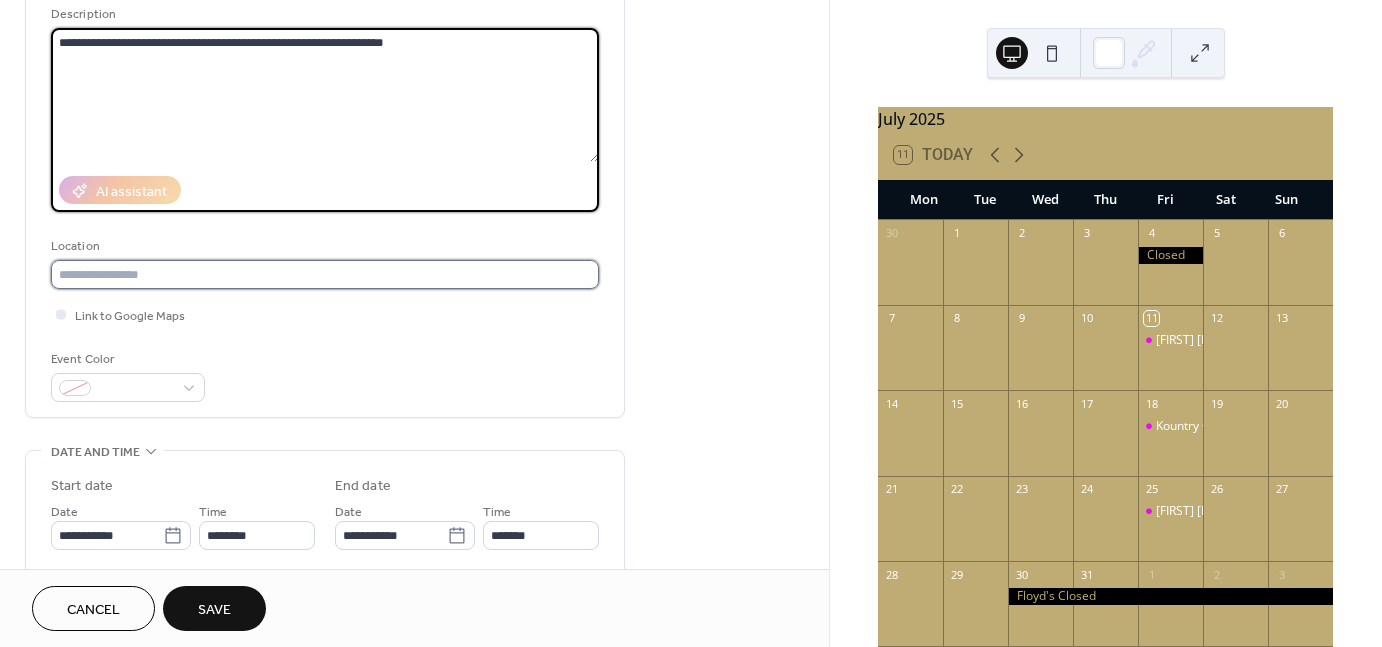 click at bounding box center [325, 274] 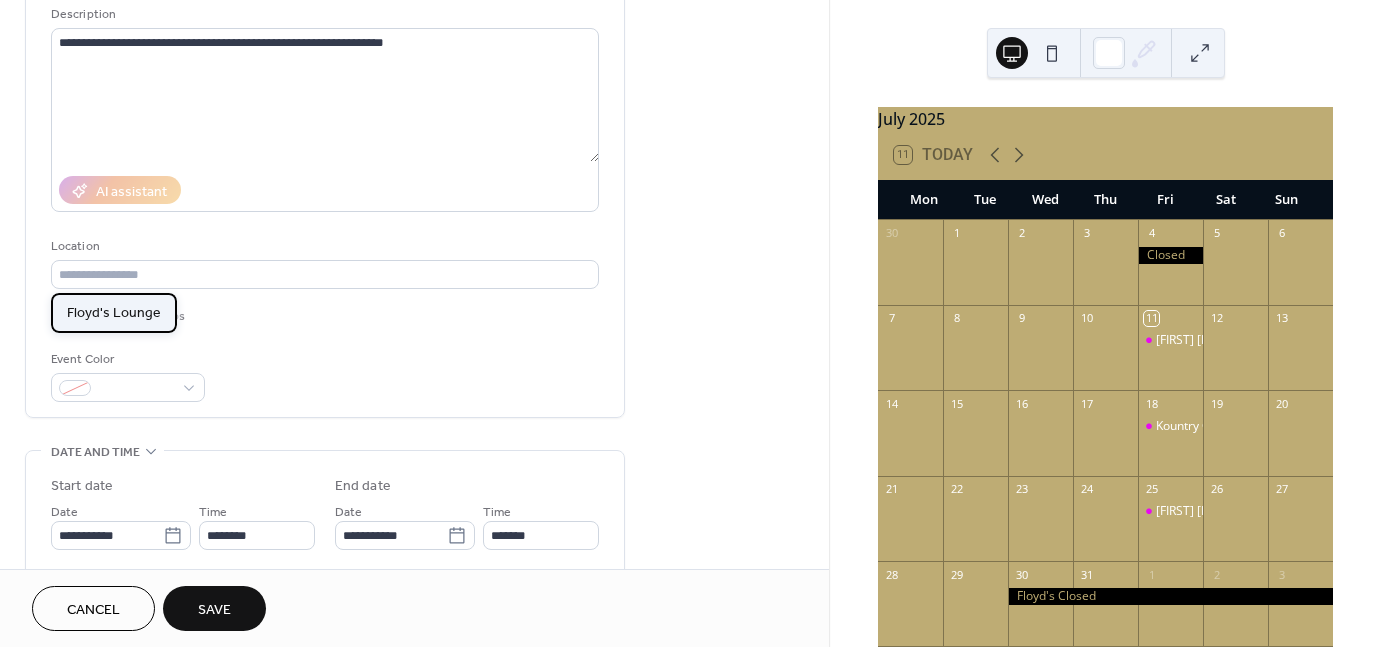 click on "Floyd's Lounge" at bounding box center (114, 312) 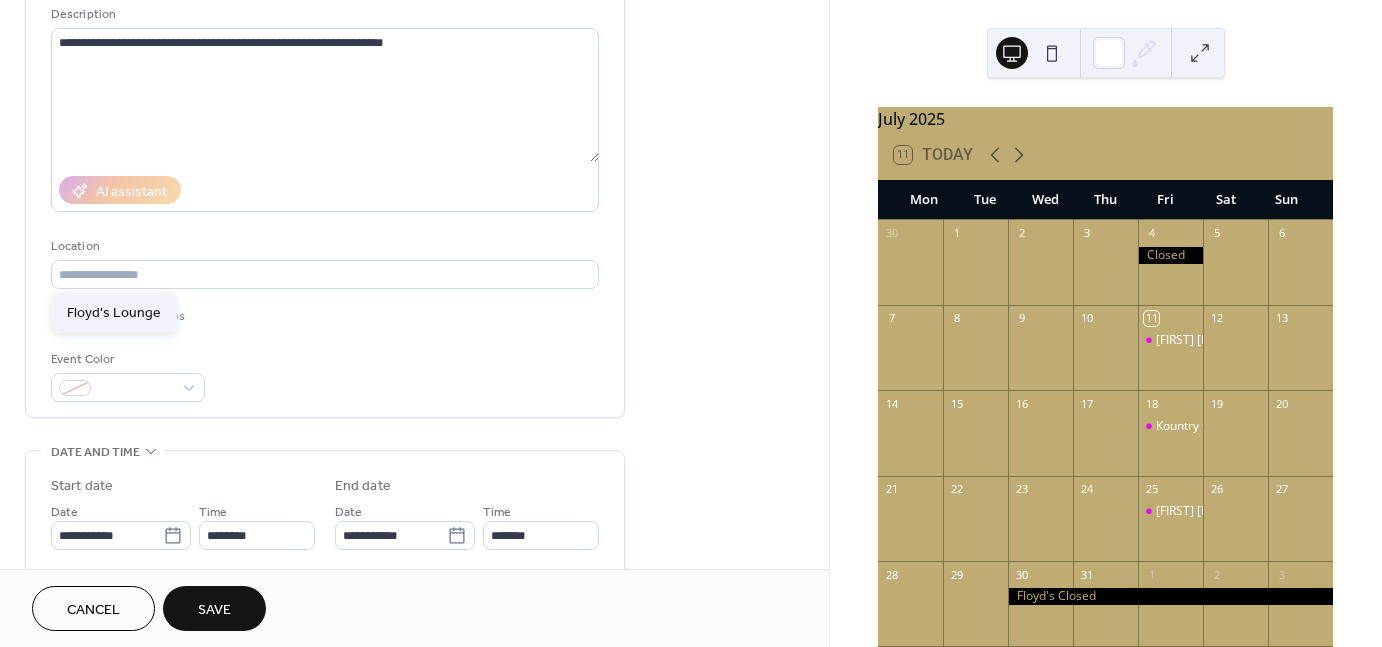 type on "**********" 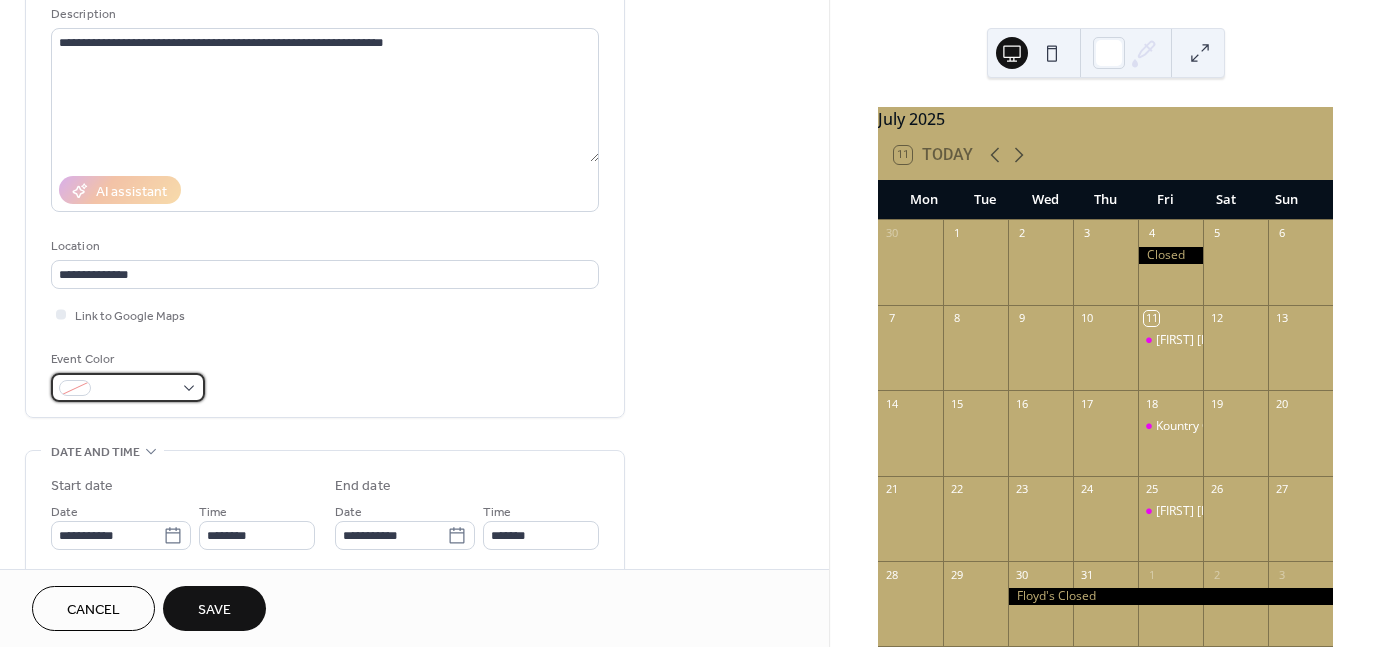 click at bounding box center (136, 389) 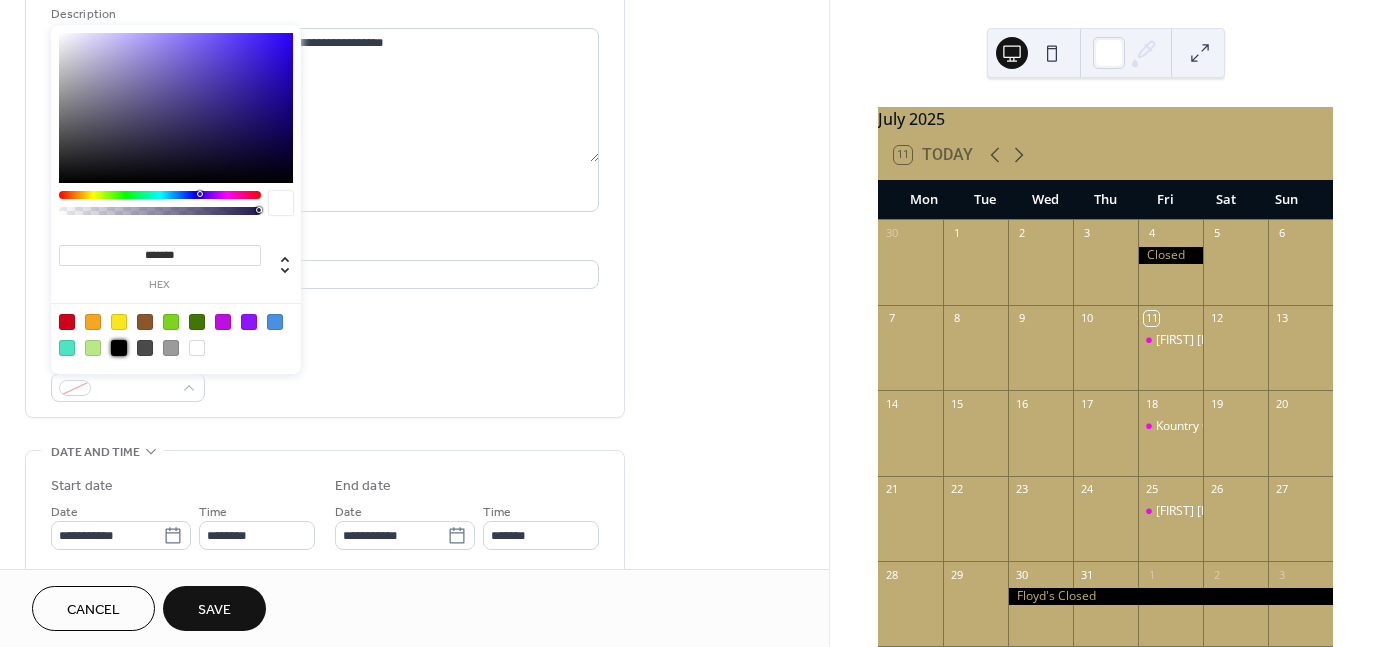 click at bounding box center (119, 348) 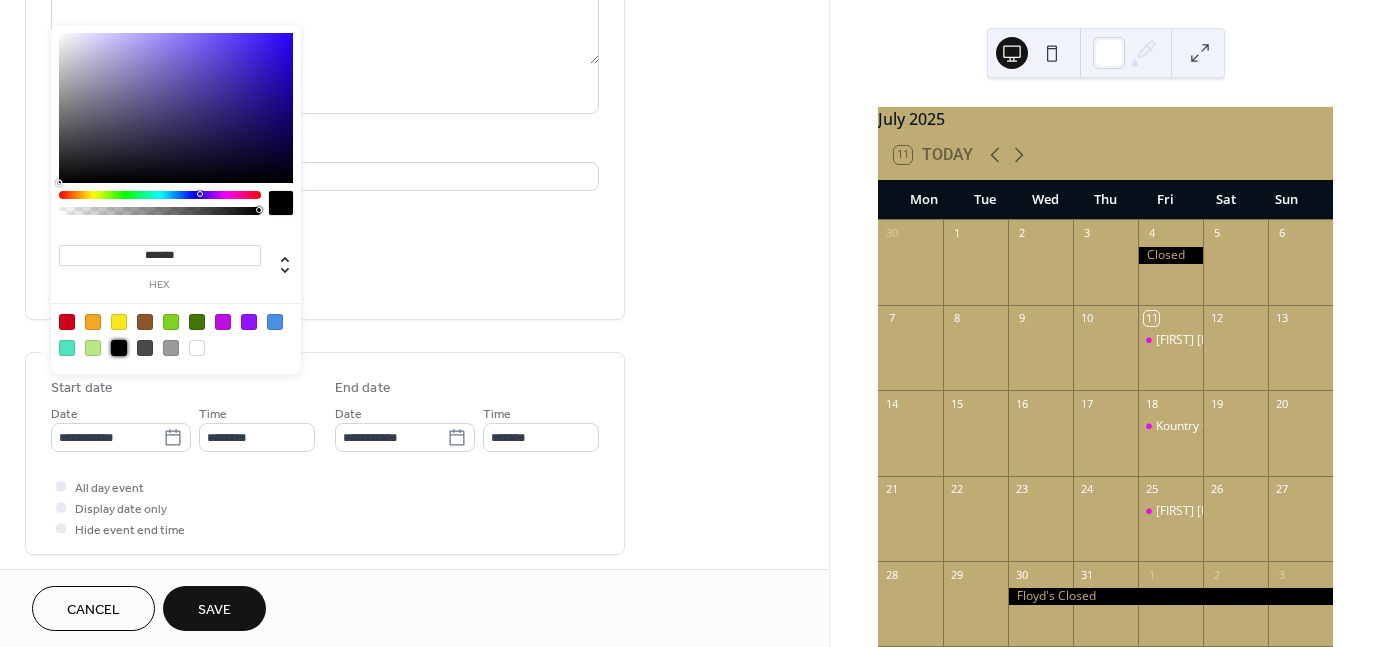 scroll, scrollTop: 300, scrollLeft: 0, axis: vertical 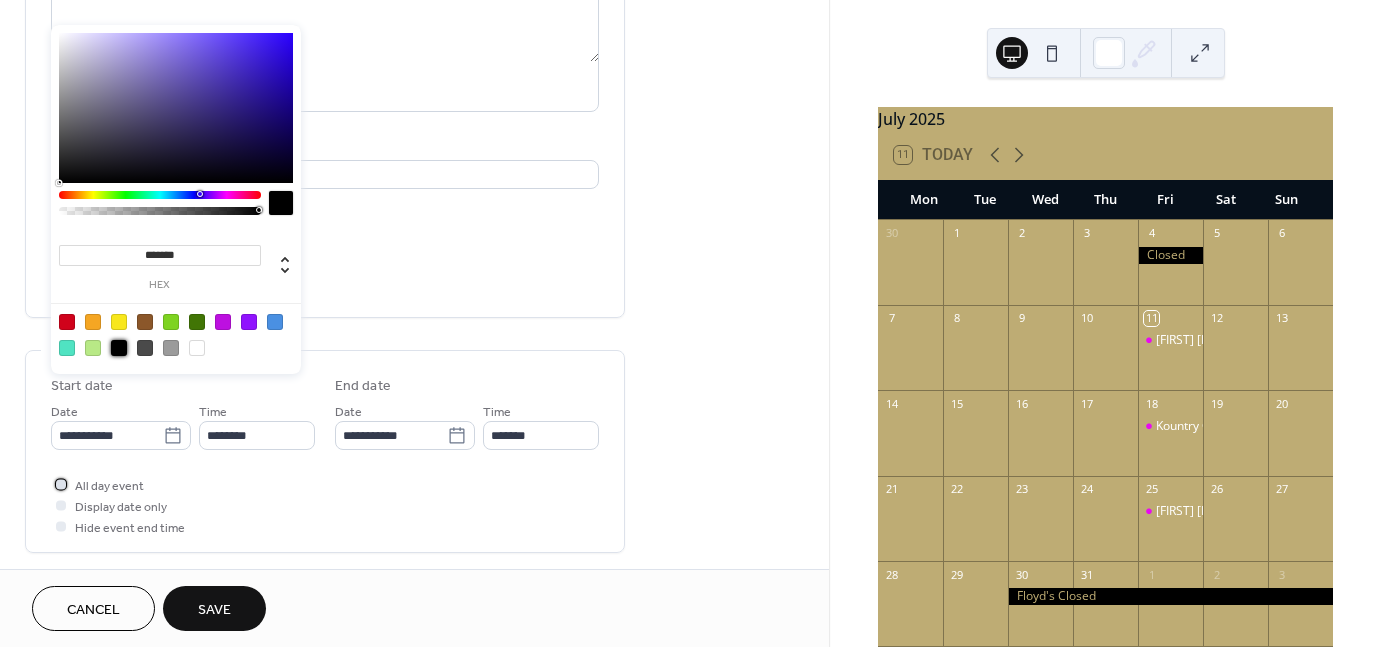 click at bounding box center [61, 484] 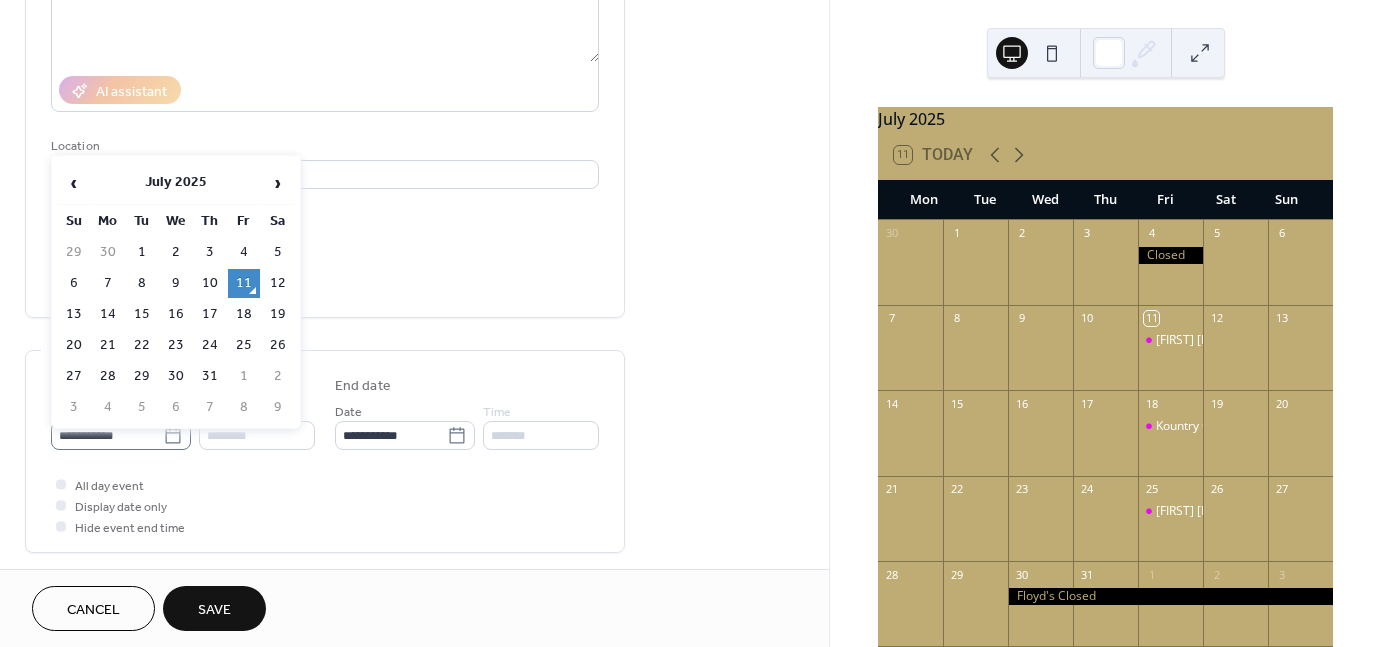 click 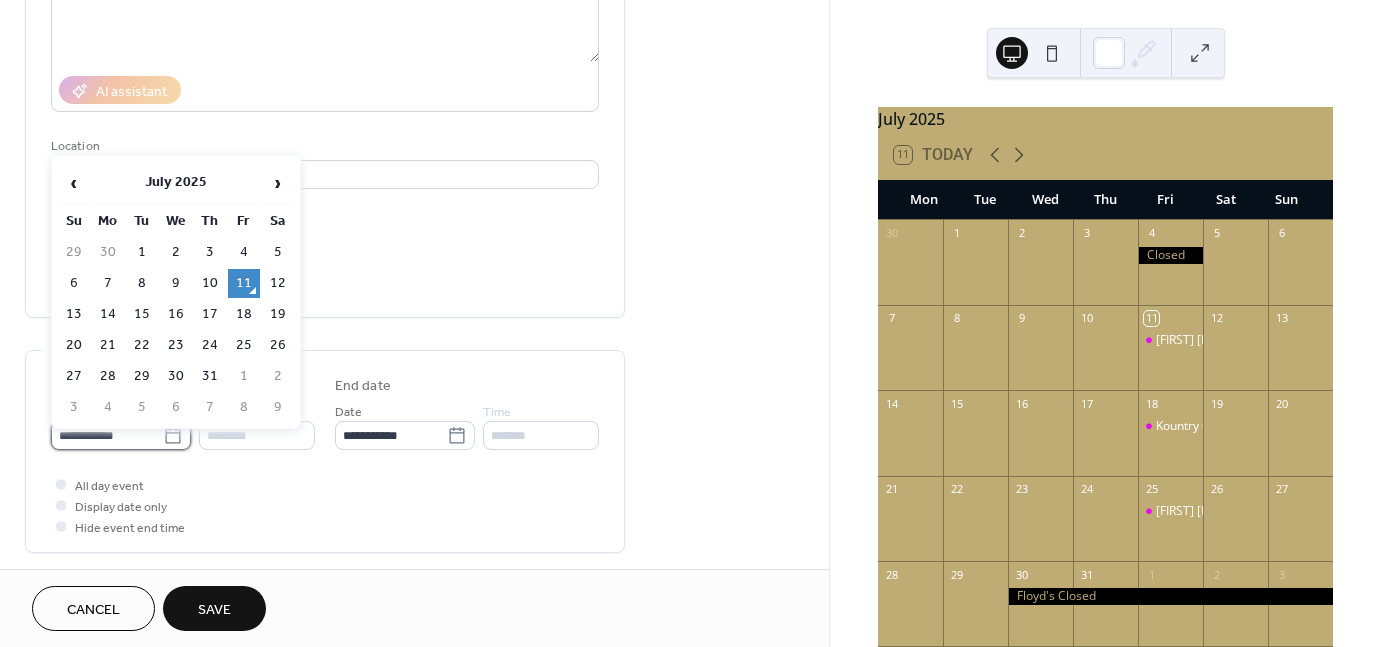 click on "**********" at bounding box center [107, 435] 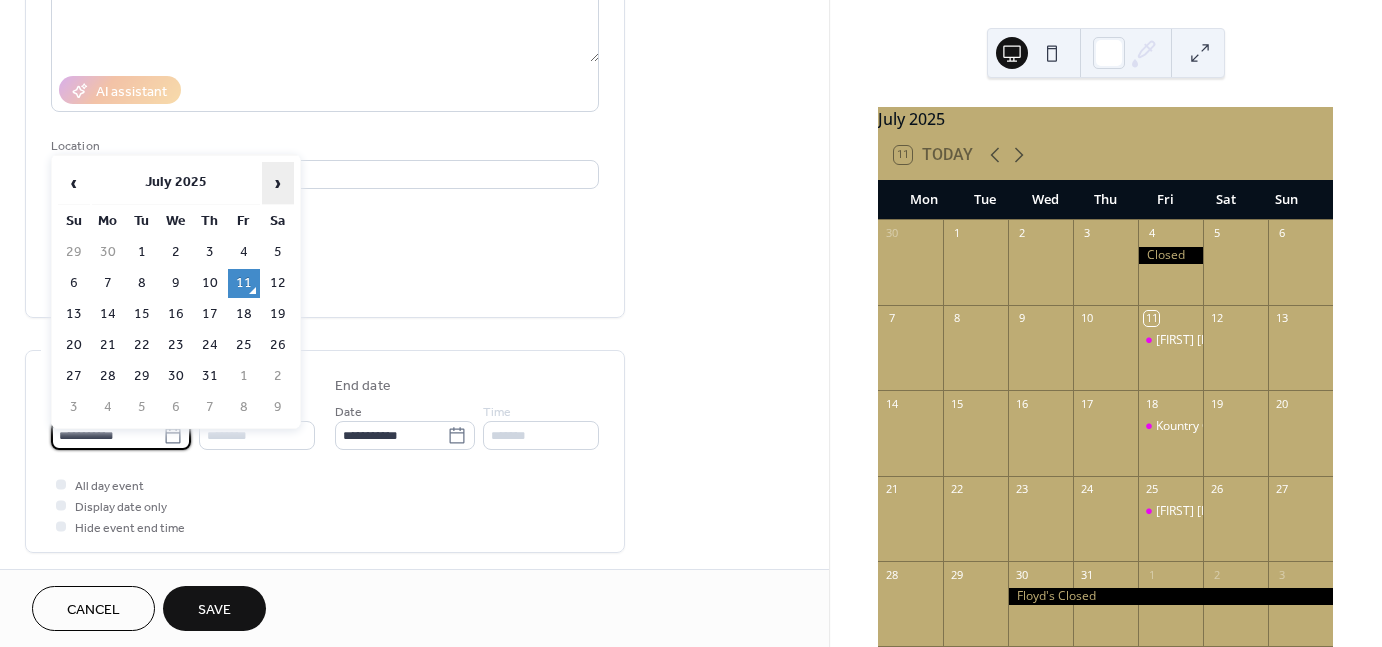 click on "›" at bounding box center (278, 183) 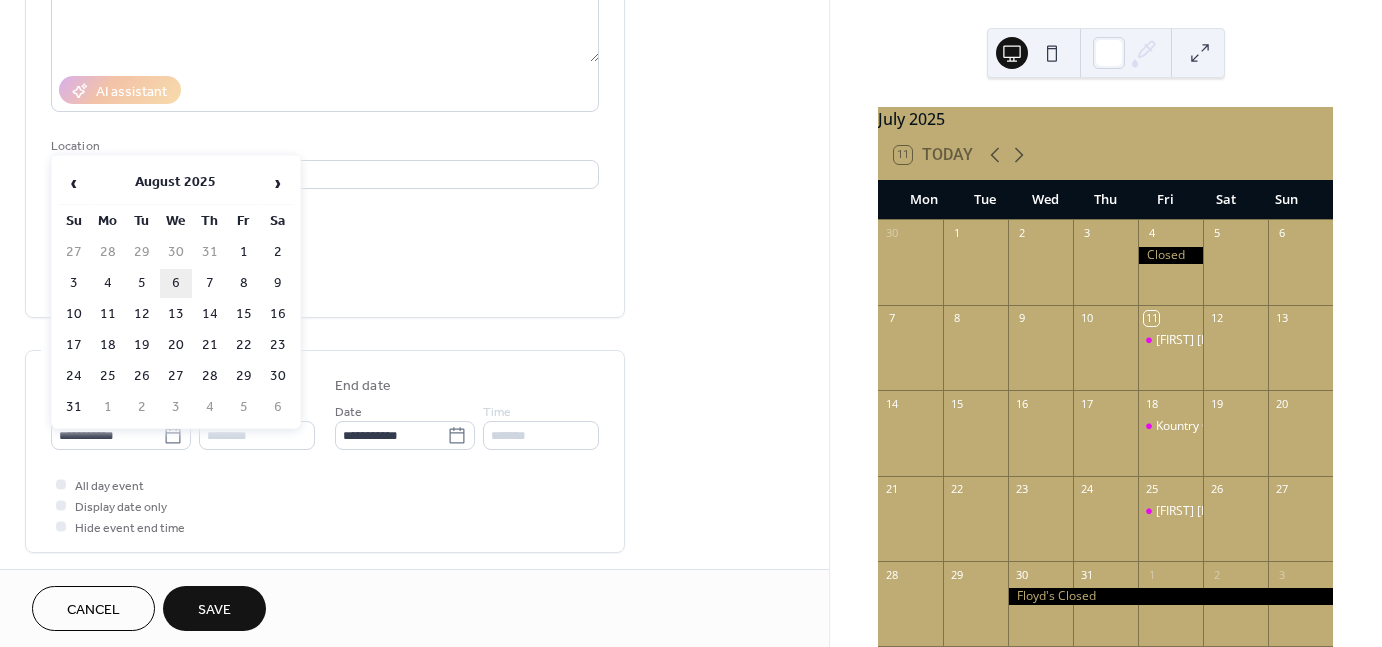 click on "6" at bounding box center (176, 283) 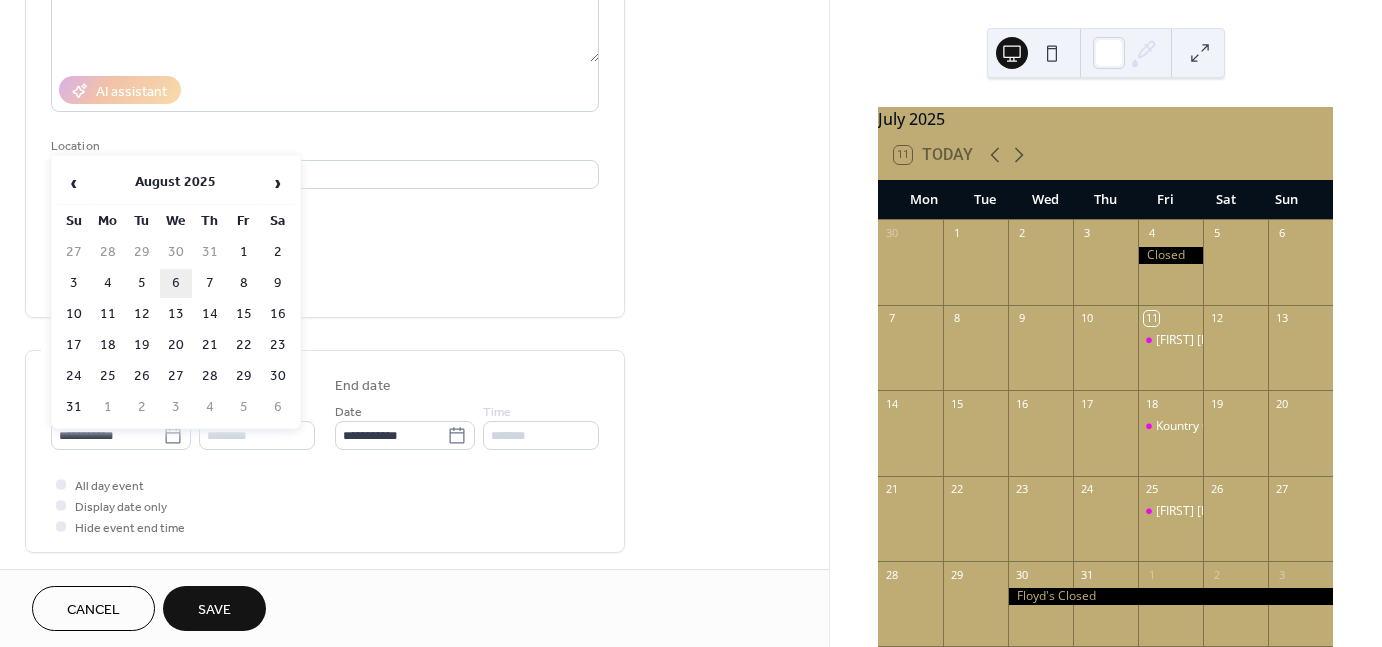 type on "**********" 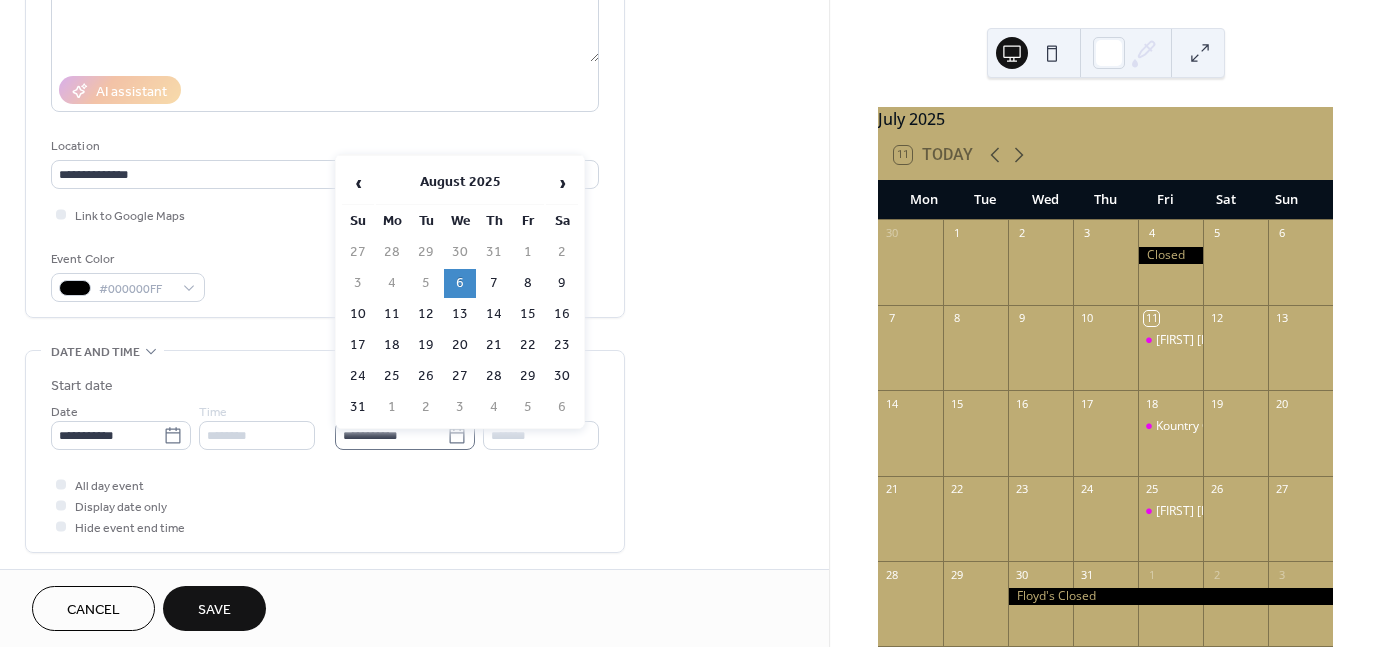 click 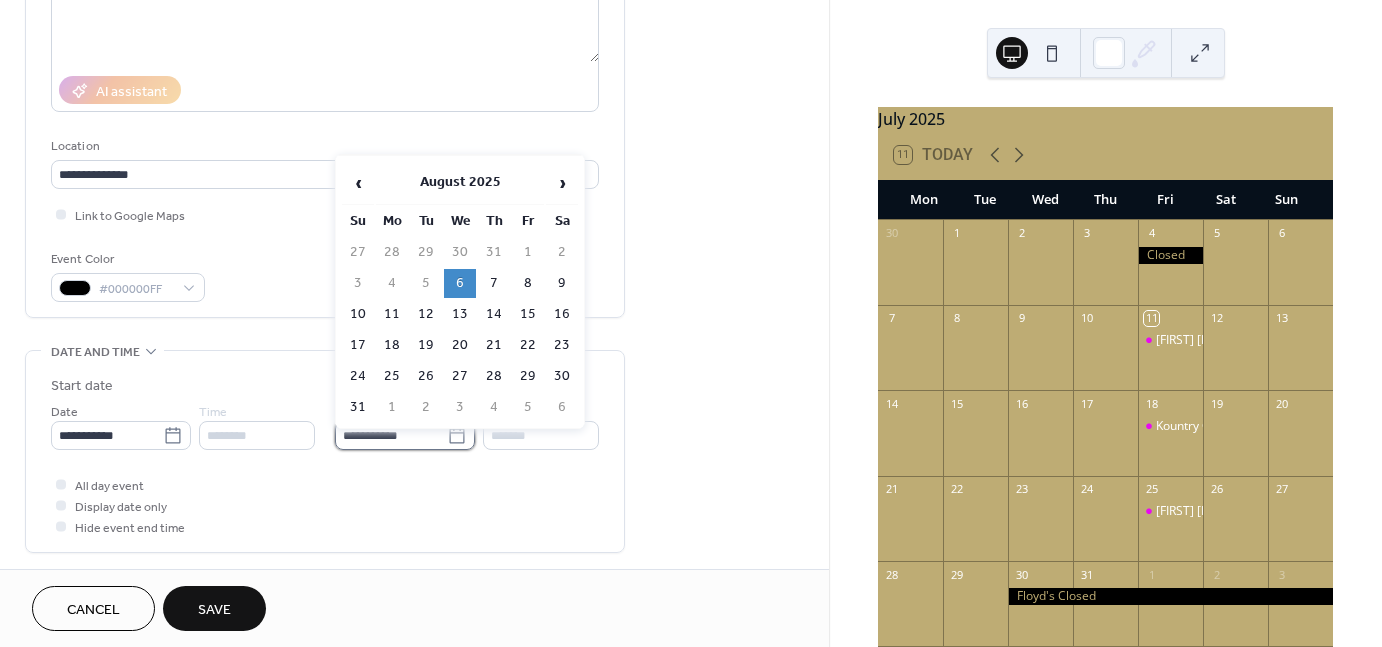 click on "**********" at bounding box center (391, 435) 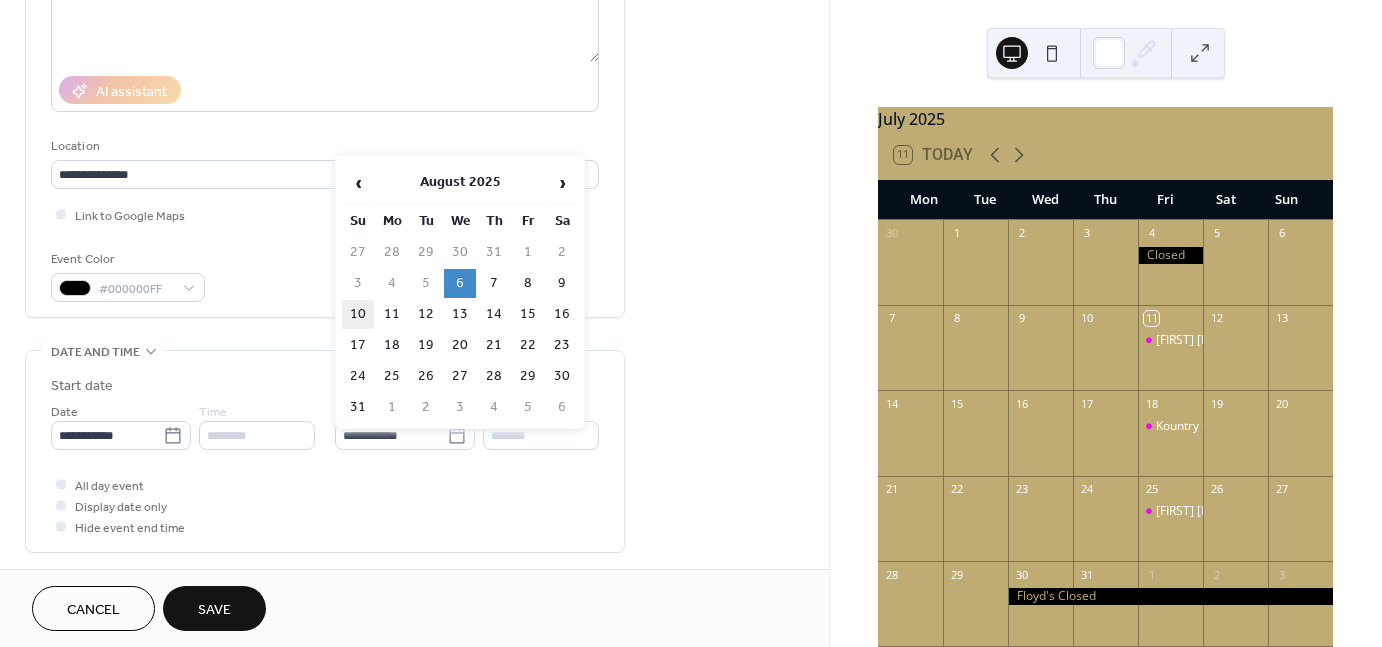 click on "10" at bounding box center (358, 314) 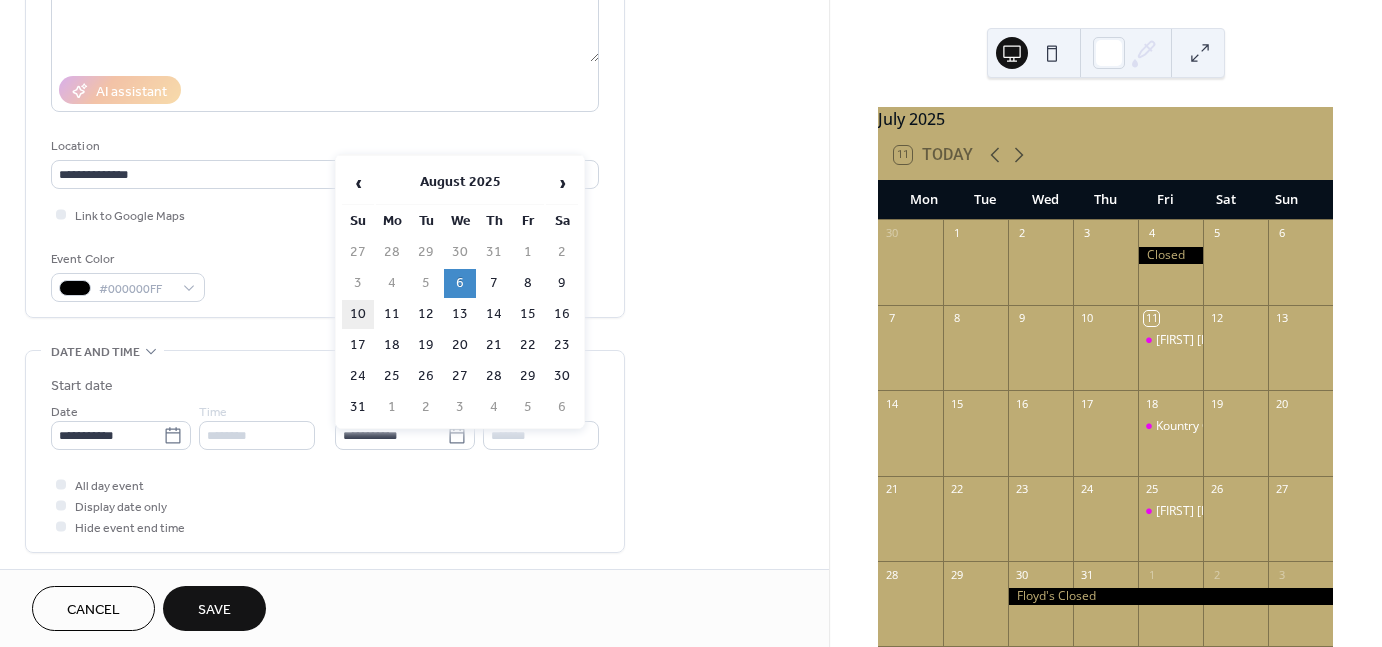 type on "**********" 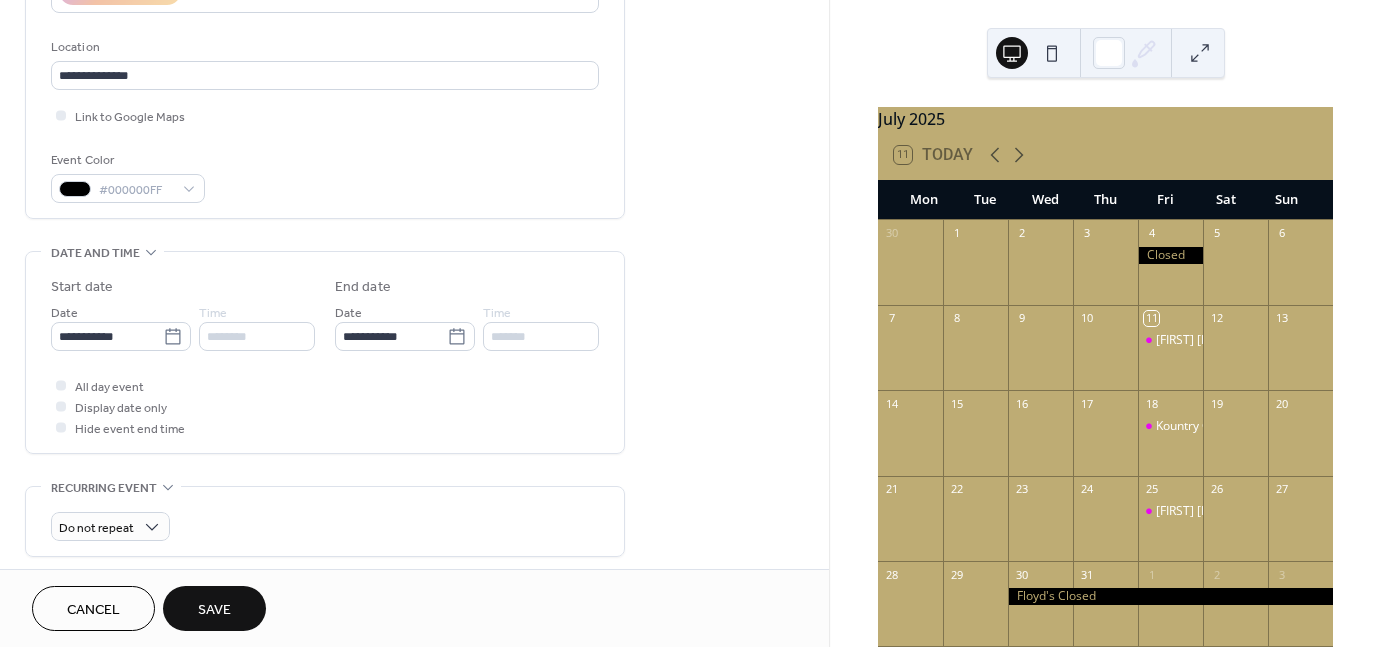 scroll, scrollTop: 400, scrollLeft: 0, axis: vertical 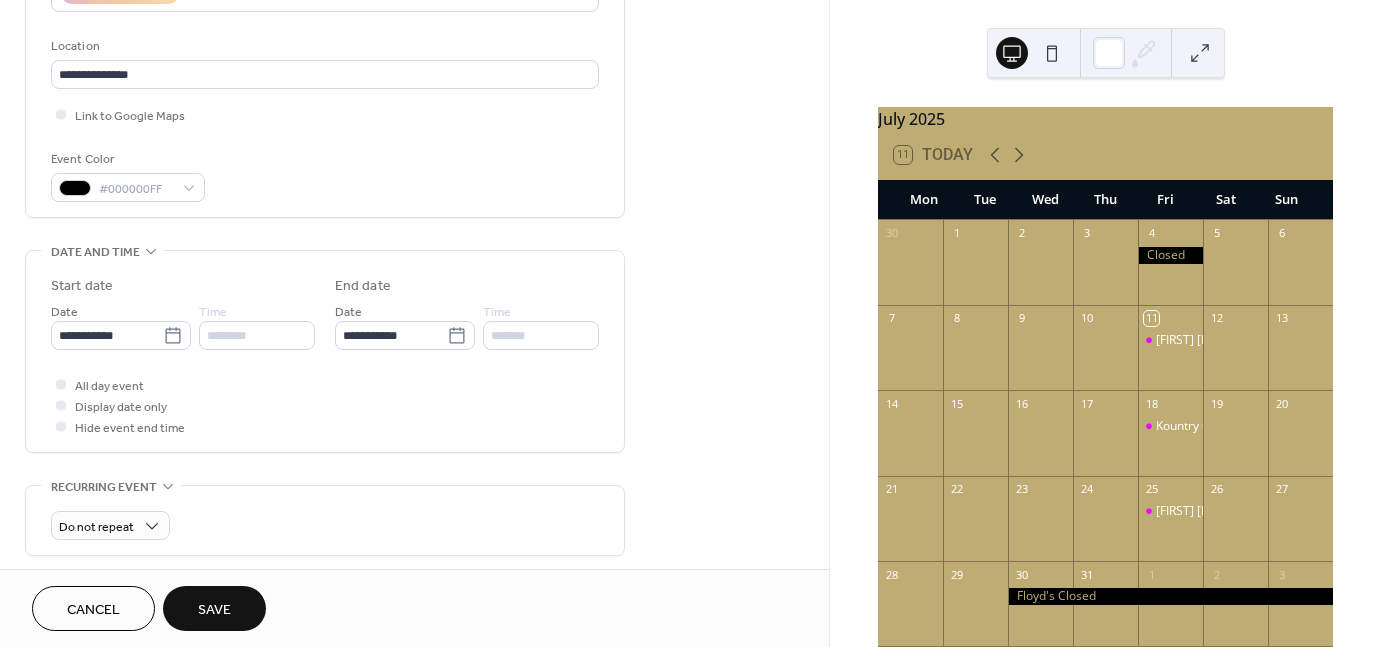 click on "Save" at bounding box center [214, 610] 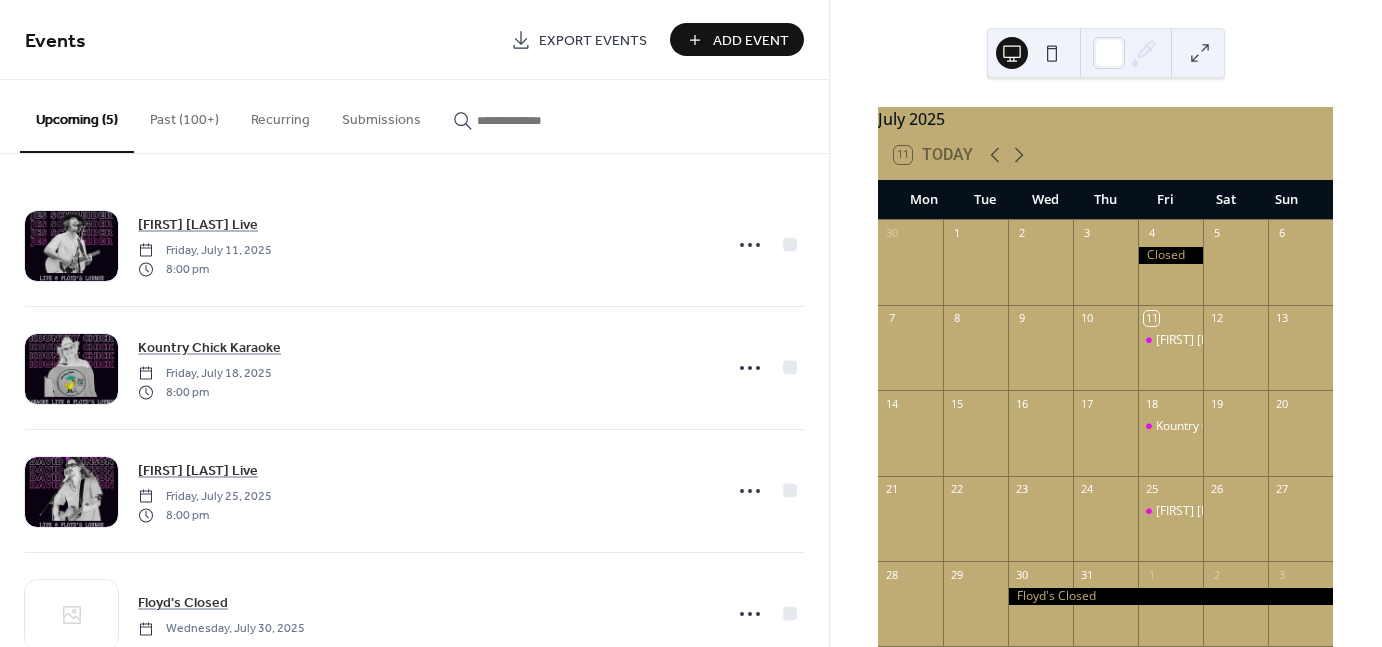 click on "Add Event" at bounding box center [751, 41] 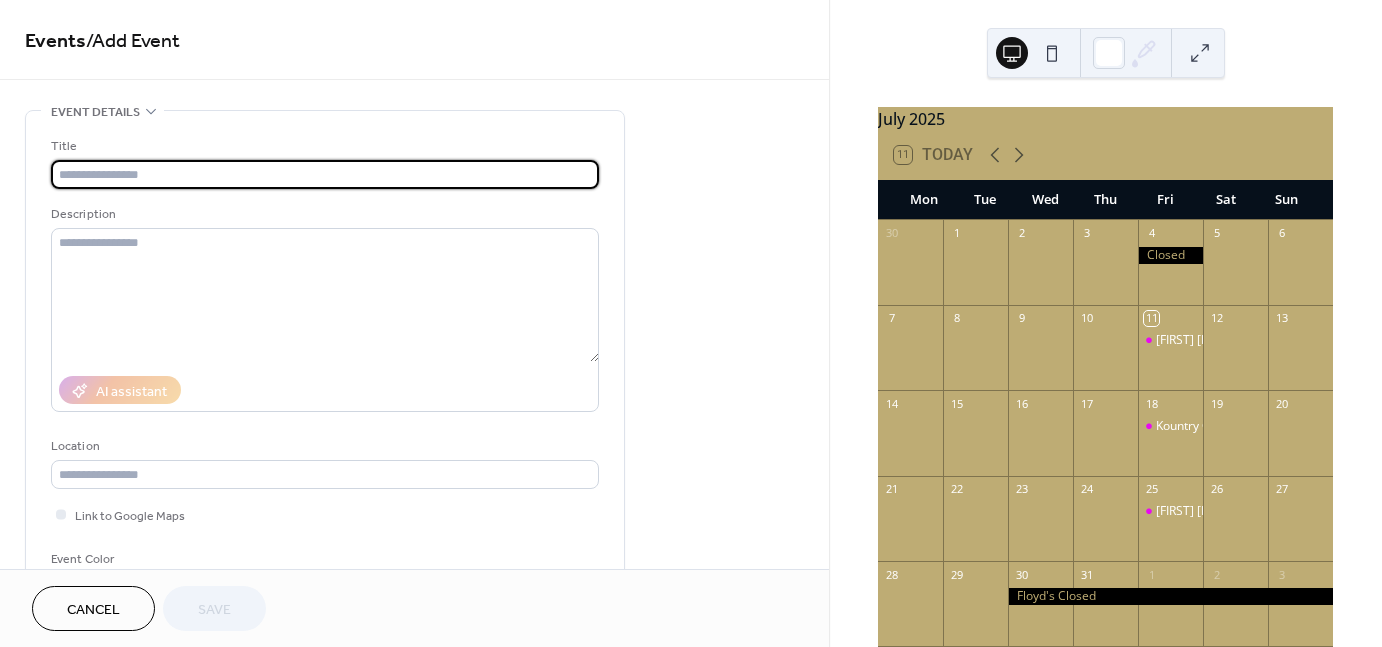 click at bounding box center [325, 174] 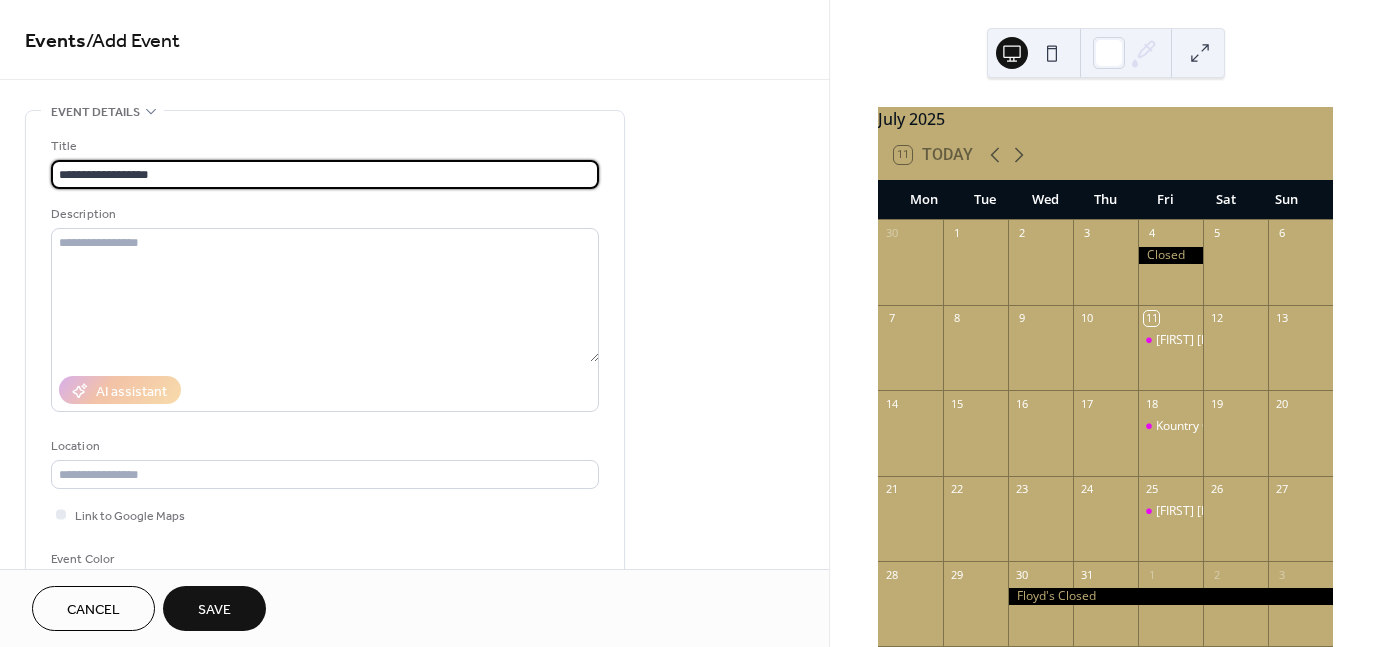 type on "**********" 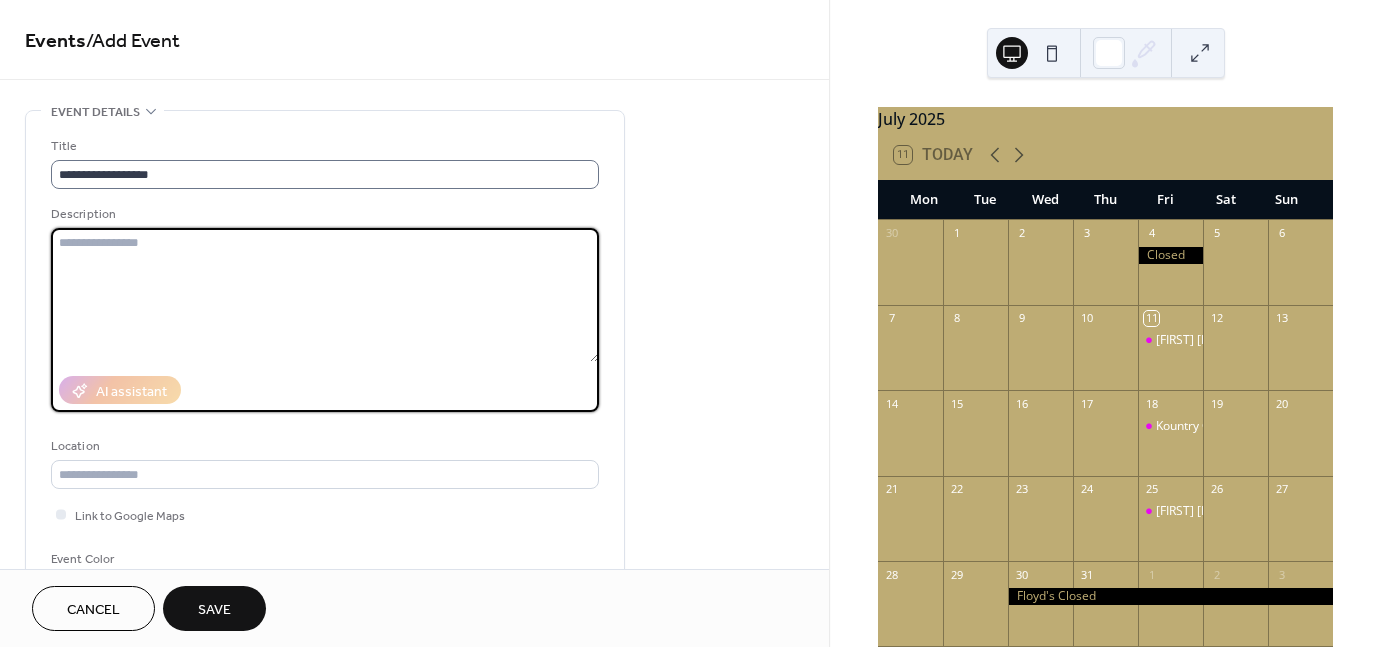 paste on "**********" 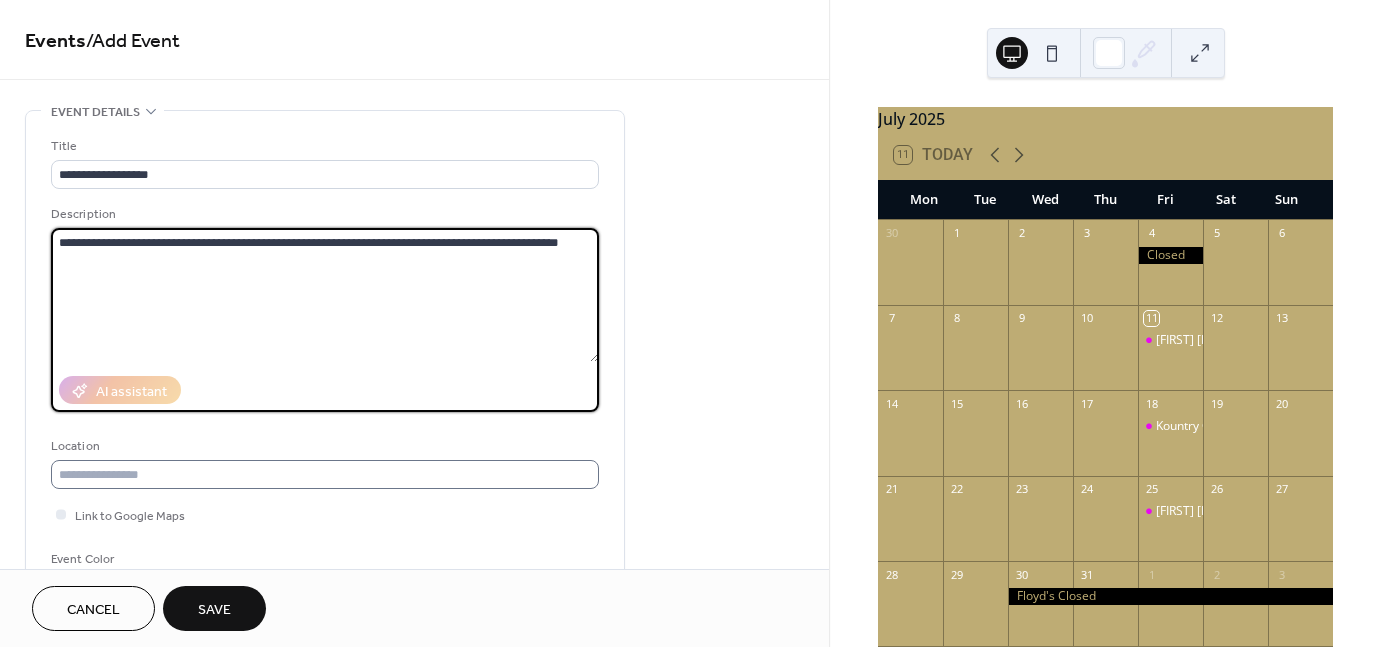 type on "**********" 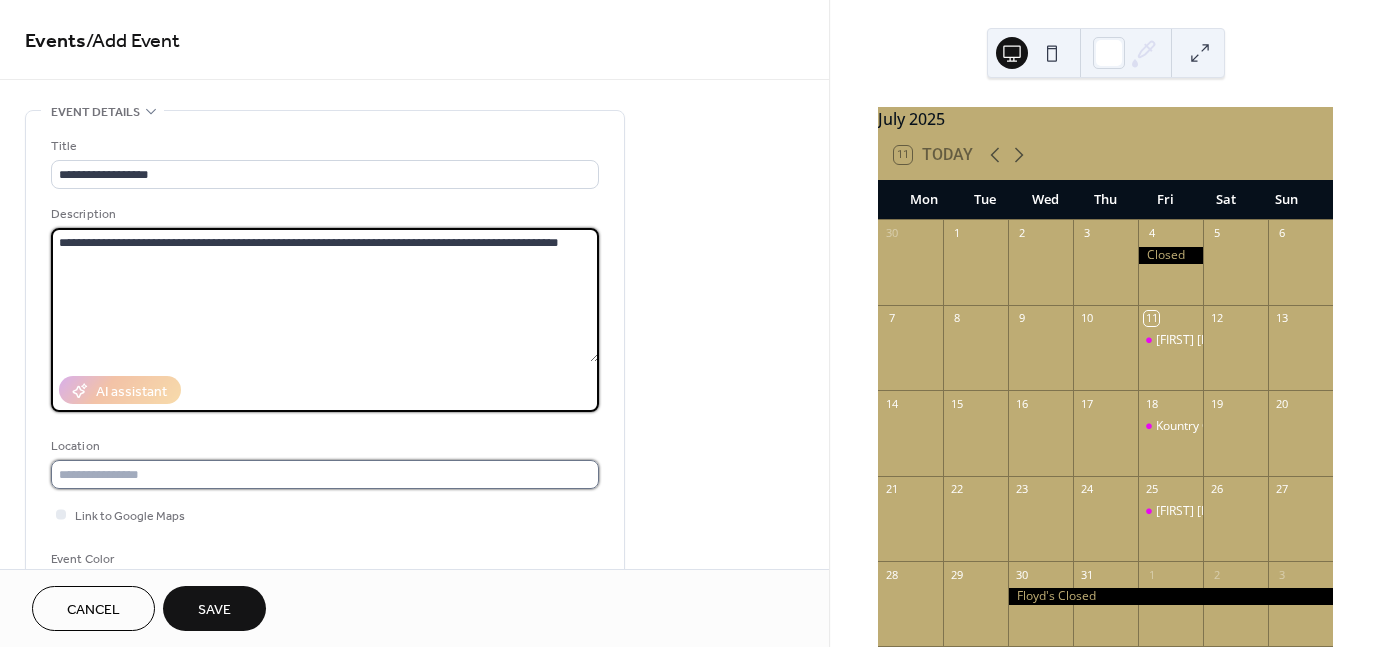 click at bounding box center (325, 474) 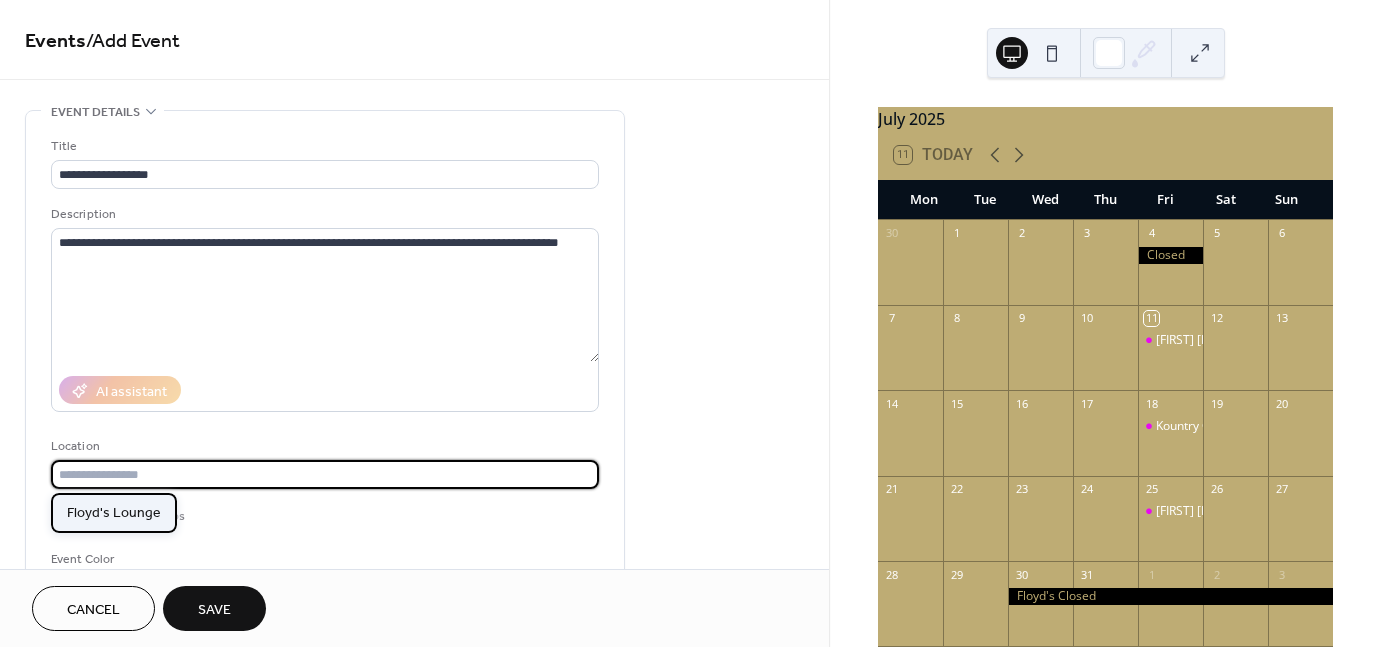 click on "Floyd's Lounge" at bounding box center (114, 513) 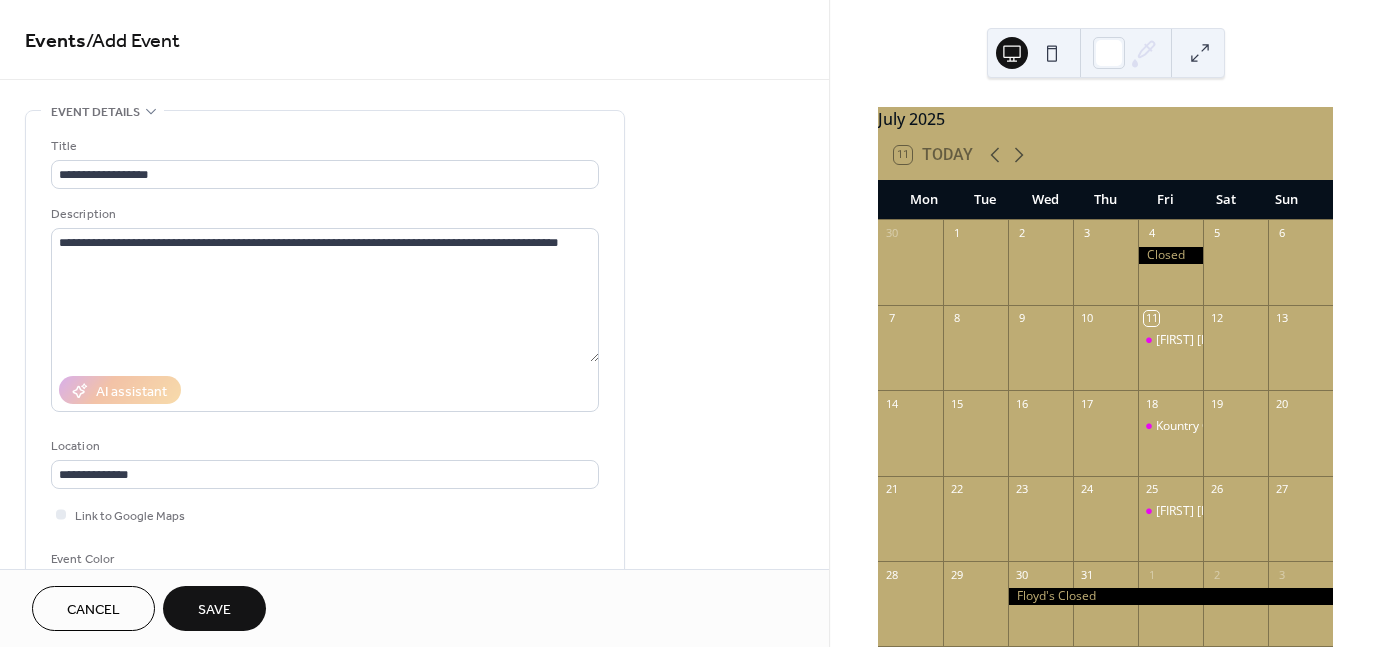 type on "**********" 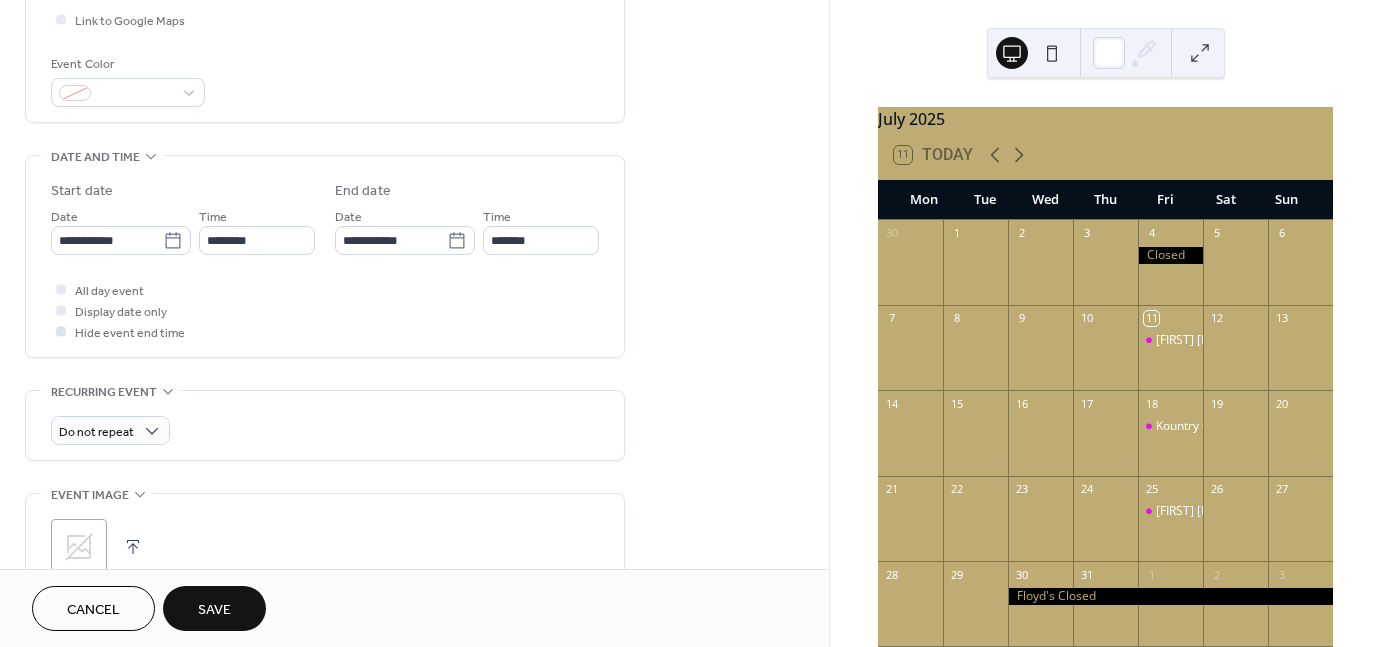 scroll, scrollTop: 500, scrollLeft: 0, axis: vertical 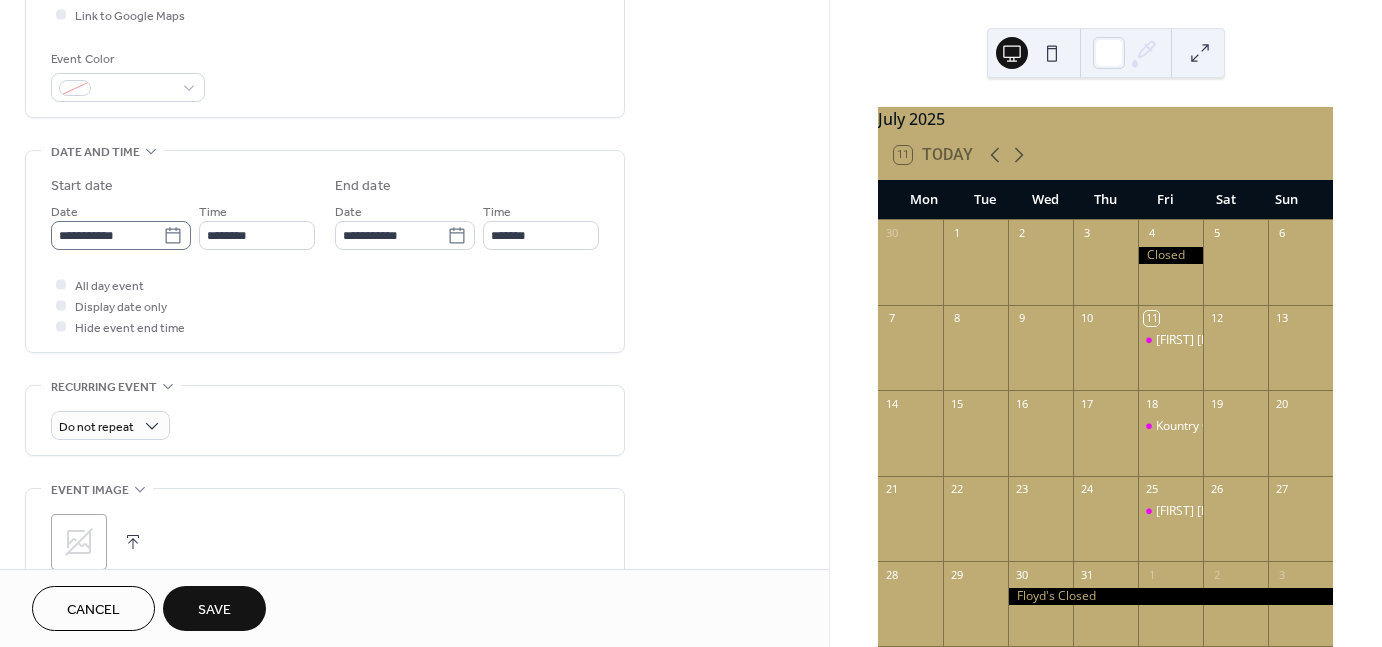 click 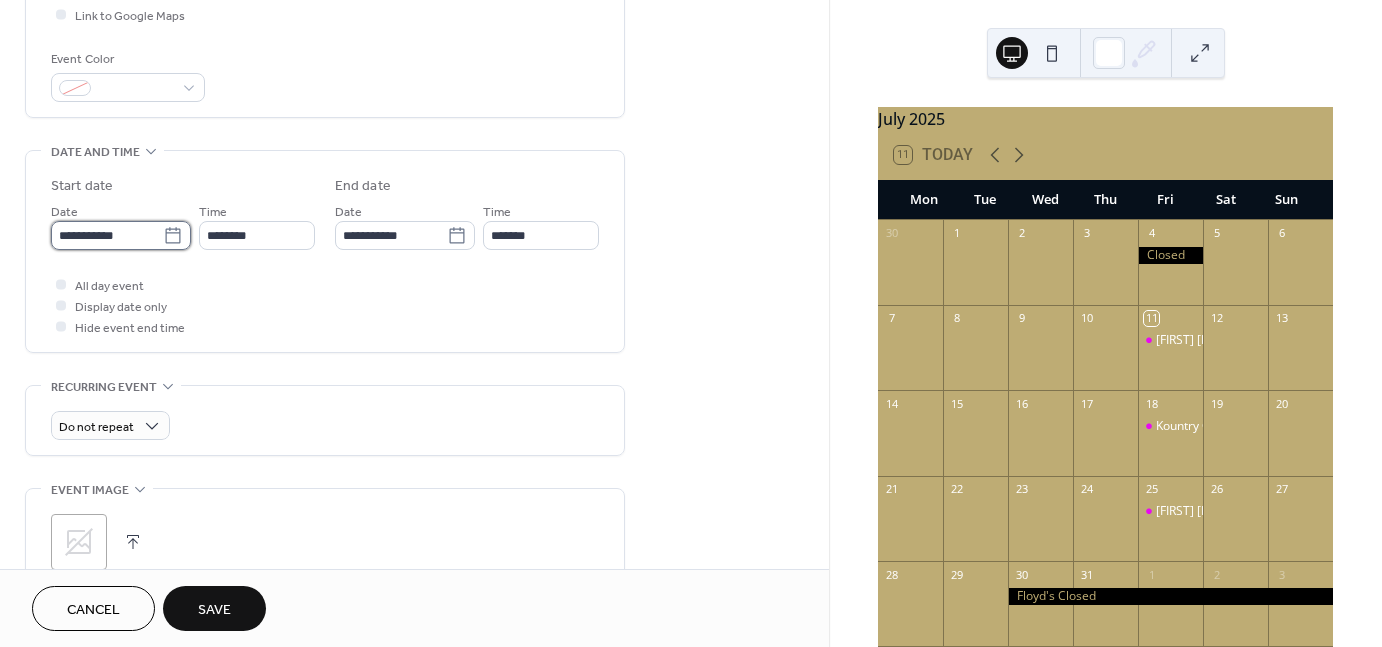 click on "**********" at bounding box center [107, 235] 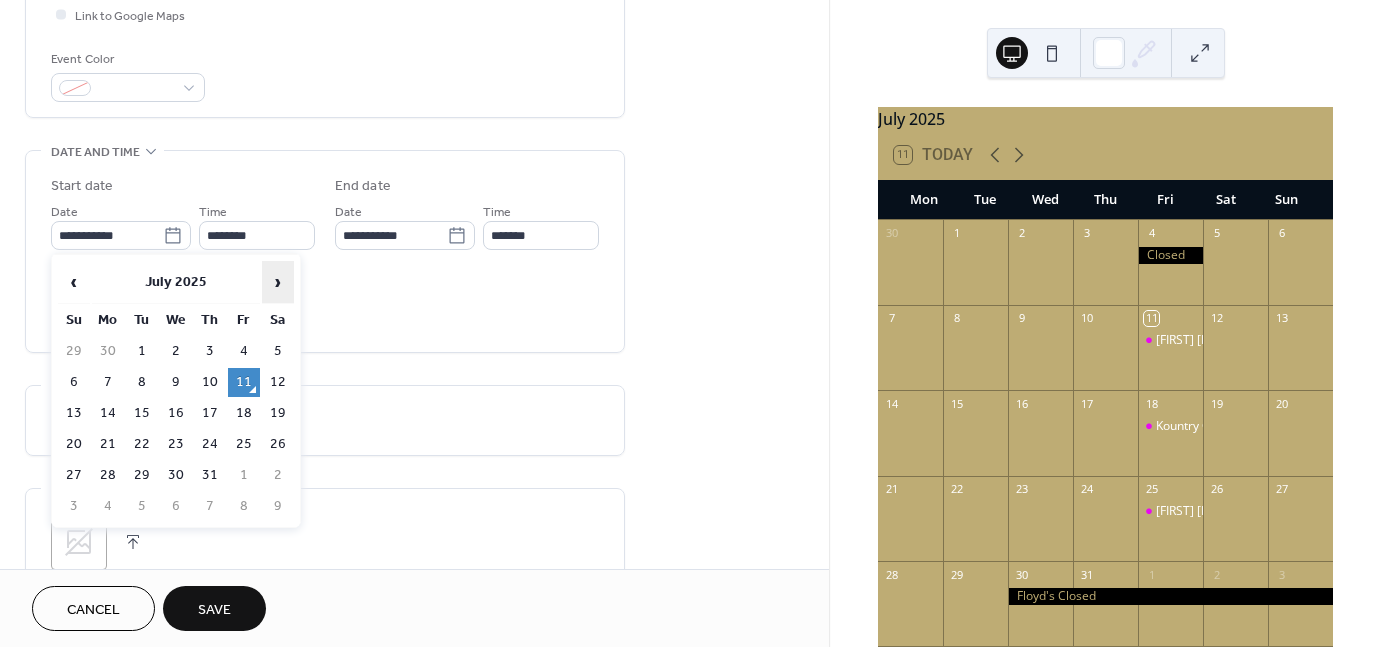 click on "›" at bounding box center (278, 282) 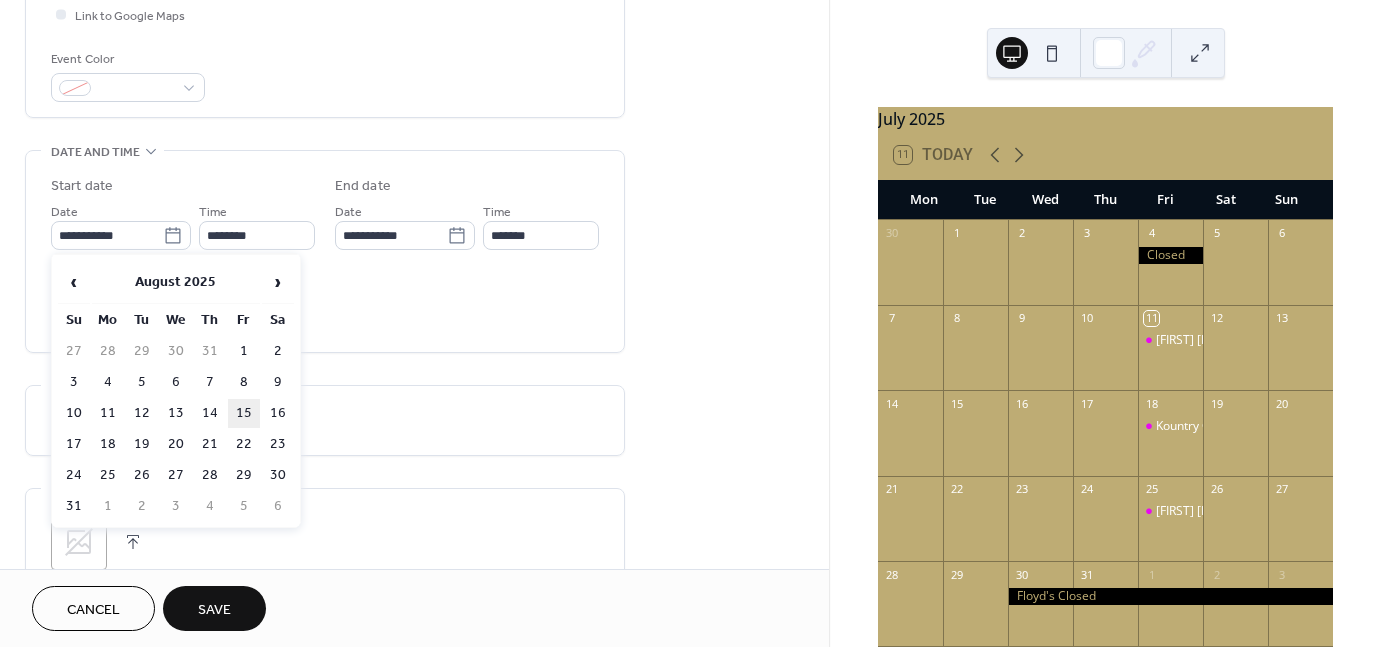 click on "15" at bounding box center [244, 413] 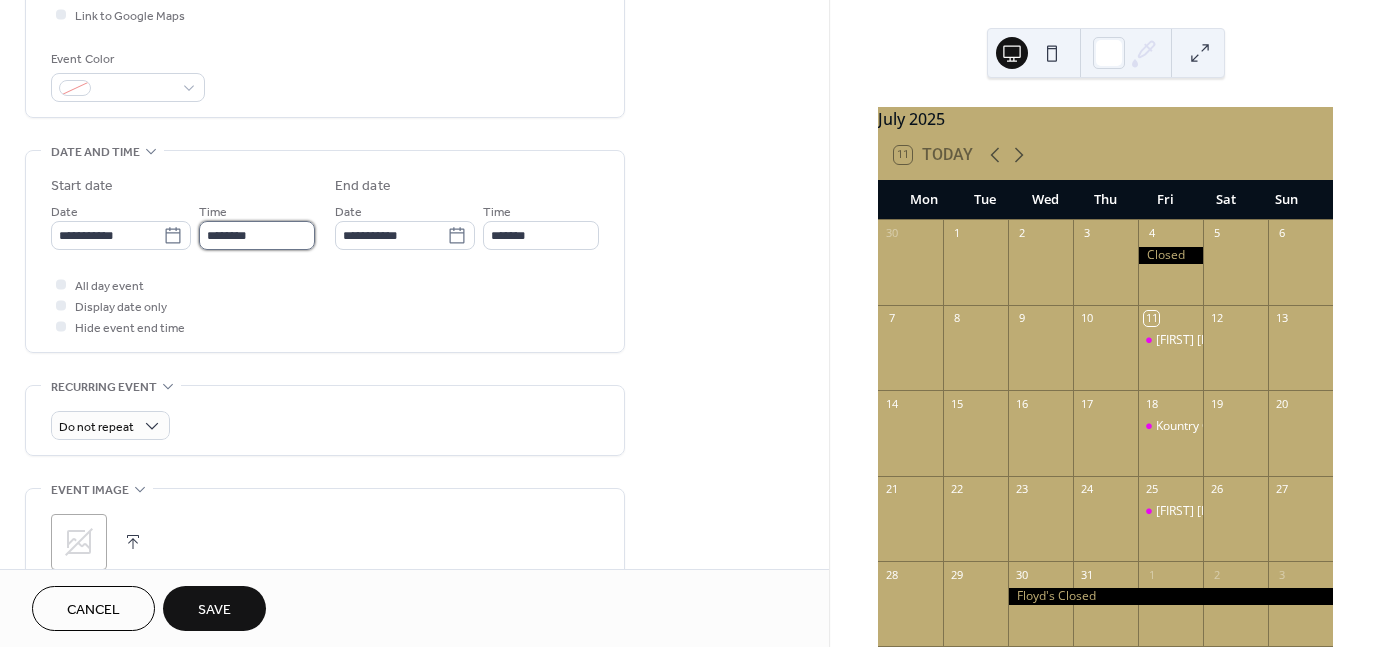 click on "********" at bounding box center (257, 235) 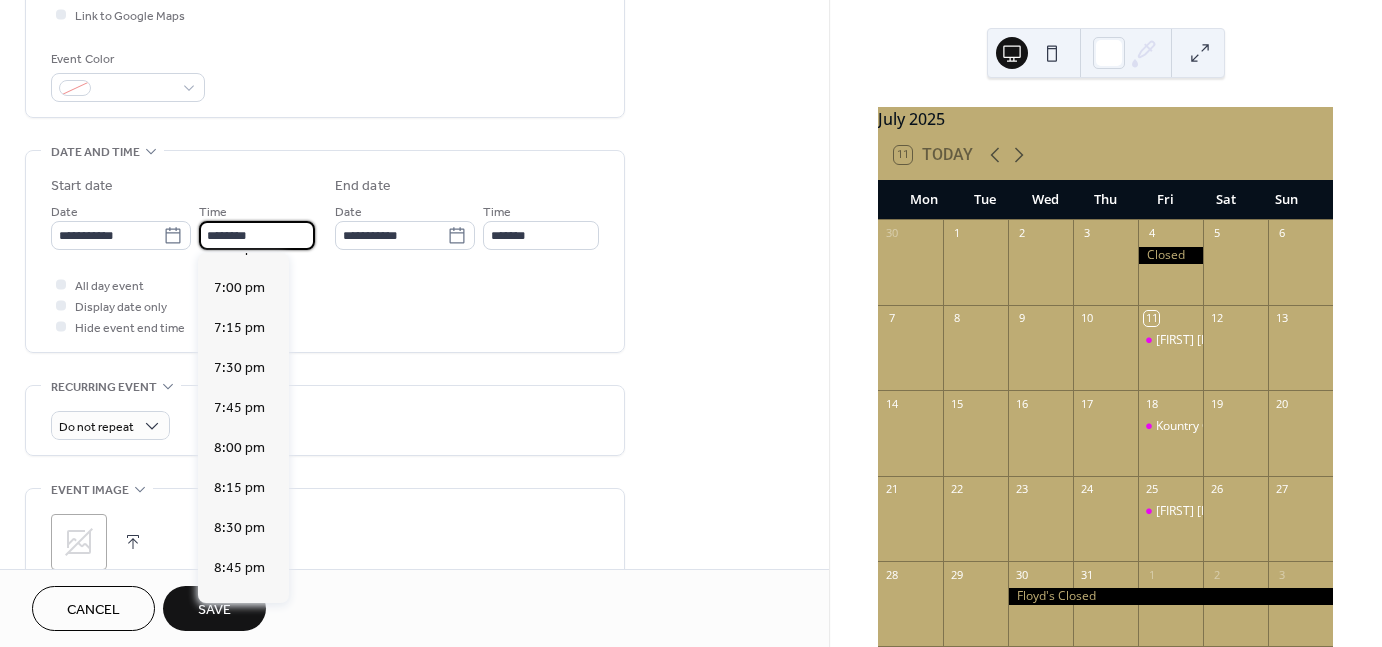 scroll, scrollTop: 3029, scrollLeft: 0, axis: vertical 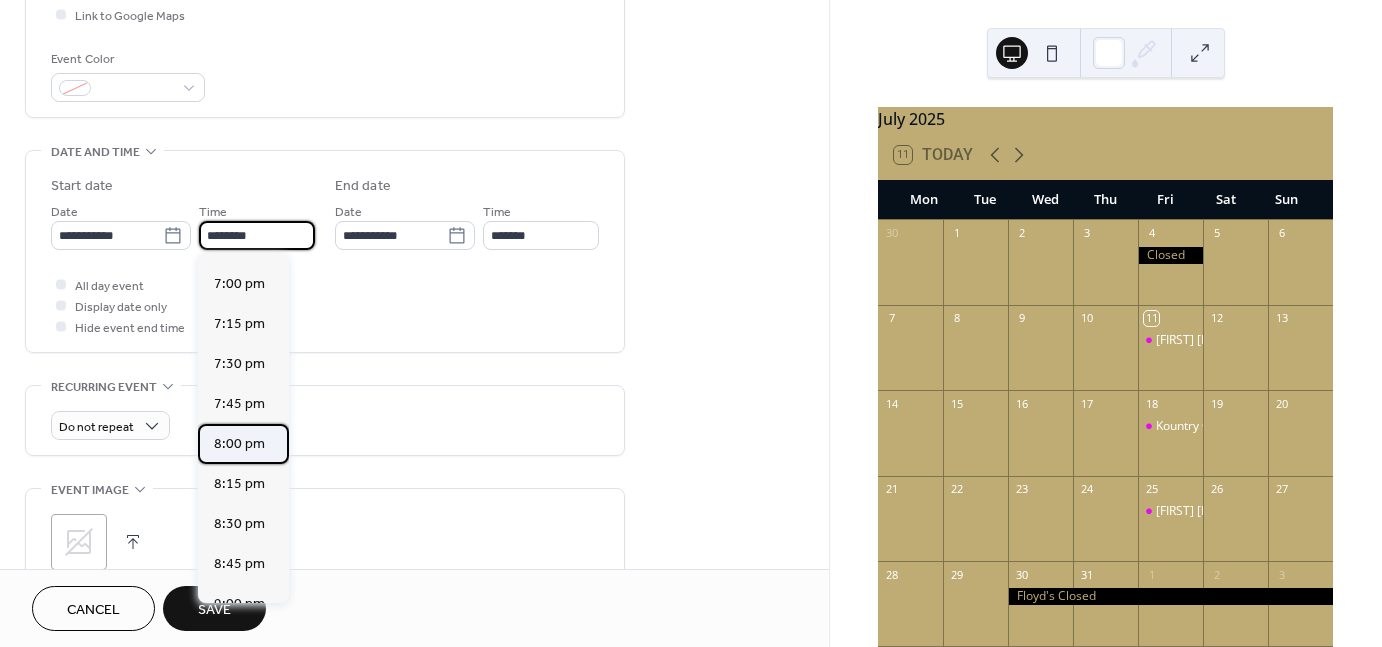 click on "8:00 pm" at bounding box center [239, 444] 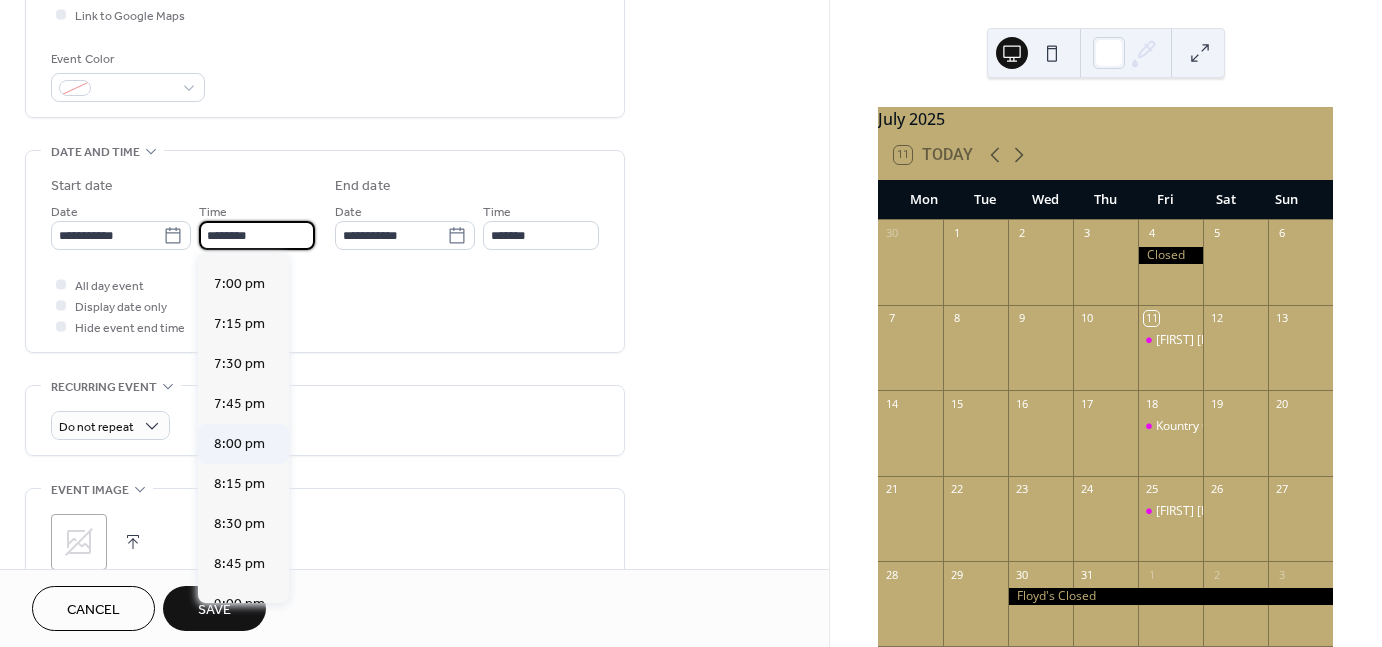 type on "*******" 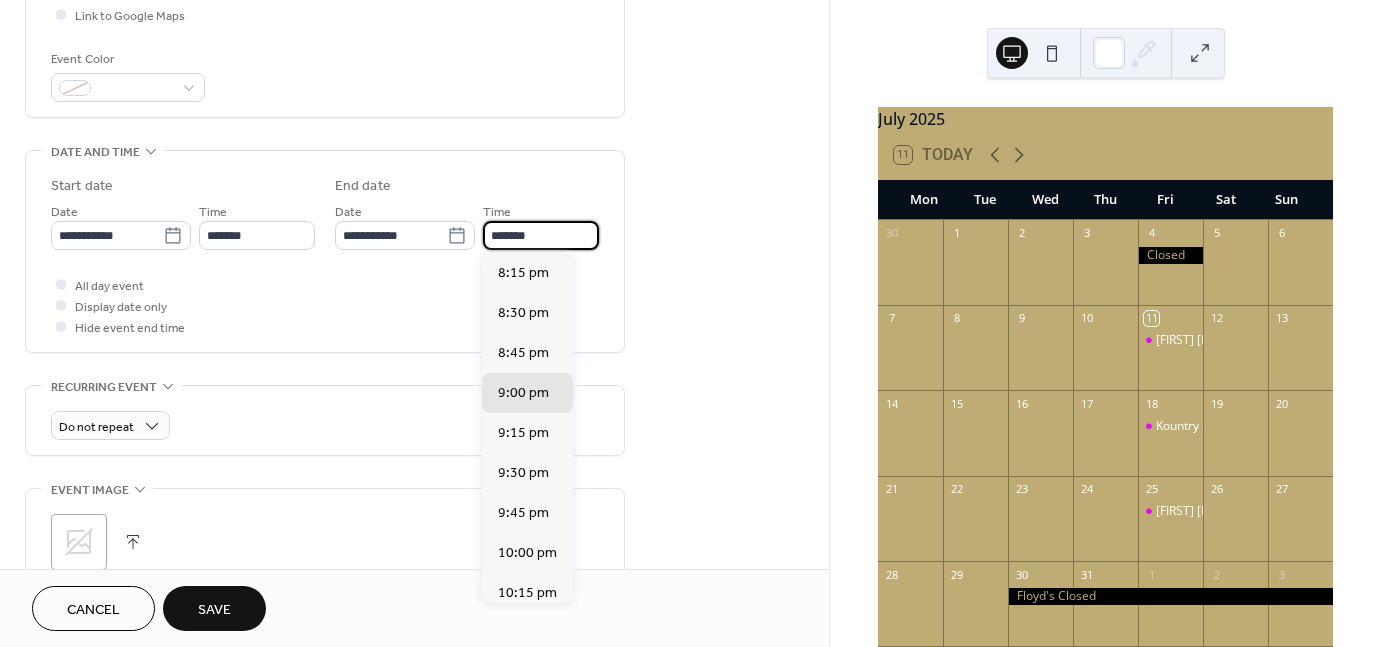click on "*******" at bounding box center [541, 235] 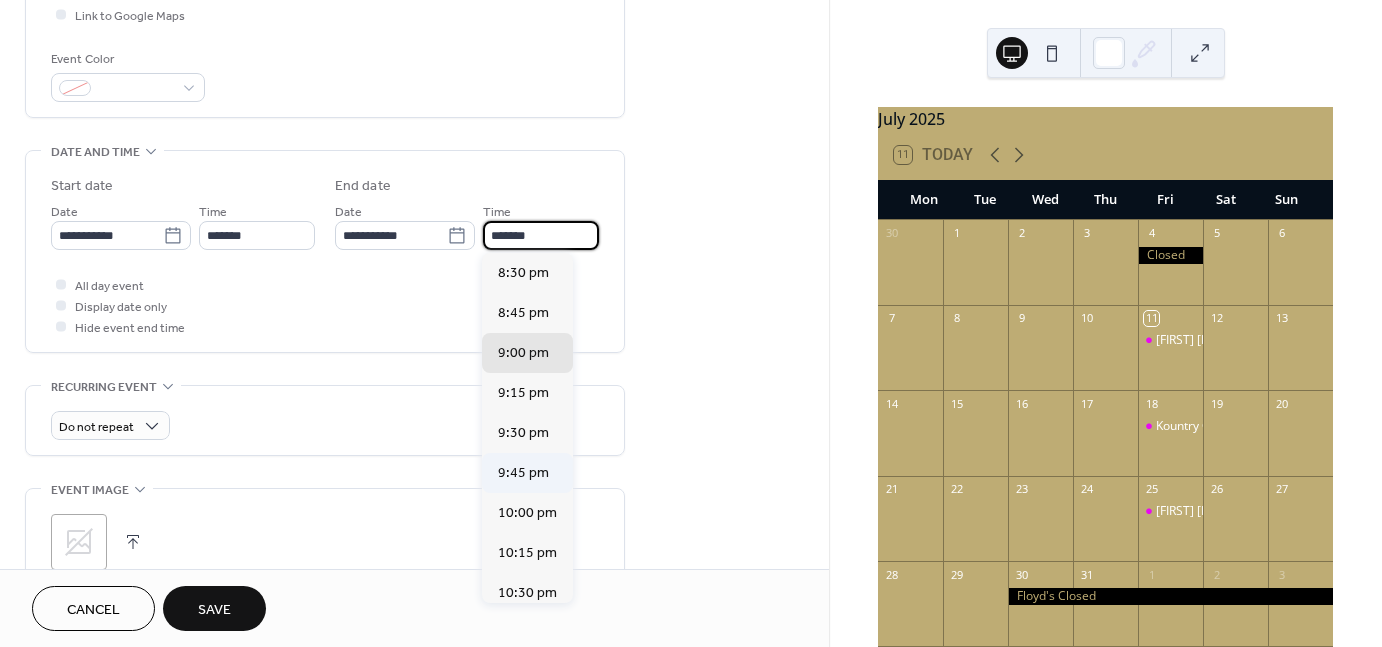scroll, scrollTop: 200, scrollLeft: 0, axis: vertical 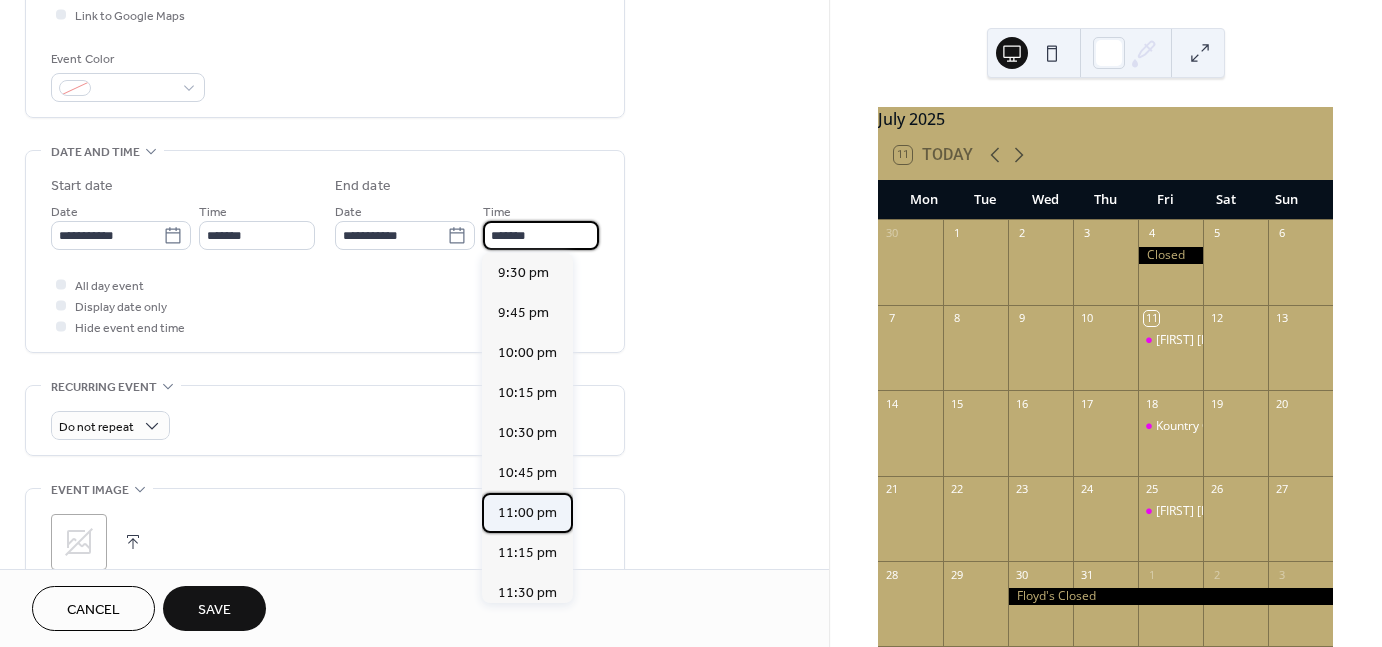 click on "11:00 pm" at bounding box center (527, 513) 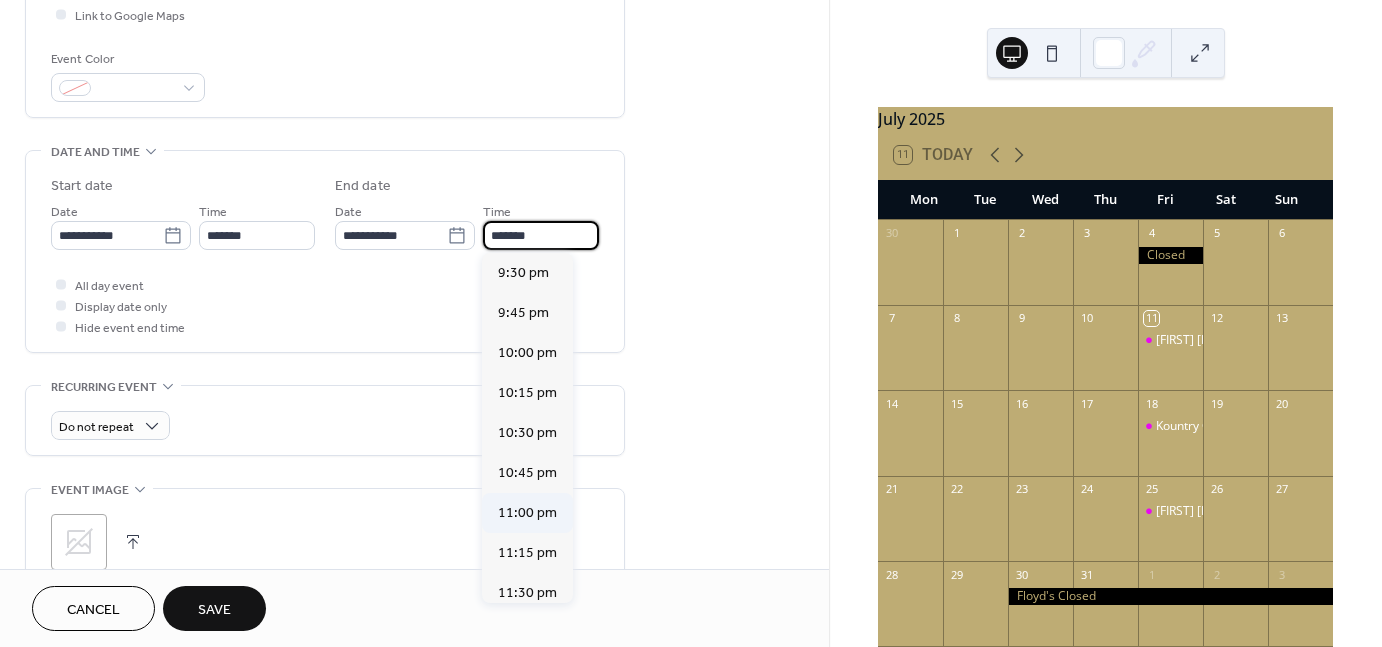 type on "********" 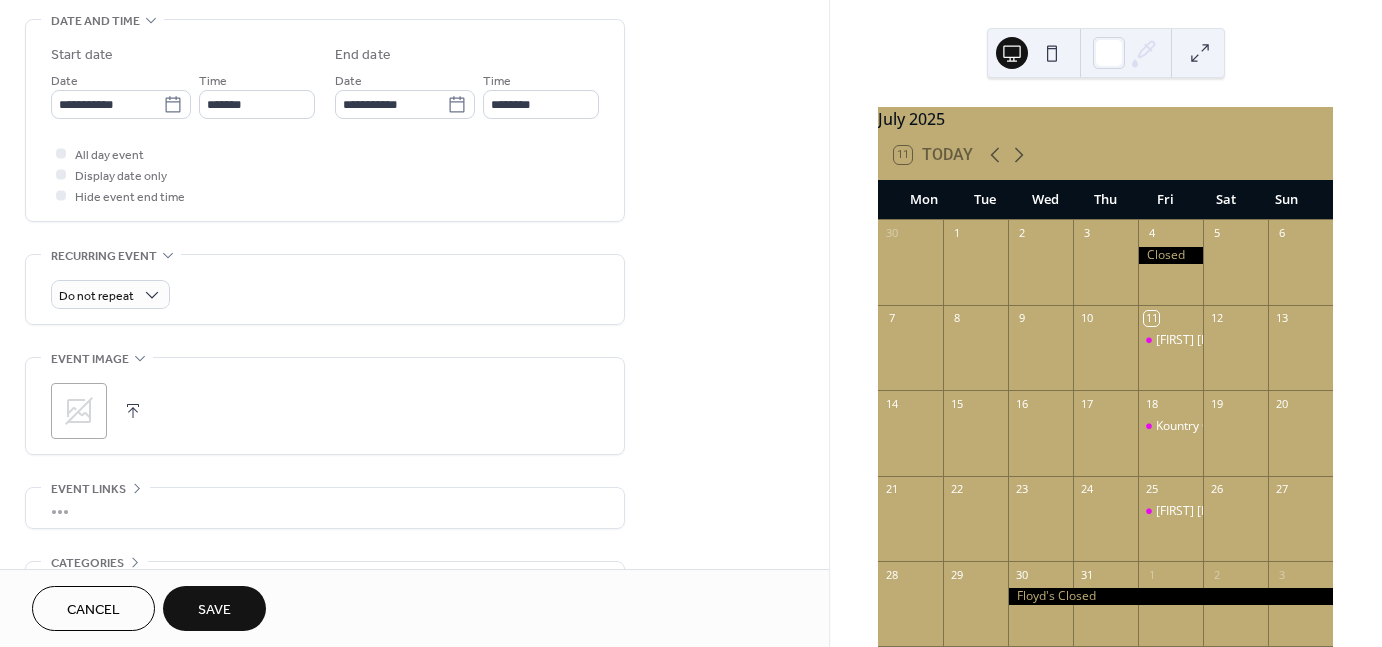scroll, scrollTop: 700, scrollLeft: 0, axis: vertical 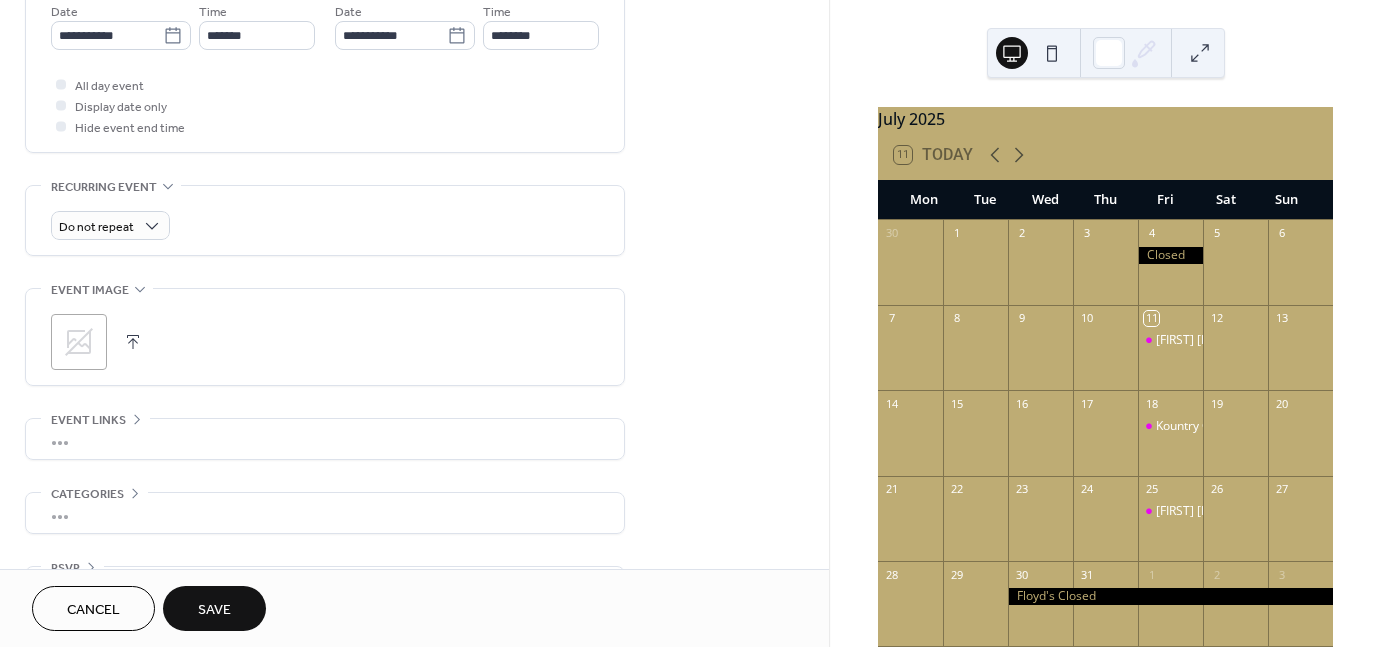 click at bounding box center (133, 342) 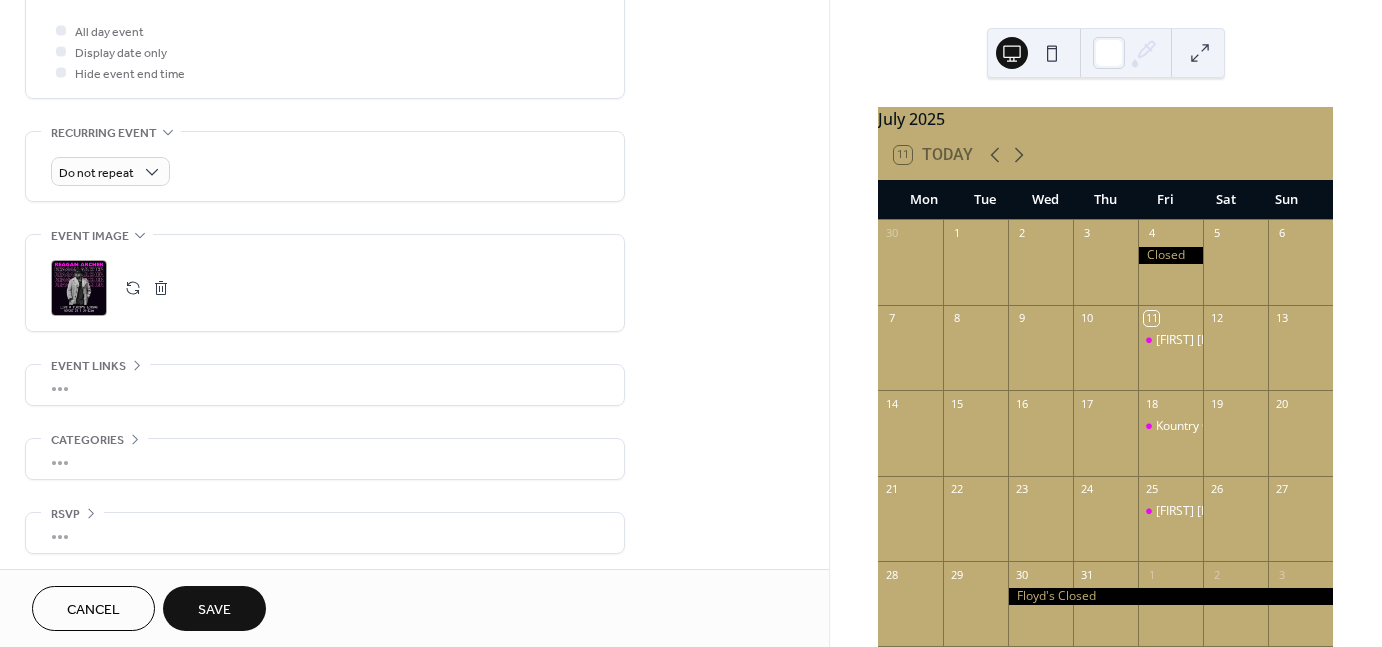 scroll, scrollTop: 756, scrollLeft: 0, axis: vertical 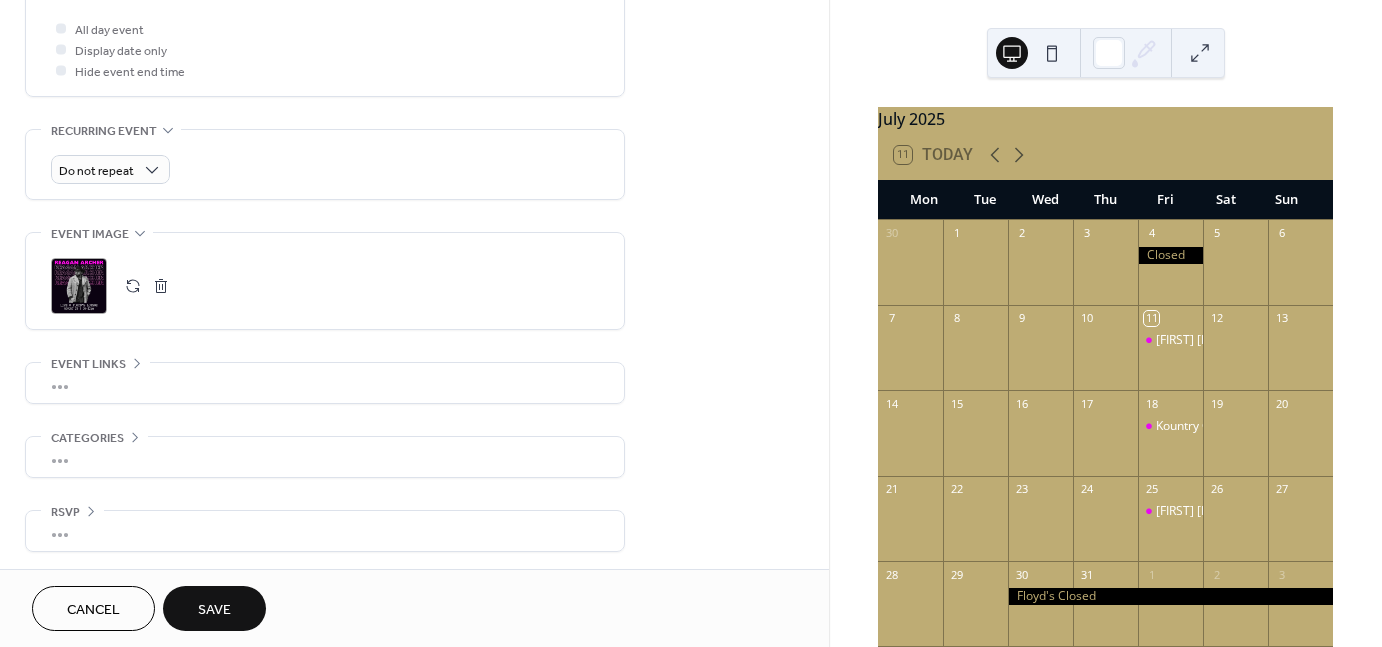 click on "Save" at bounding box center [214, 610] 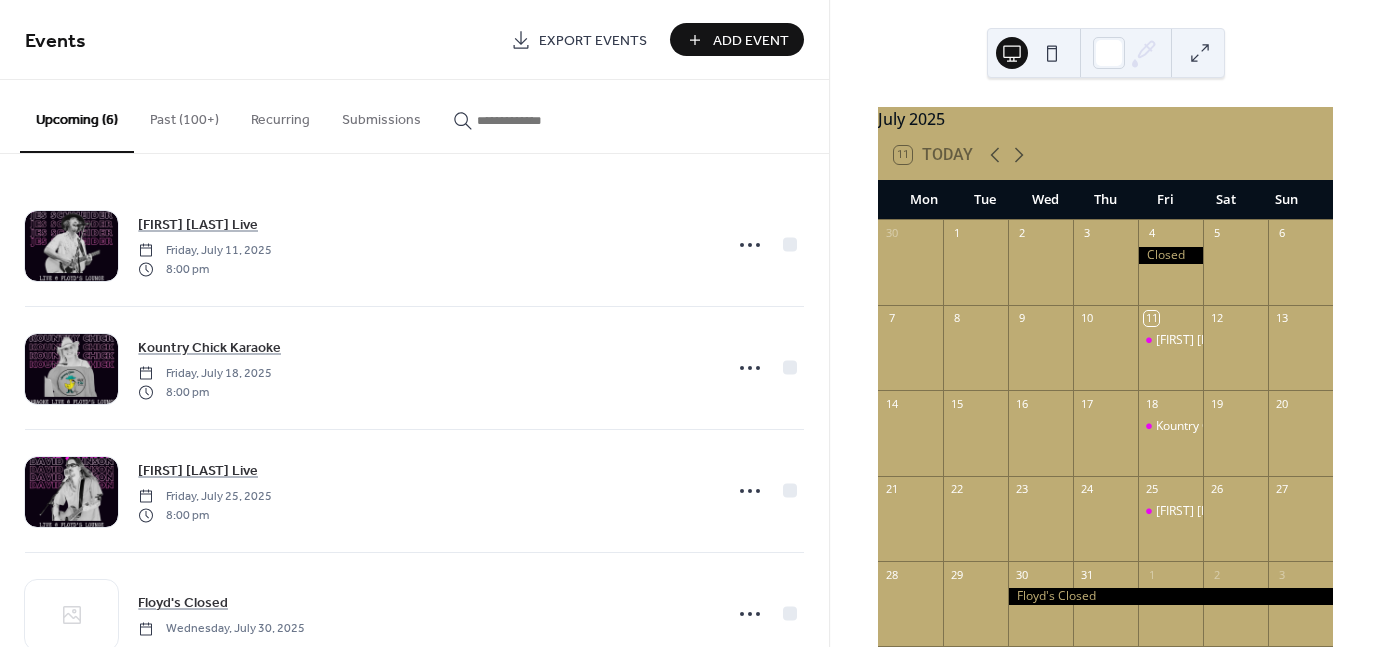 click on "Add Event" at bounding box center [751, 41] 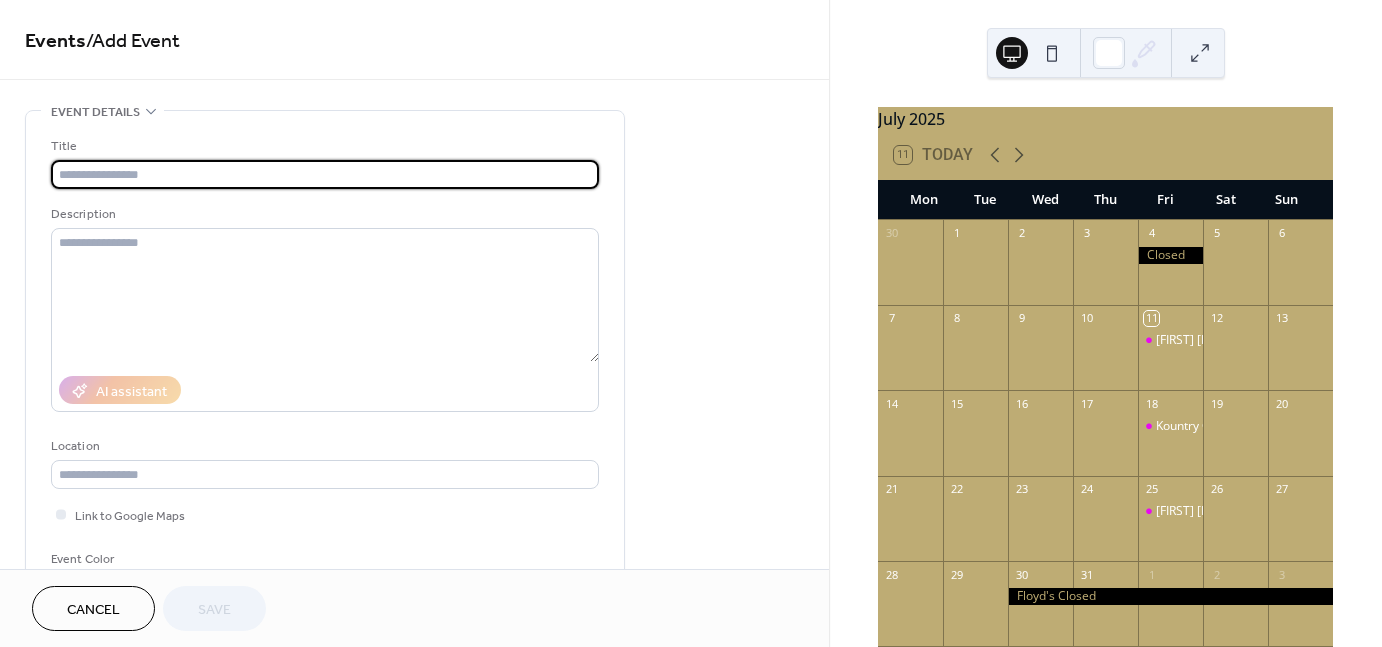 click at bounding box center (325, 174) 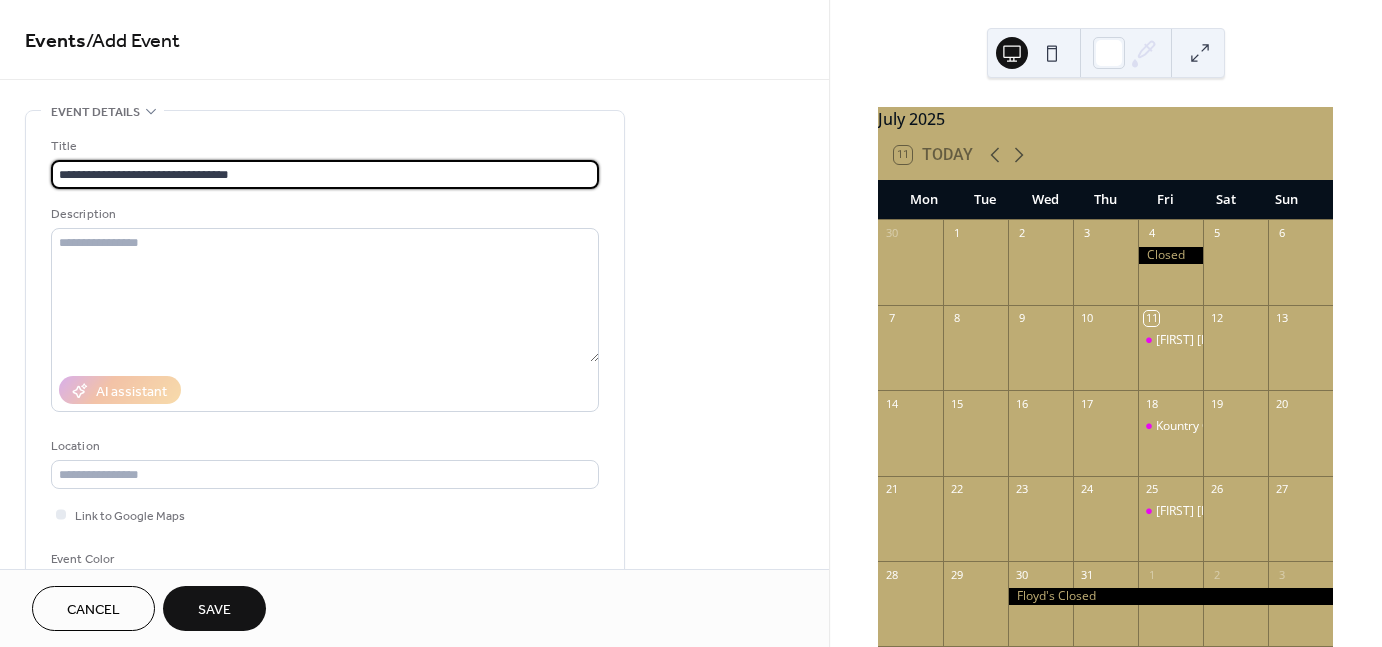 type on "**********" 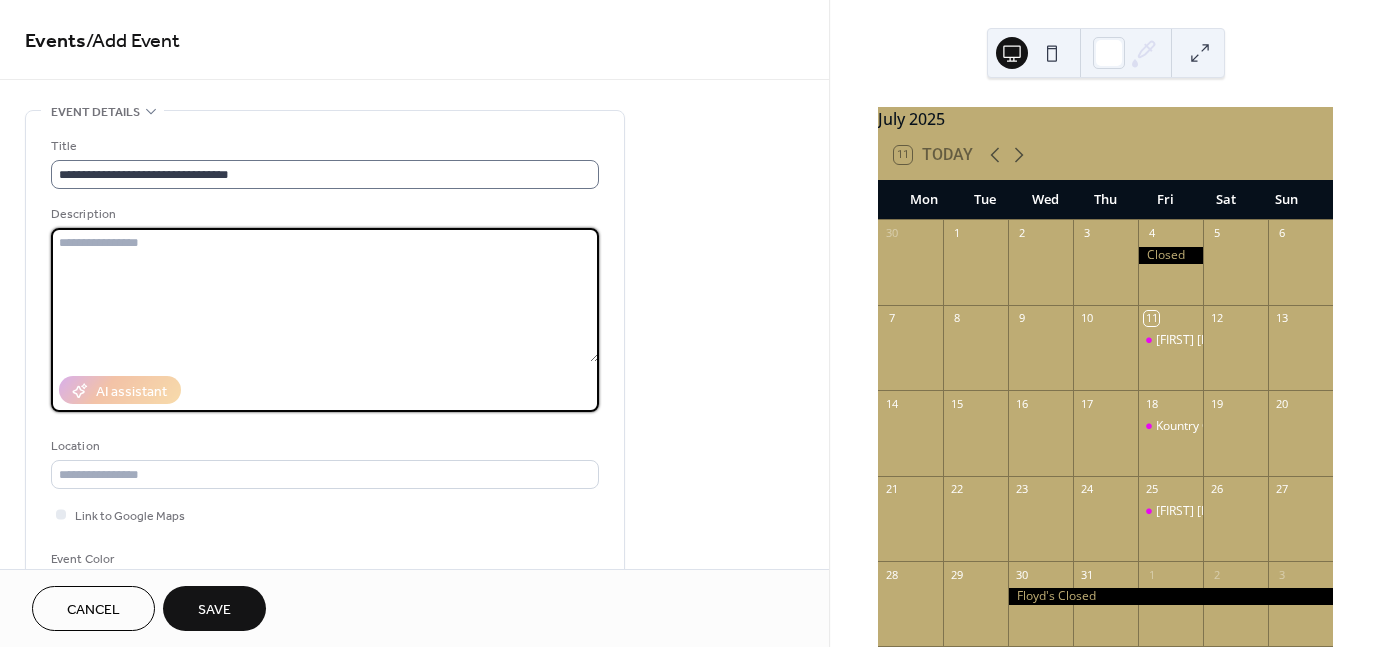 paste on "**********" 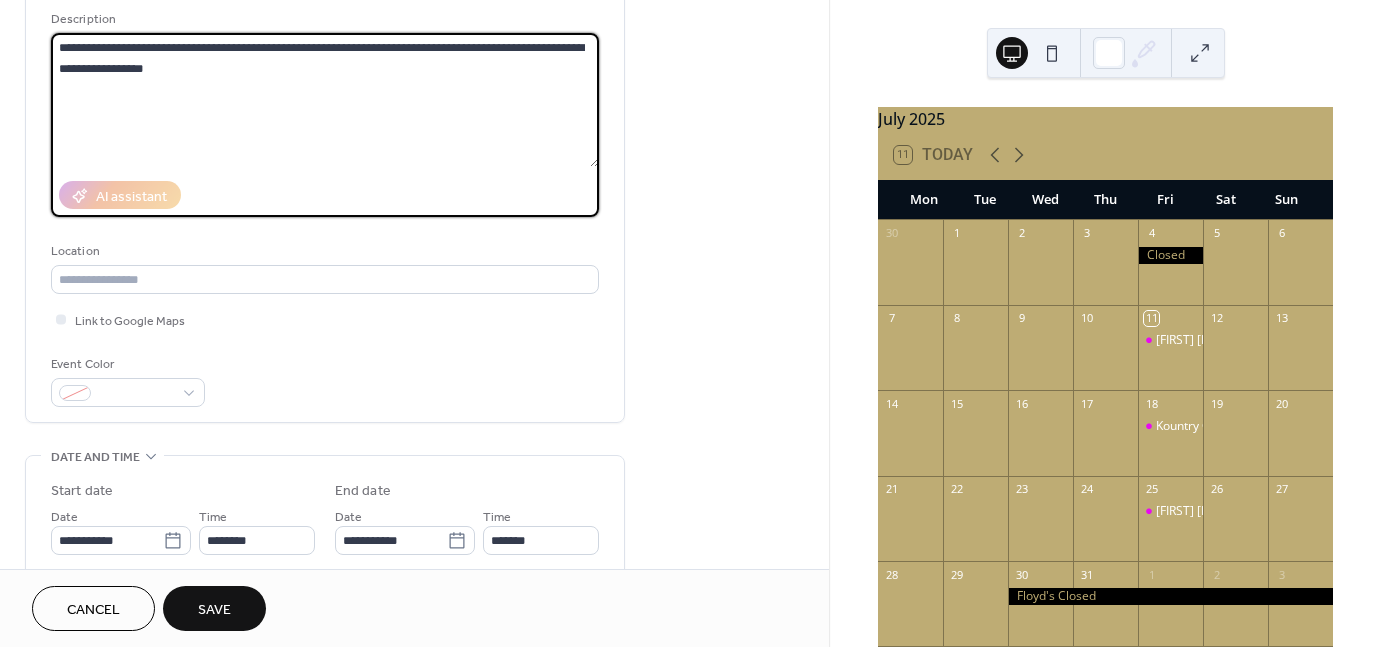 scroll, scrollTop: 200, scrollLeft: 0, axis: vertical 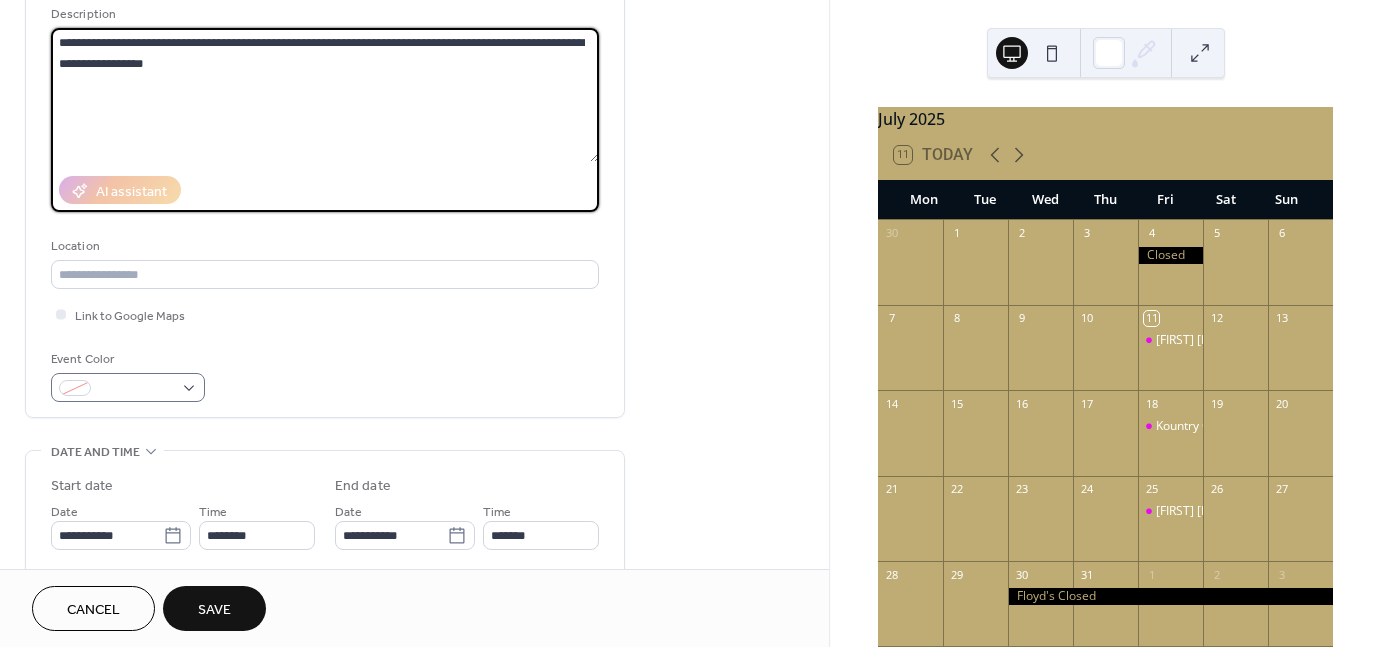 type on "**********" 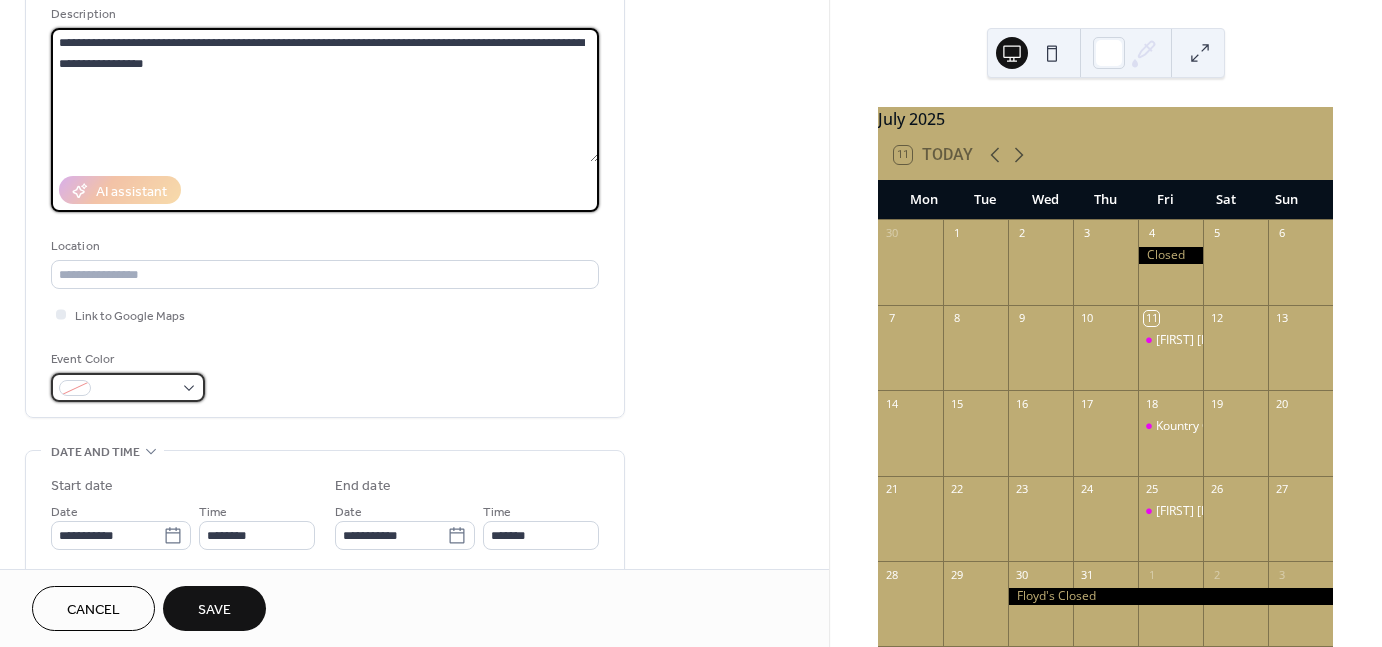 click at bounding box center [136, 389] 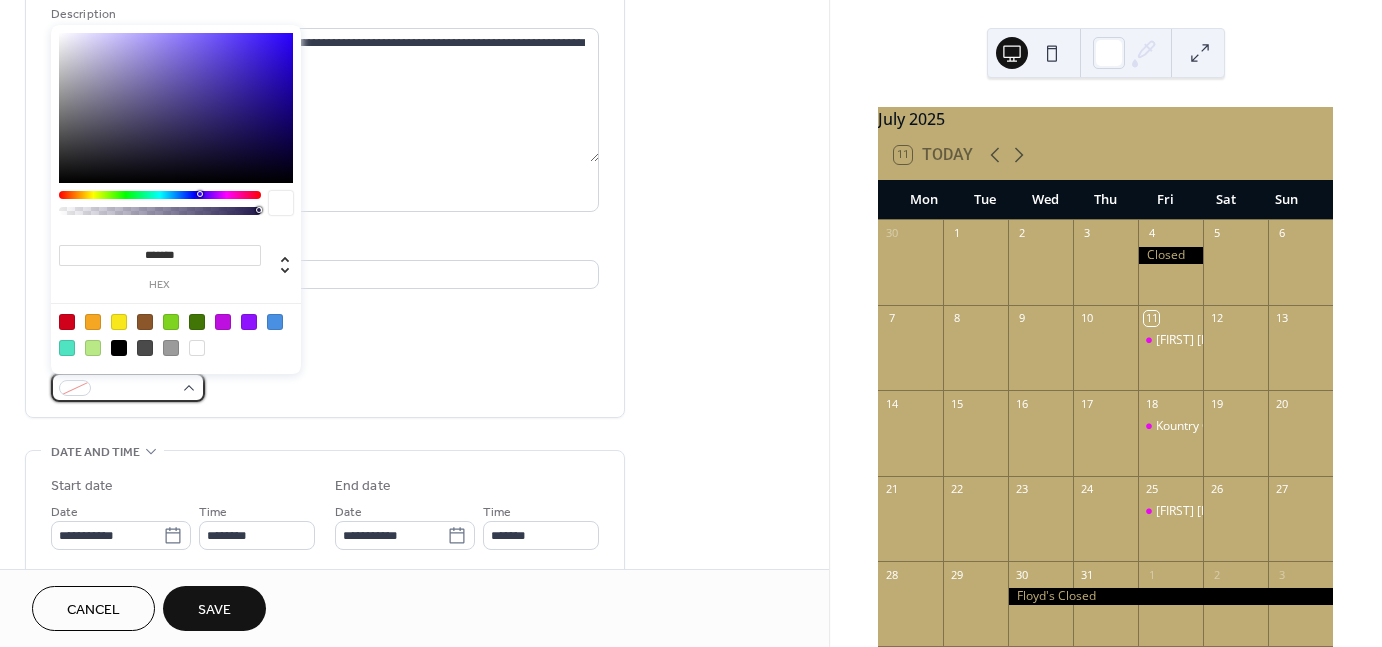 click at bounding box center [128, 387] 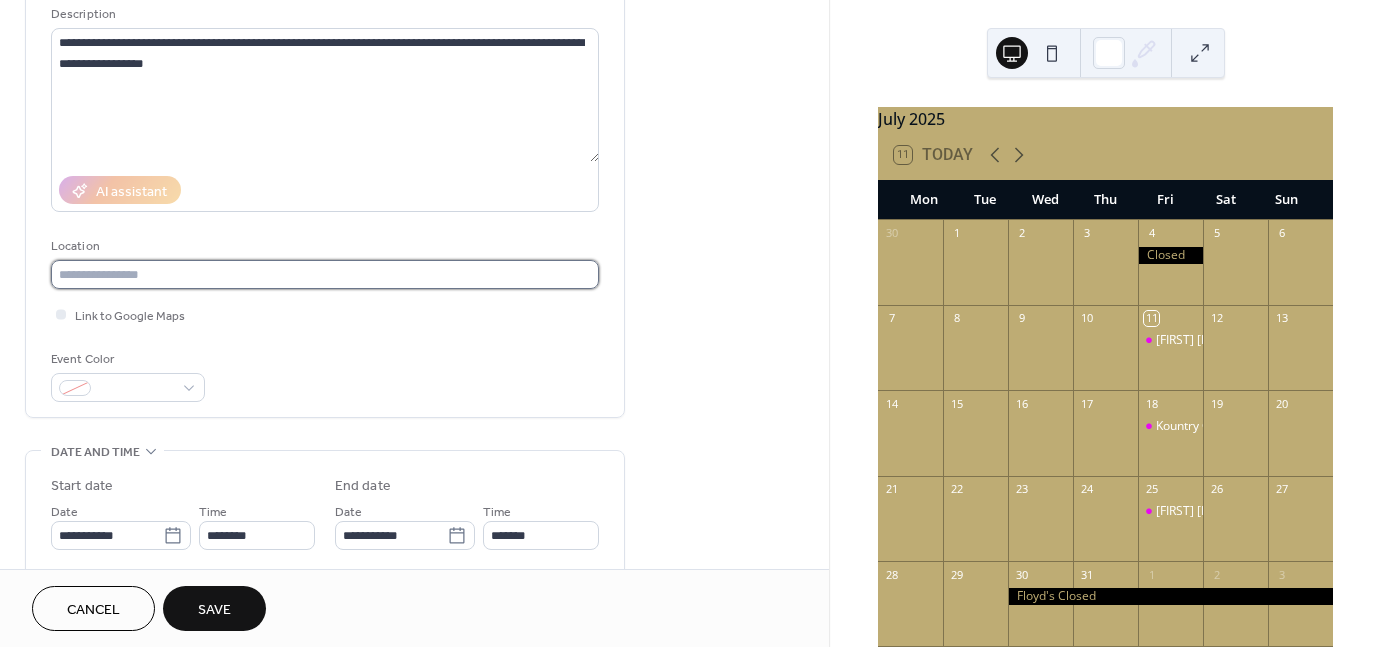 click at bounding box center (325, 274) 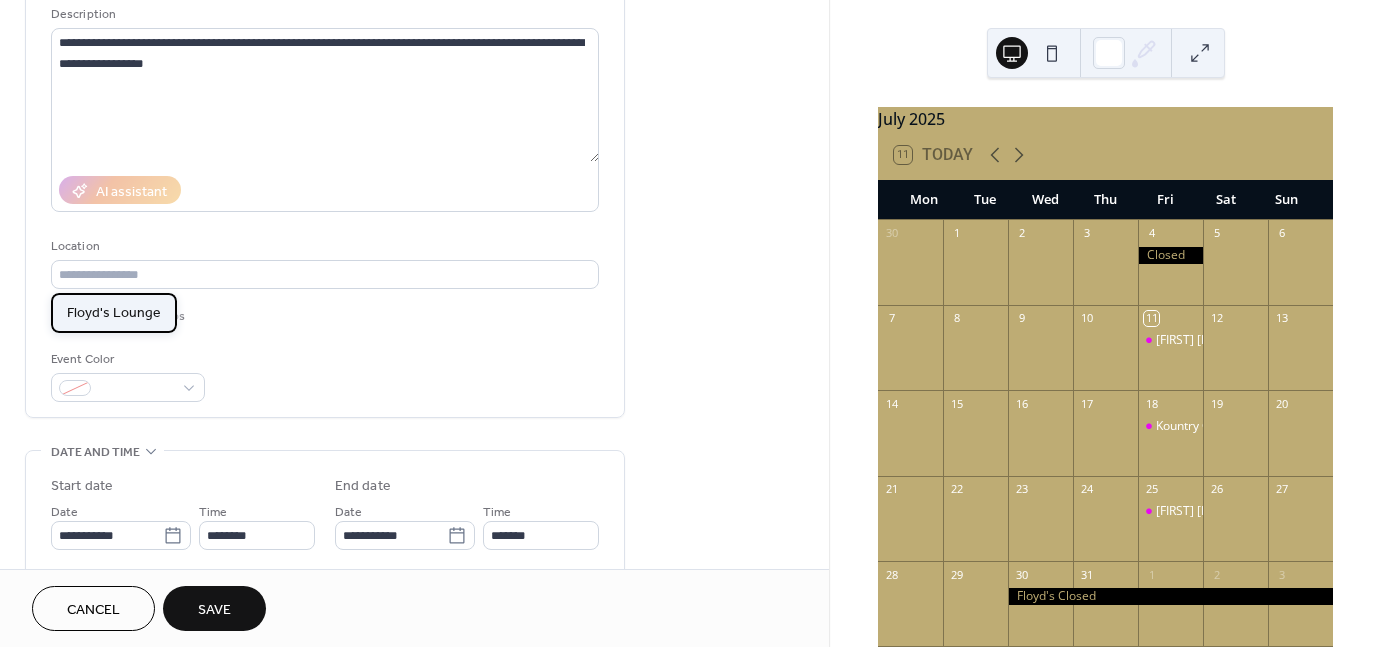 click on "Floyd's Lounge" at bounding box center (114, 312) 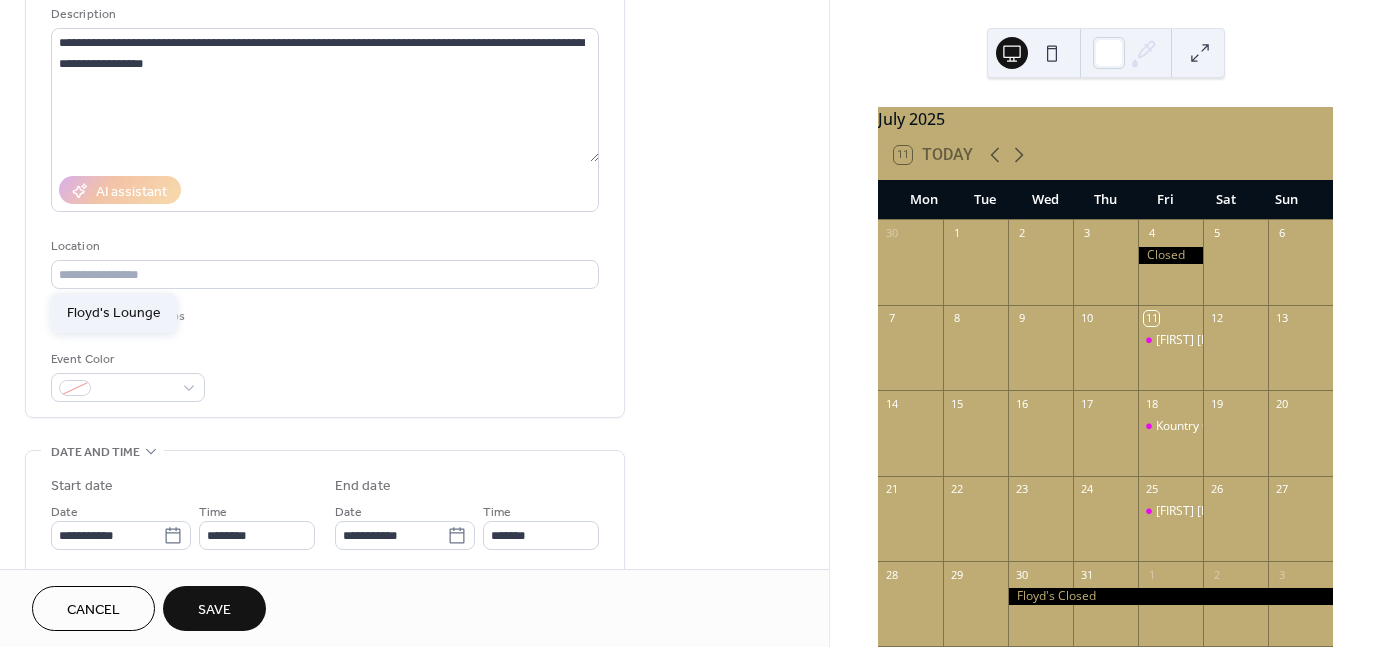 type on "**********" 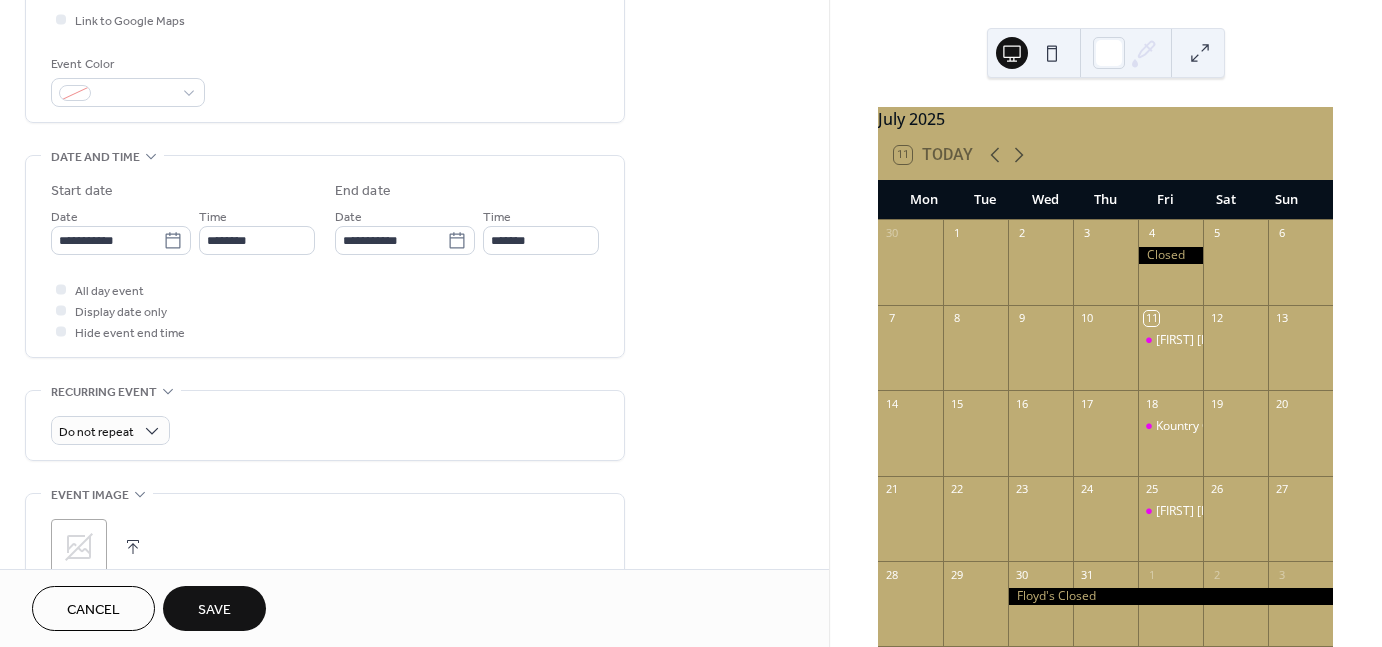 scroll, scrollTop: 500, scrollLeft: 0, axis: vertical 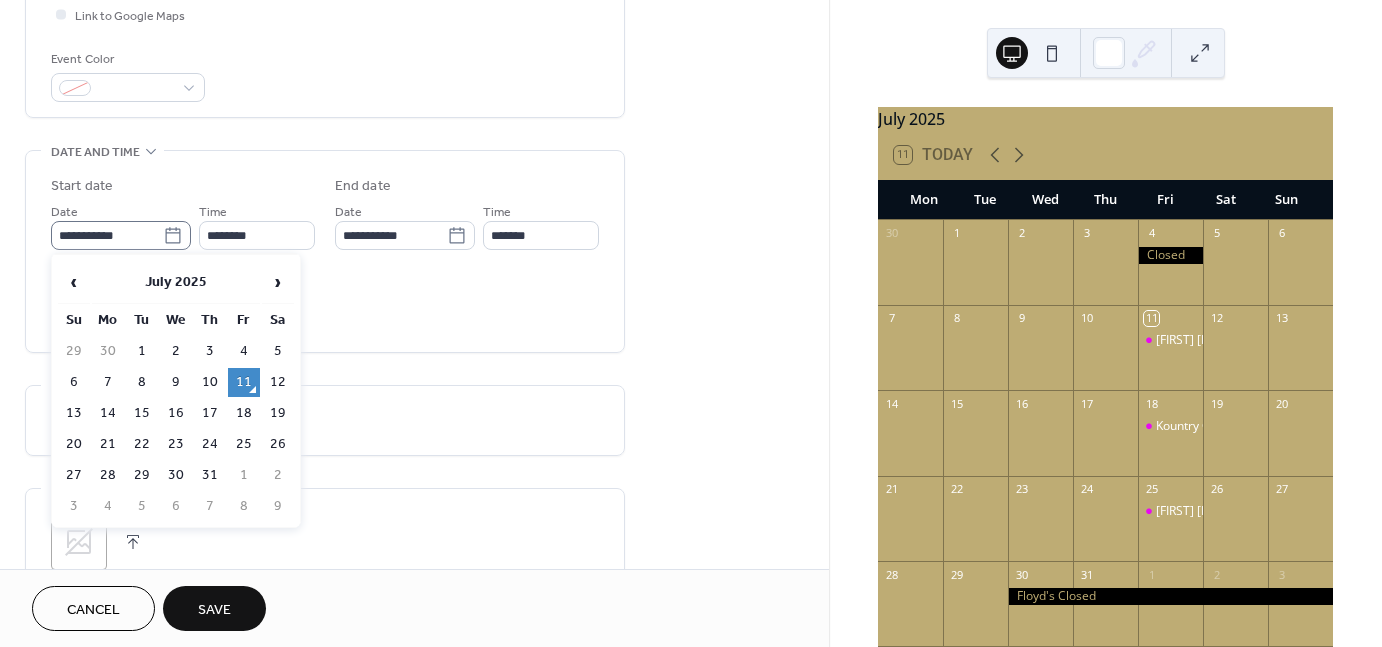 click 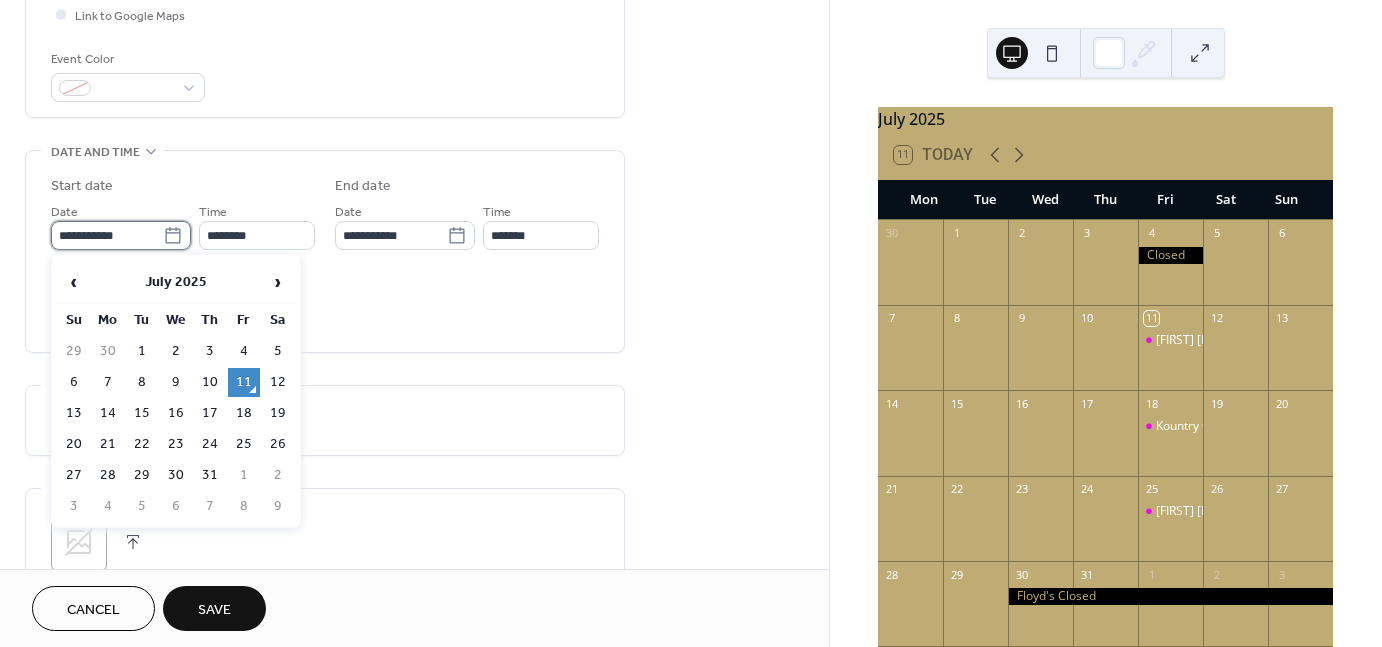 click on "**********" at bounding box center [107, 235] 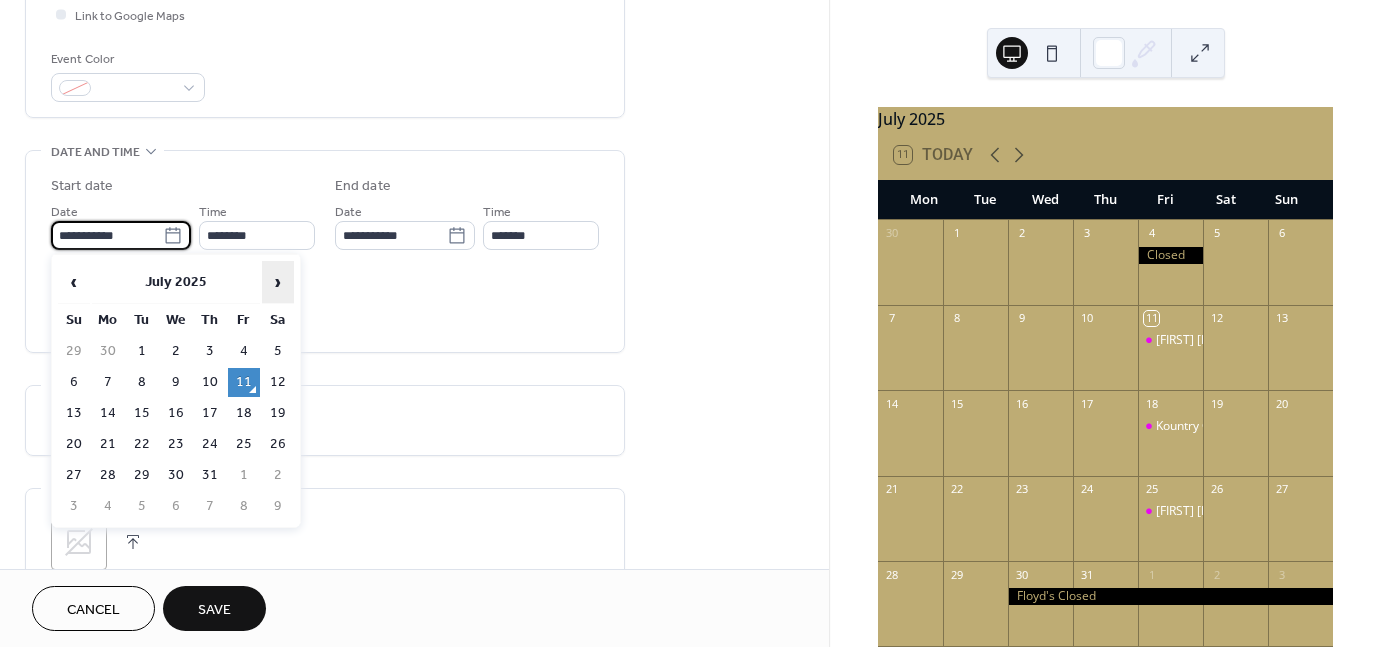 click on "›" at bounding box center [278, 282] 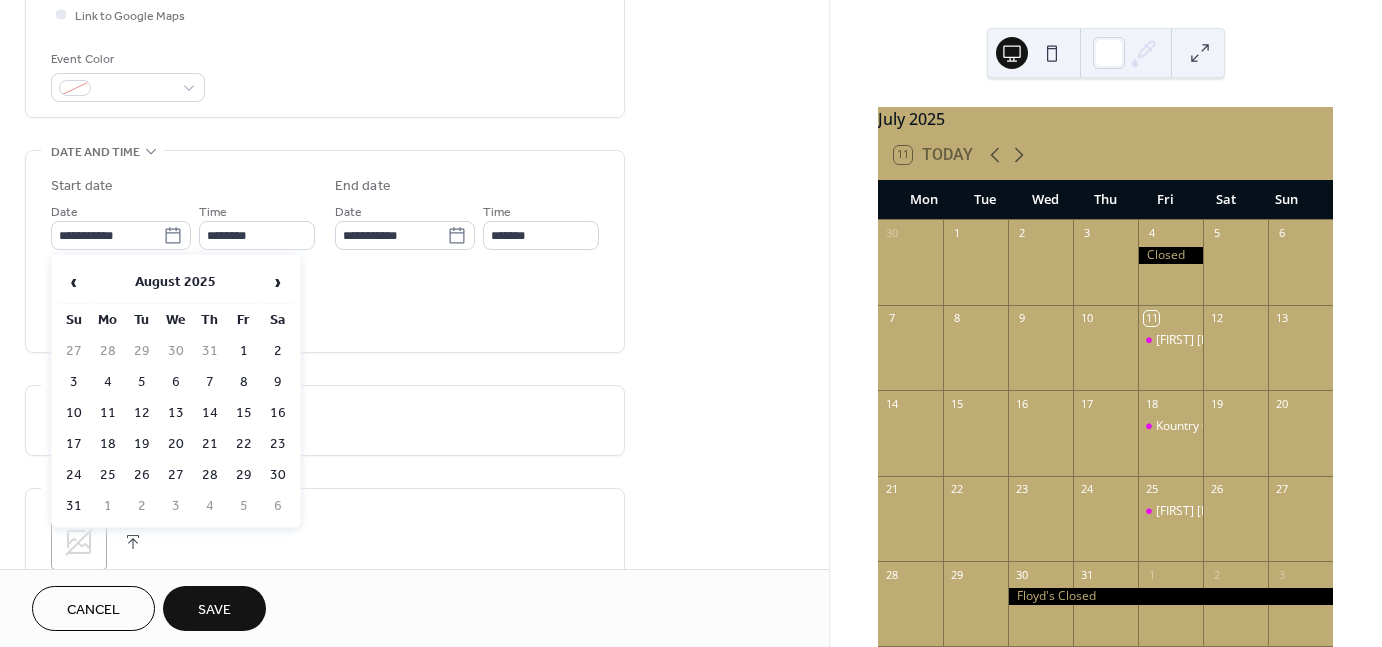 click on "16" at bounding box center [278, 413] 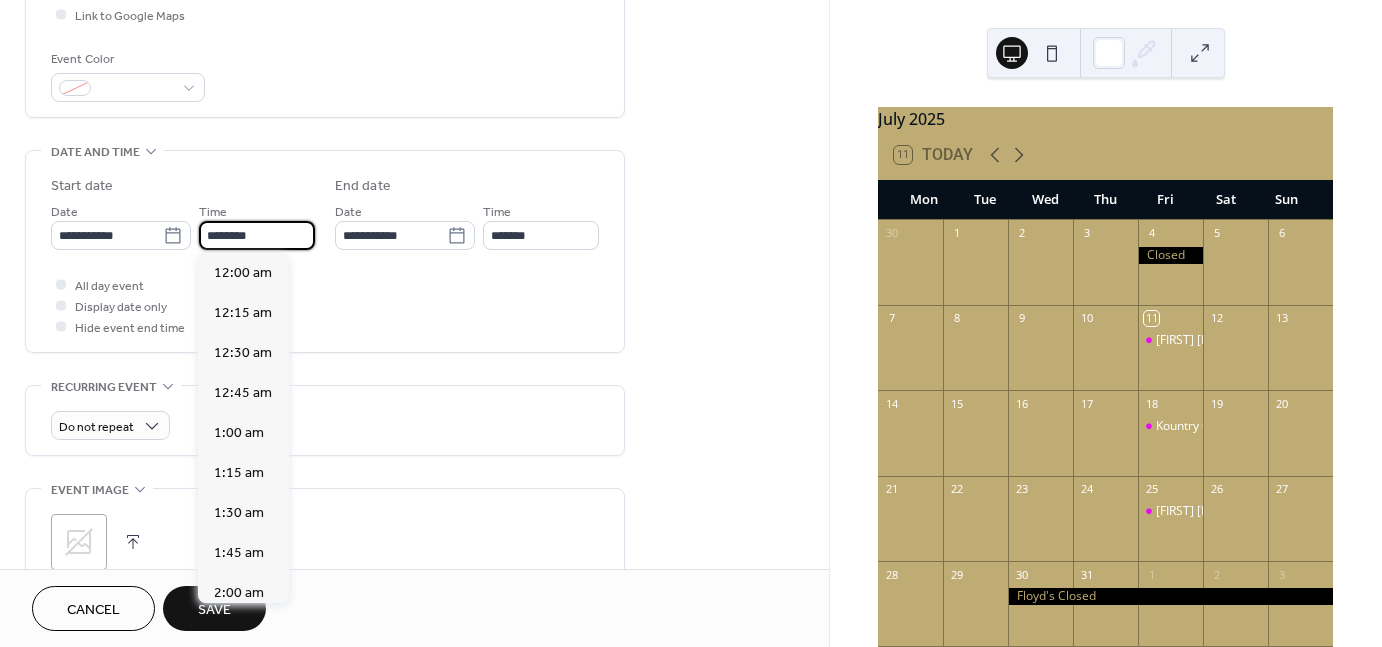 click on "********" at bounding box center [257, 235] 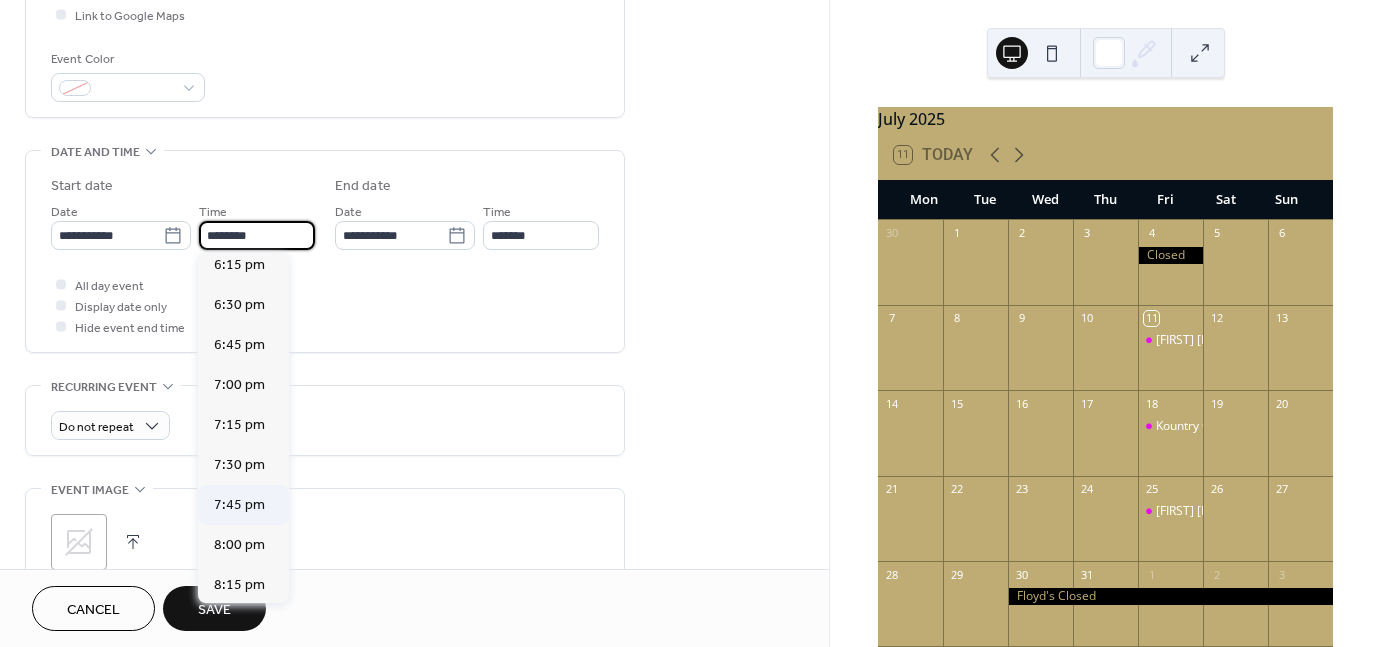 scroll, scrollTop: 2929, scrollLeft: 0, axis: vertical 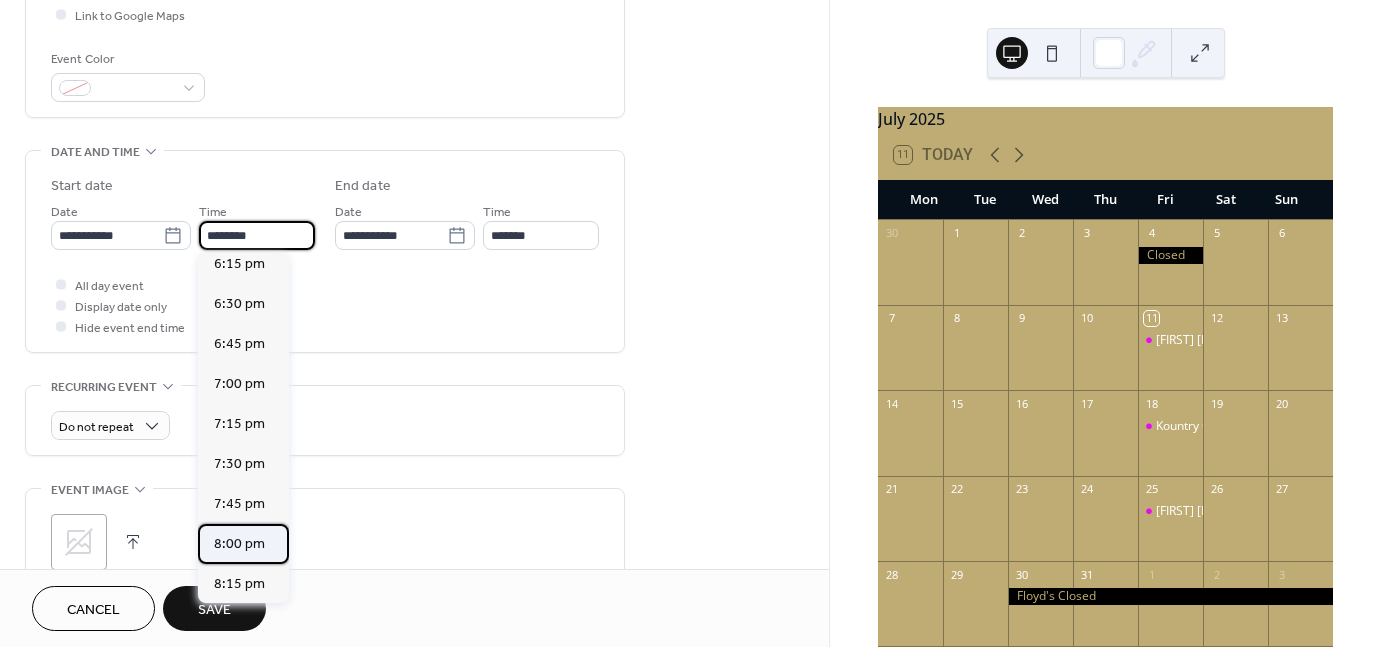 click on "8:00 pm" at bounding box center (239, 544) 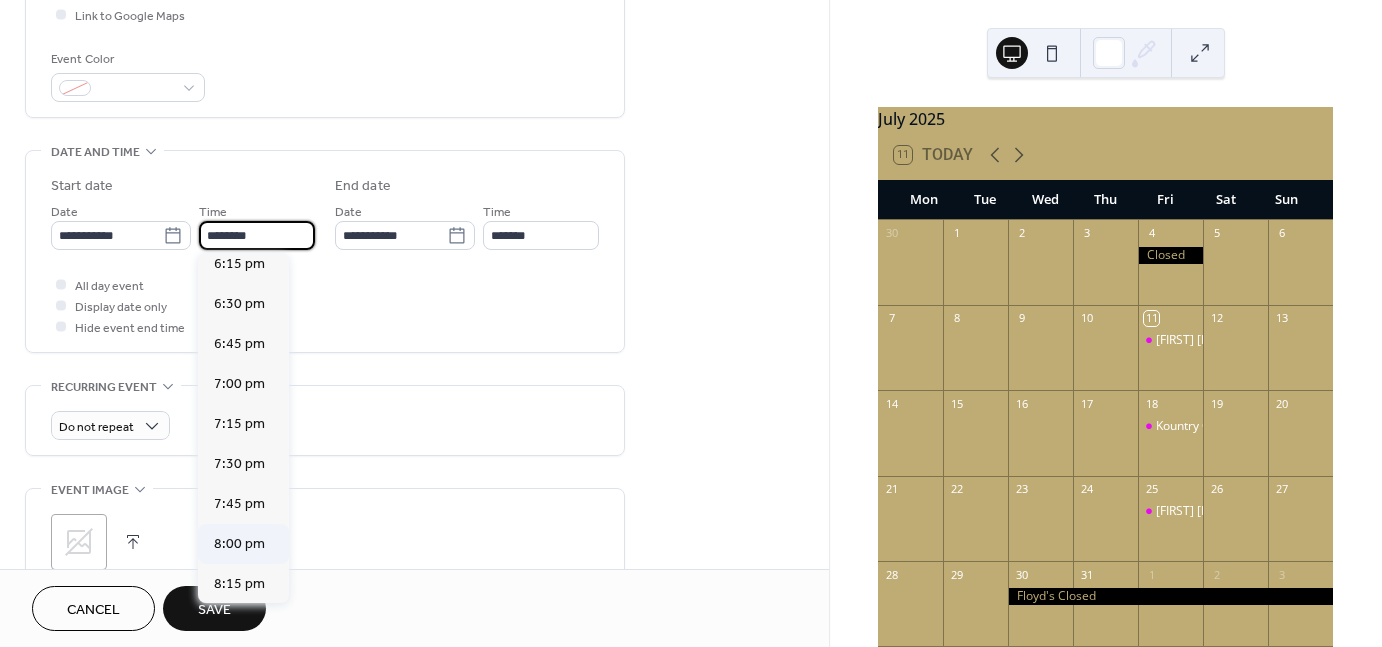 type on "*******" 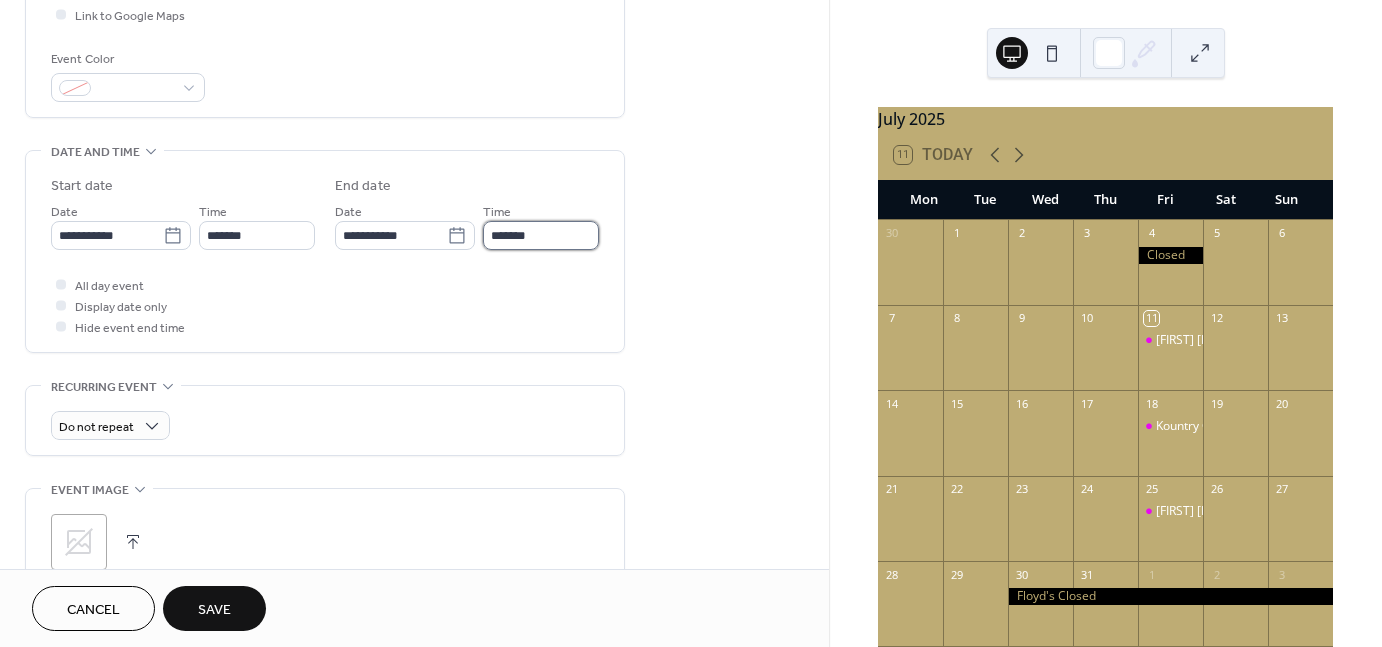 click on "*******" at bounding box center [541, 235] 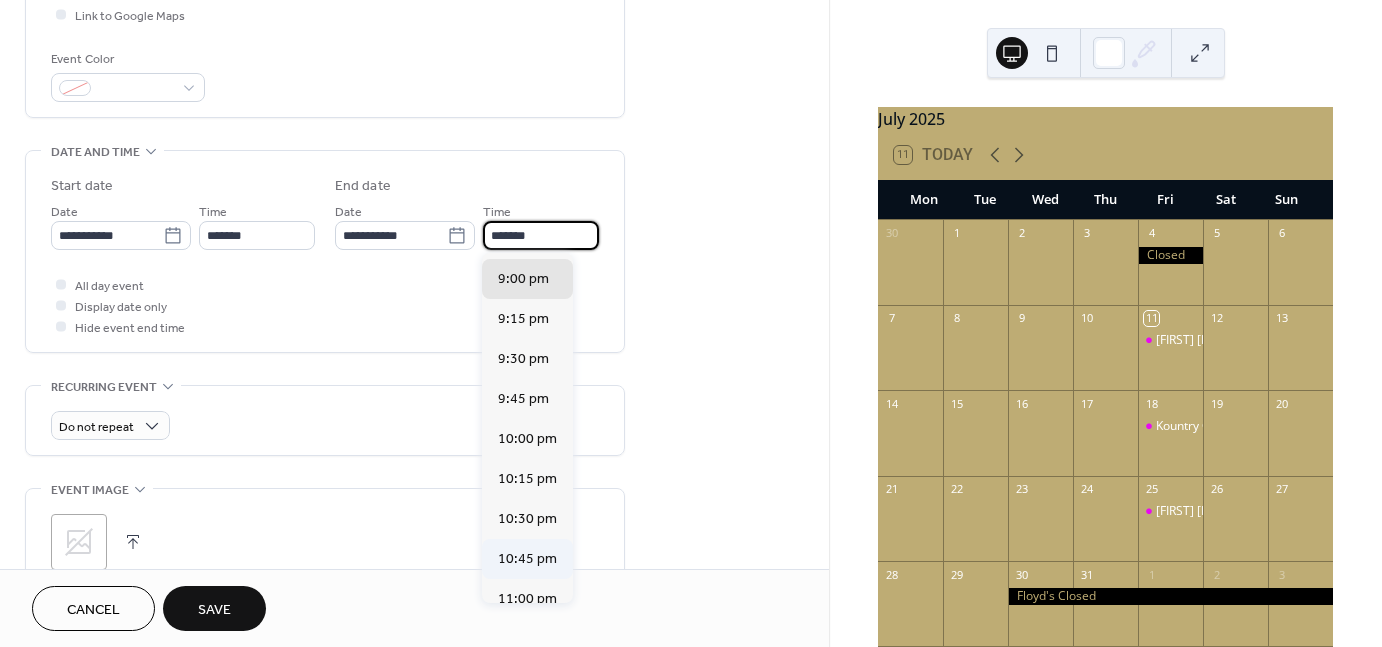 scroll, scrollTop: 252, scrollLeft: 0, axis: vertical 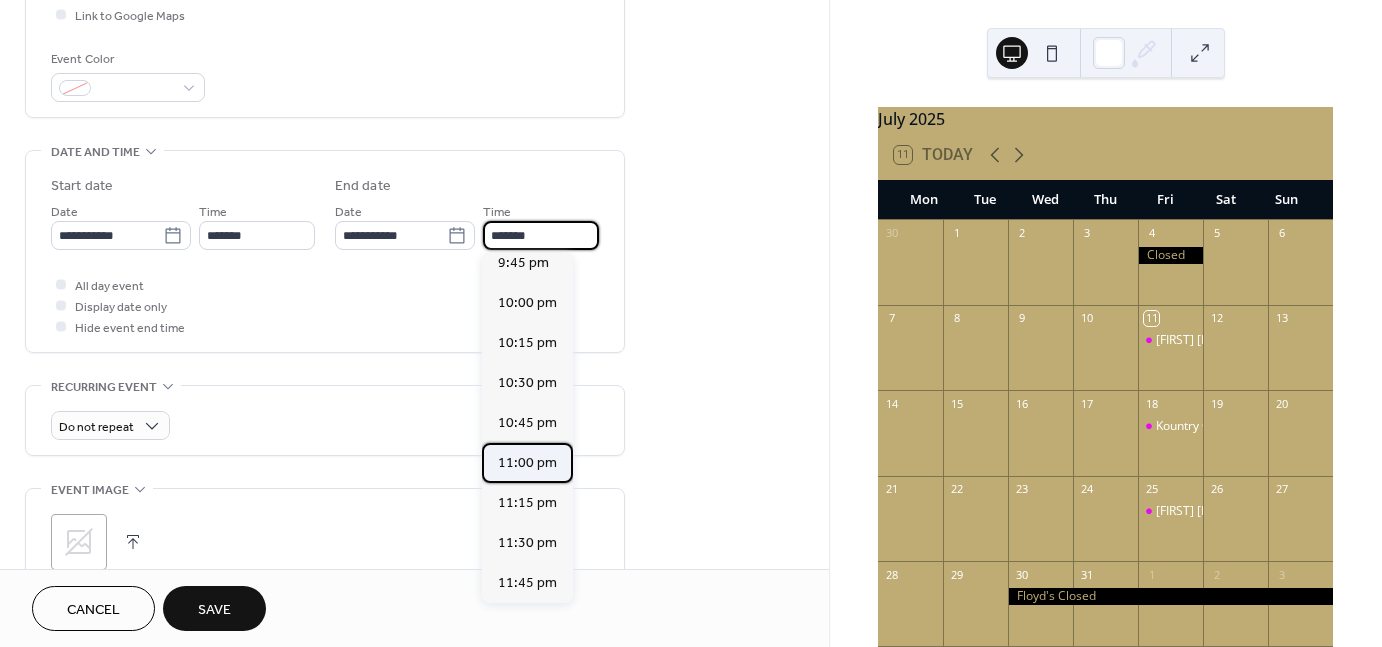 click on "11:00 pm" at bounding box center (527, 463) 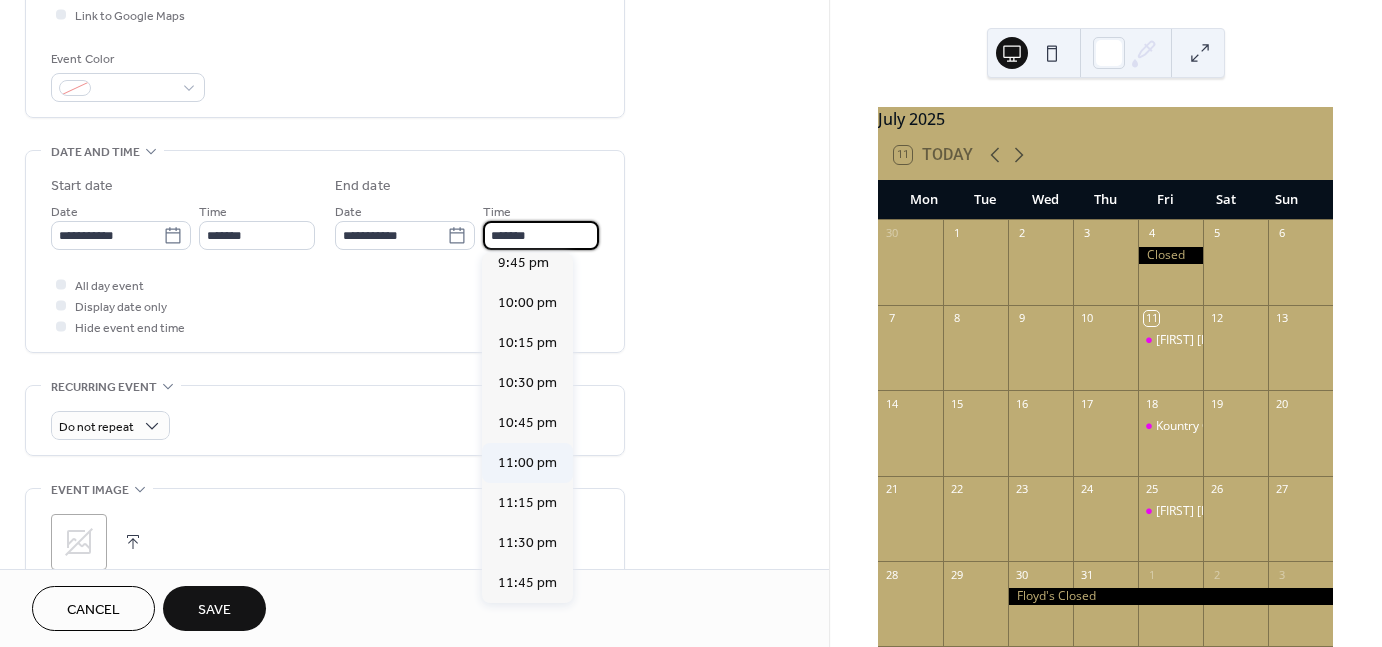 type on "********" 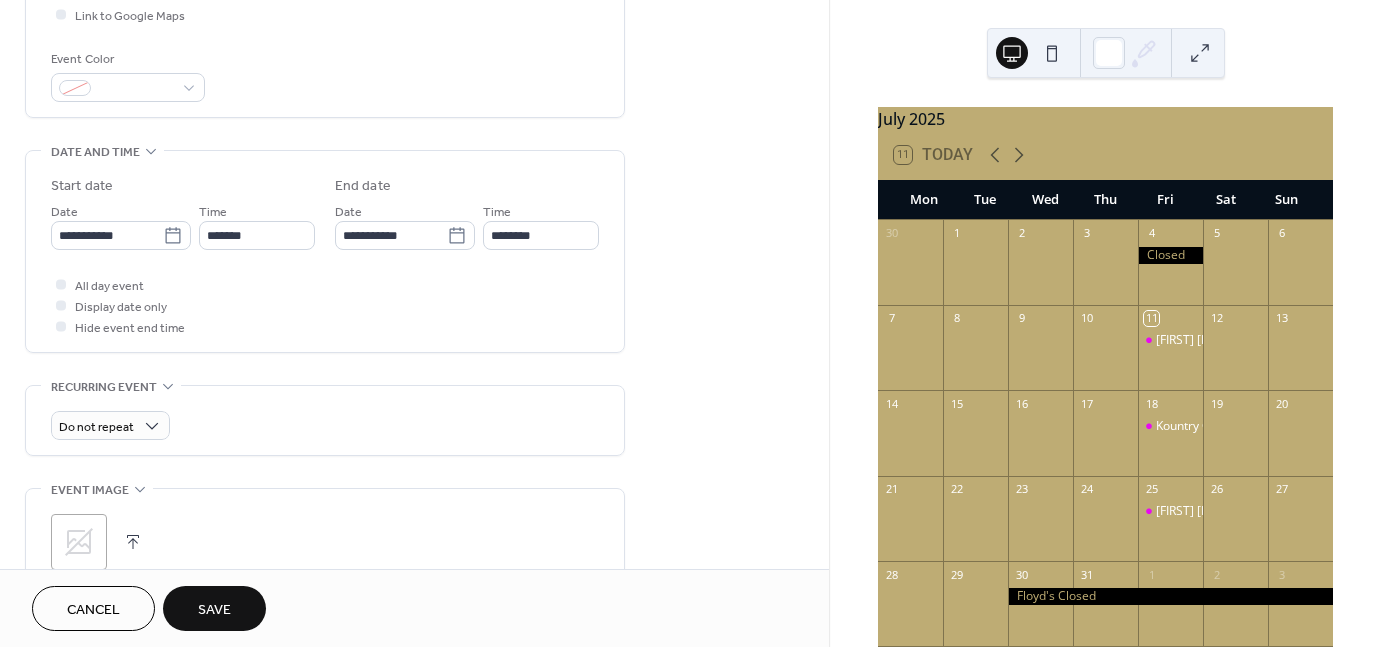 click at bounding box center [133, 542] 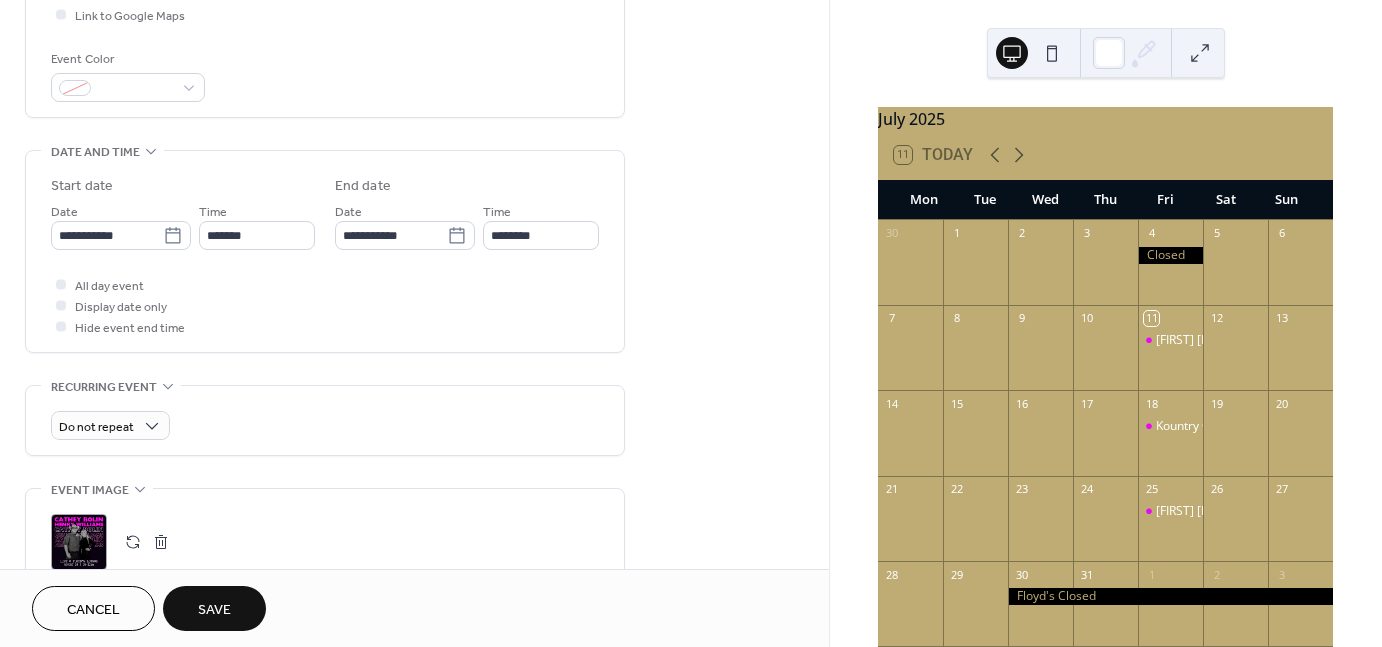 click on "Save" at bounding box center [214, 610] 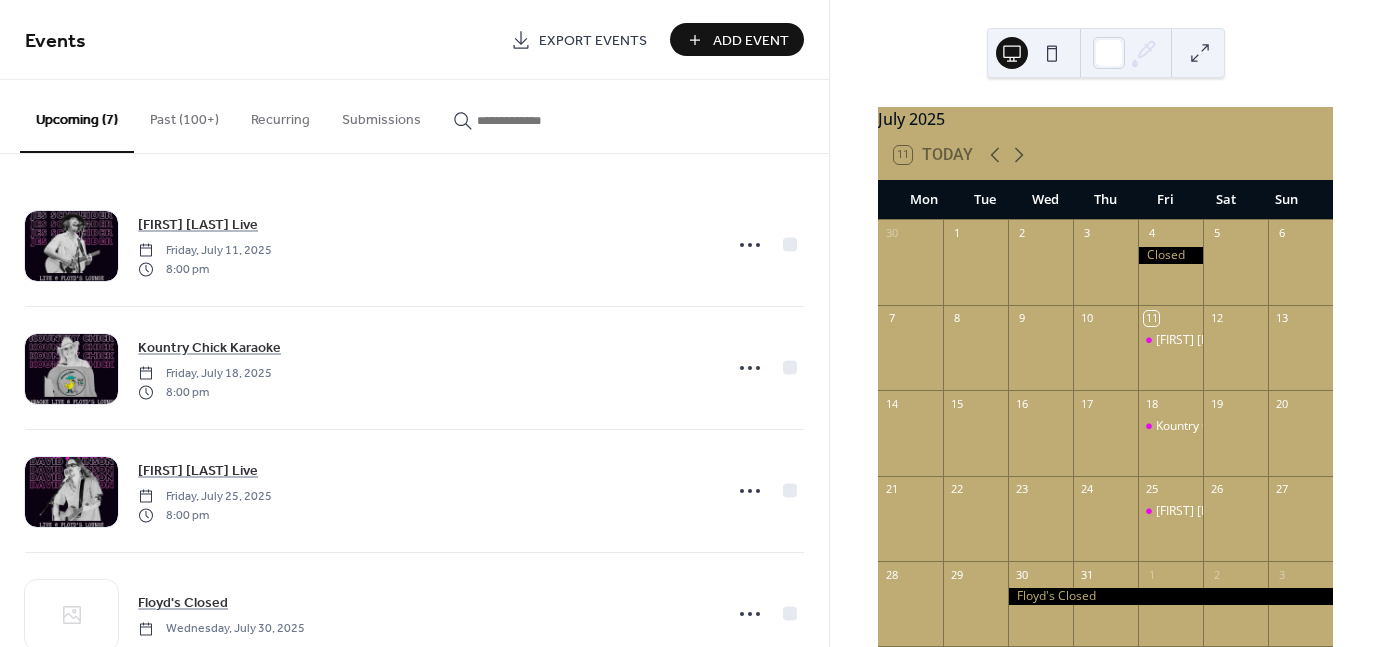 click on "Add Event" at bounding box center (751, 41) 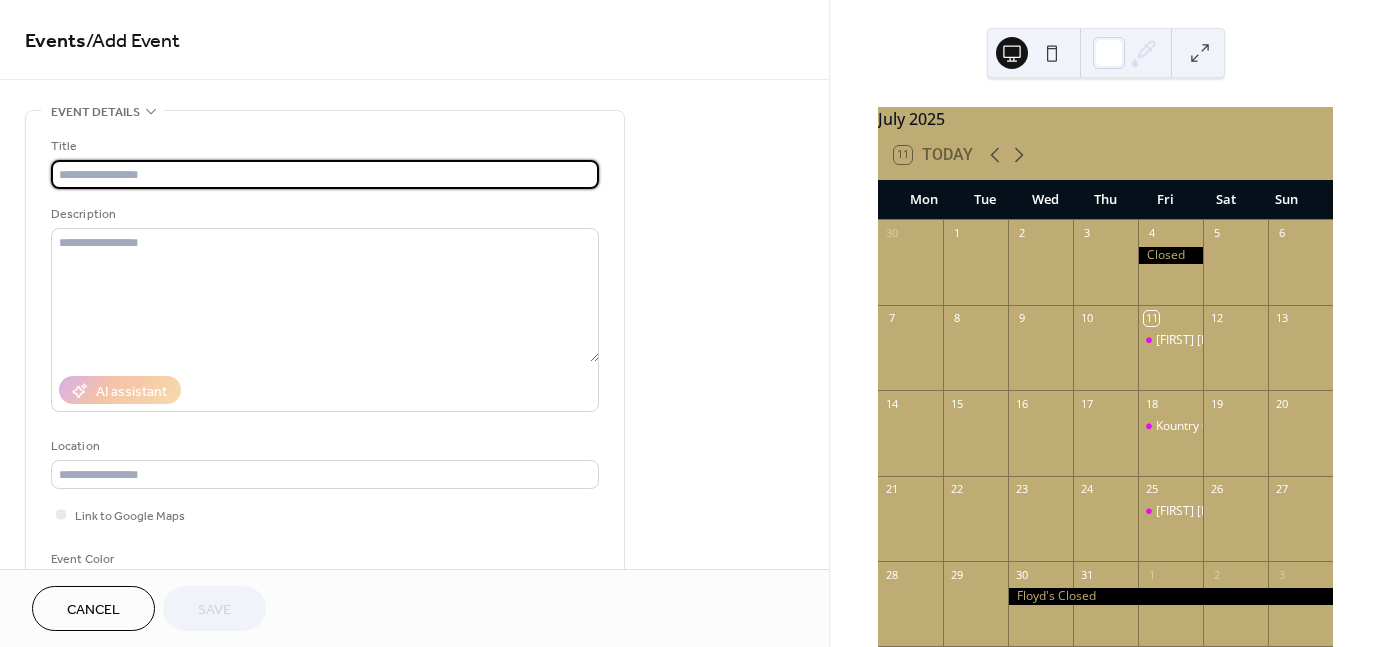 click at bounding box center (325, 174) 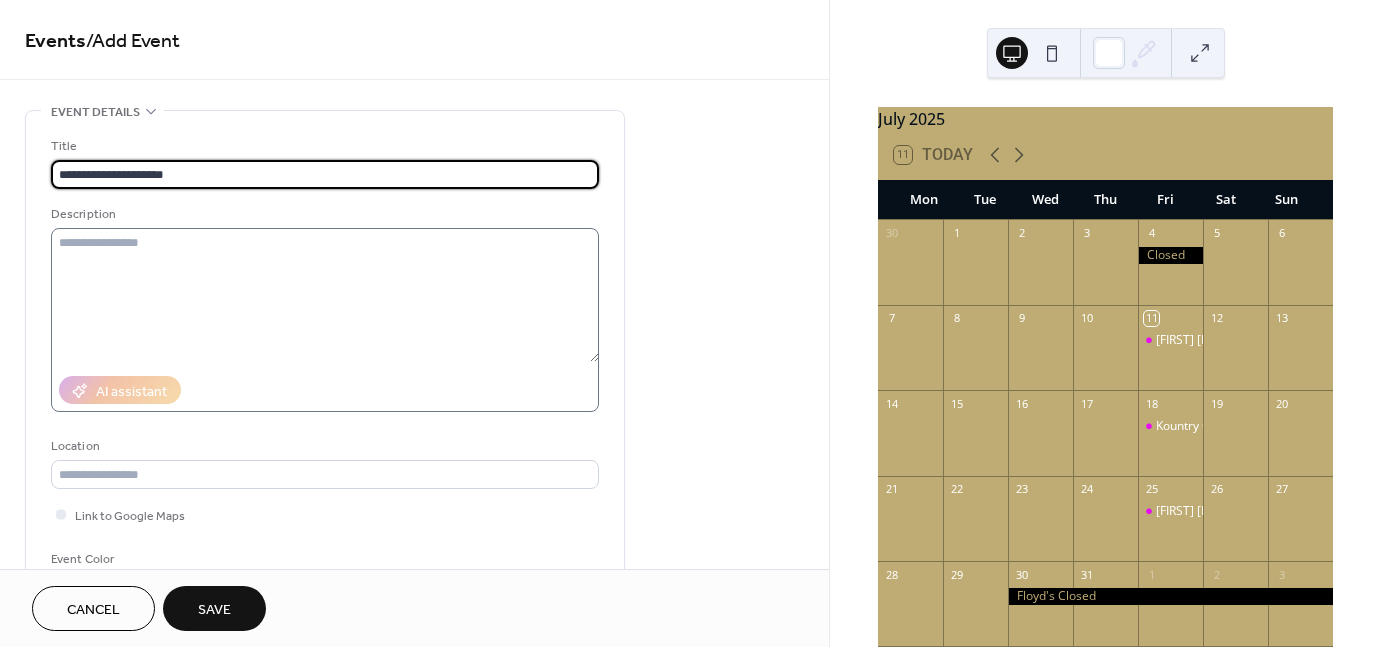 type on "**********" 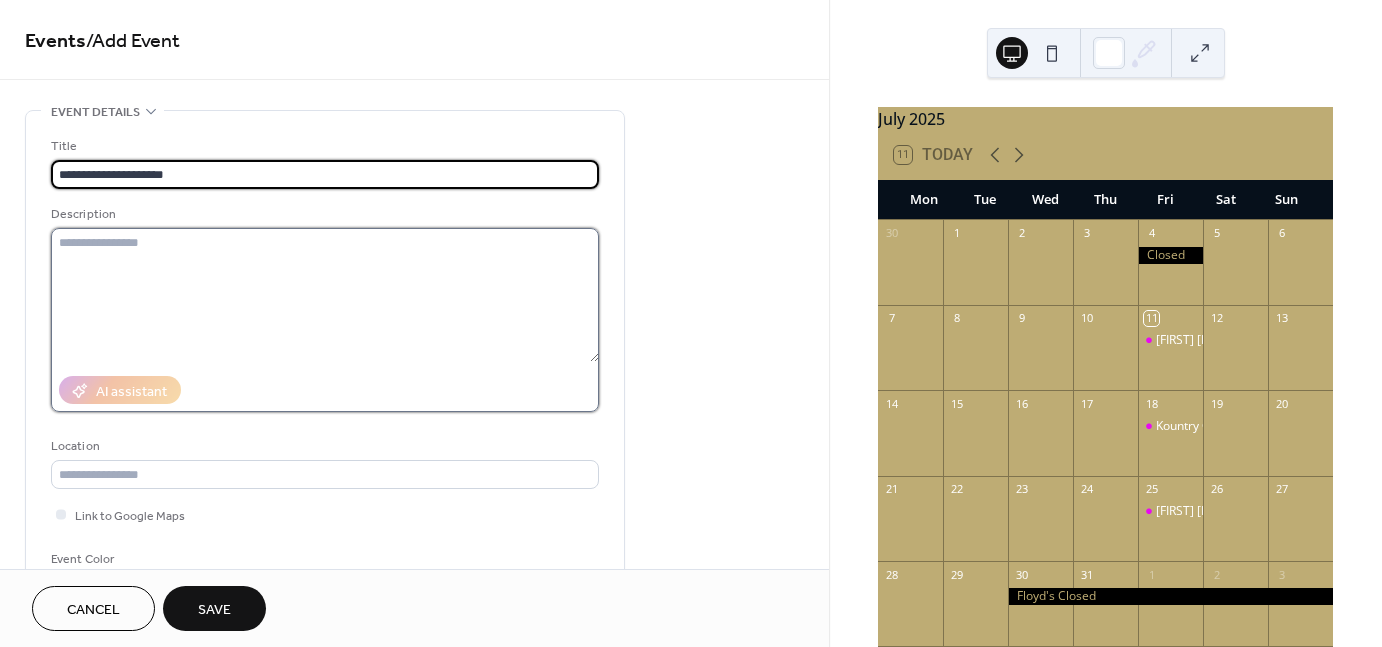 click at bounding box center [325, 295] 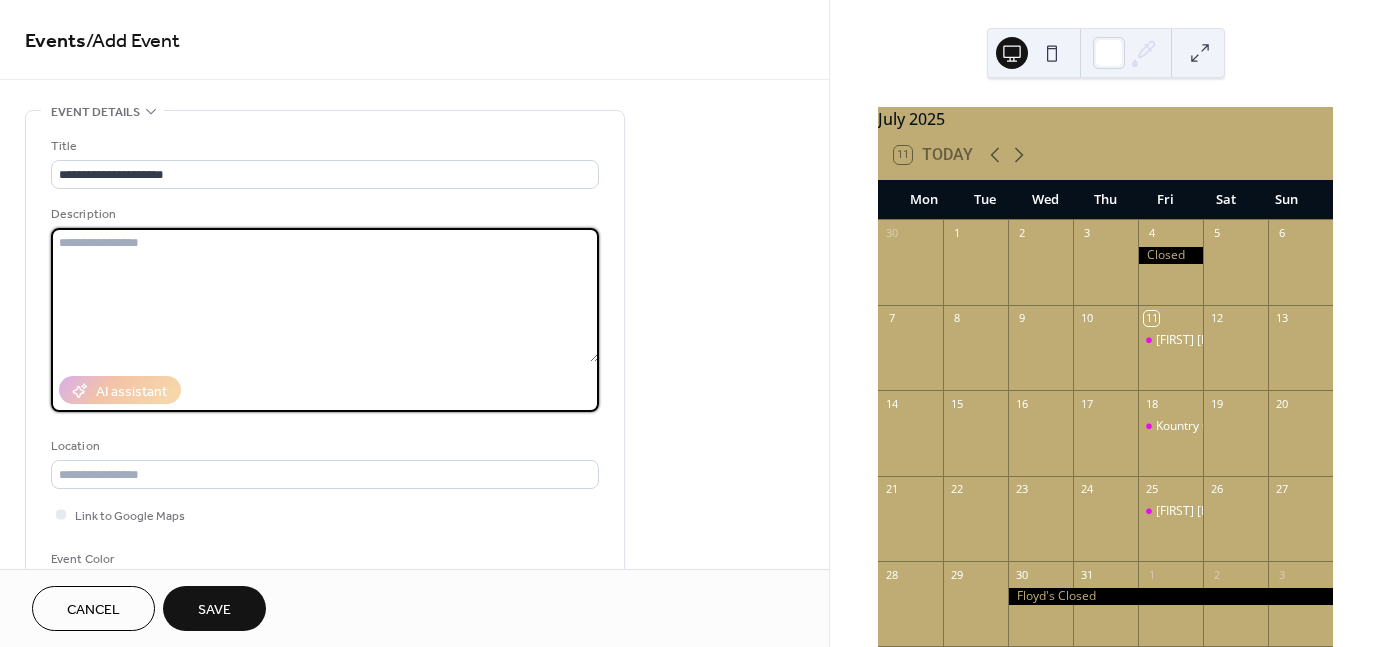 paste on "**********" 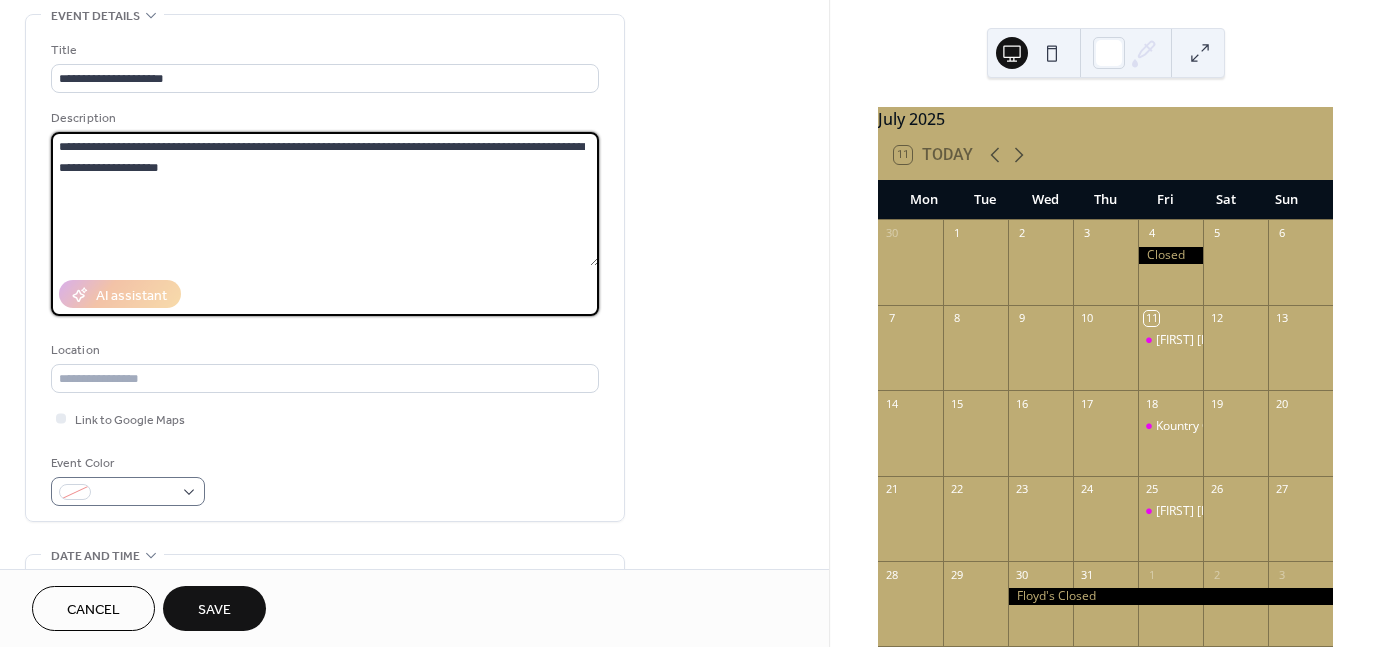 scroll, scrollTop: 100, scrollLeft: 0, axis: vertical 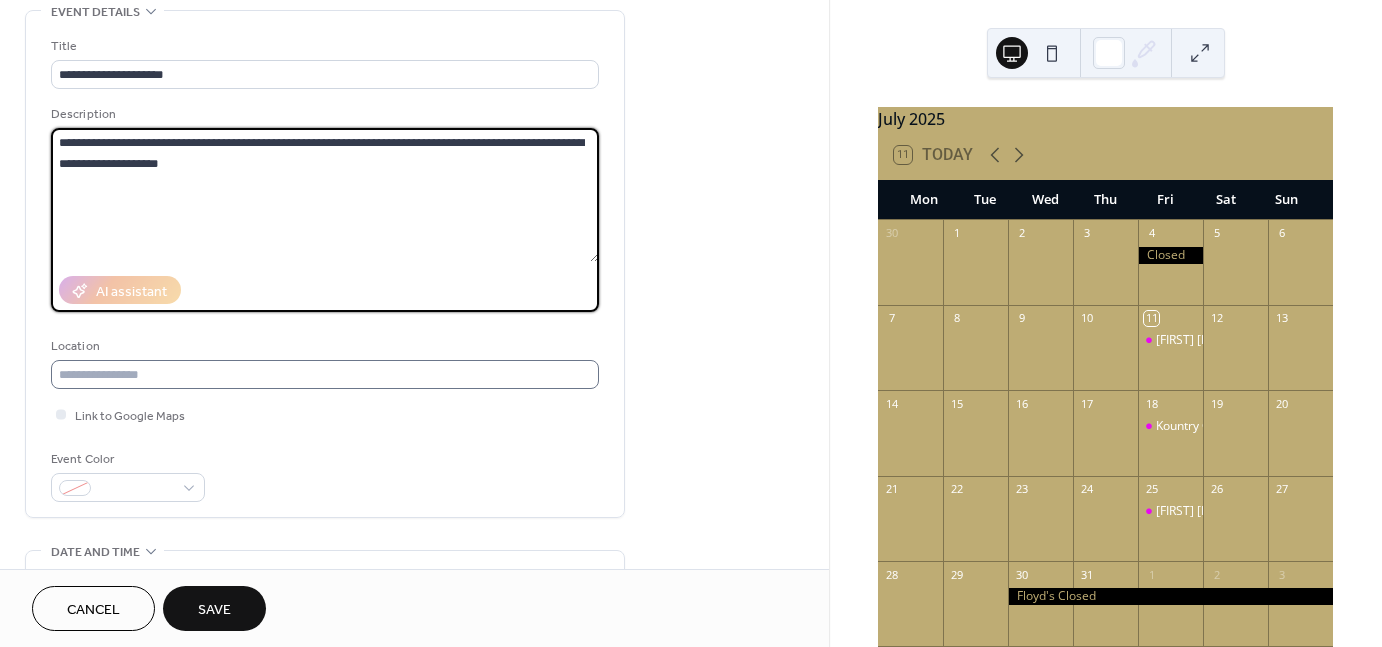 type on "**********" 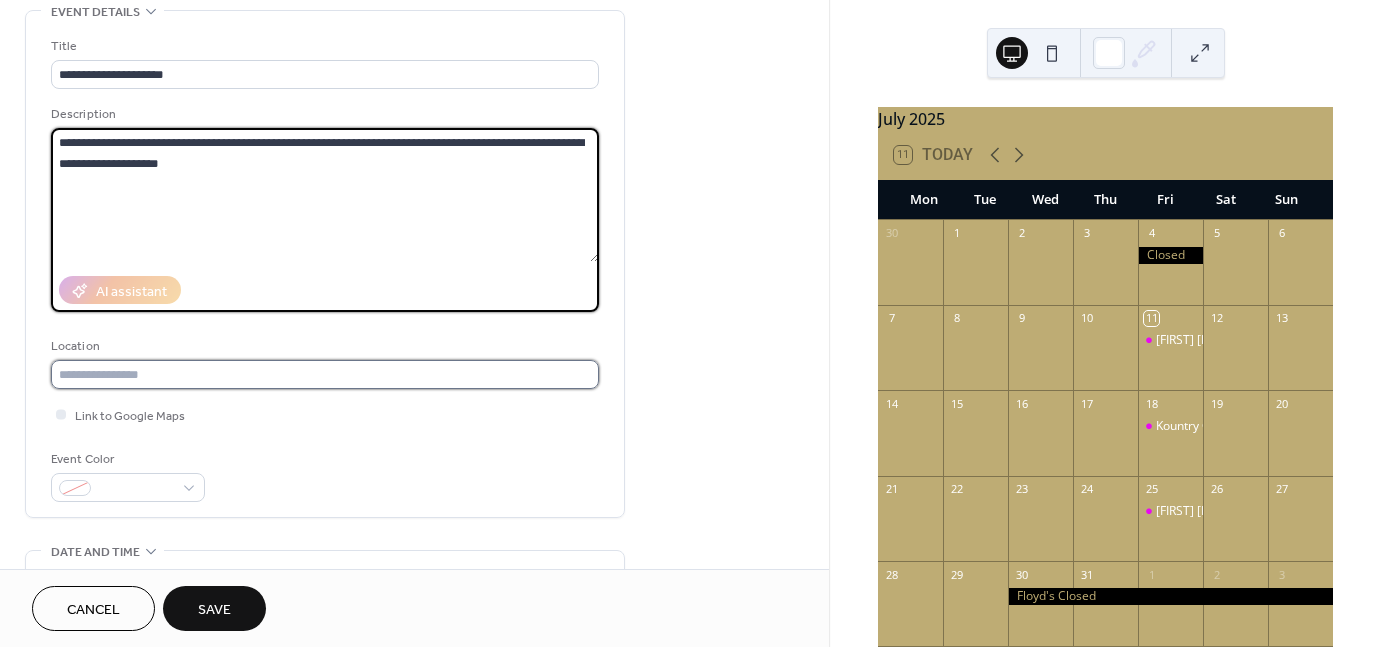 click at bounding box center [325, 374] 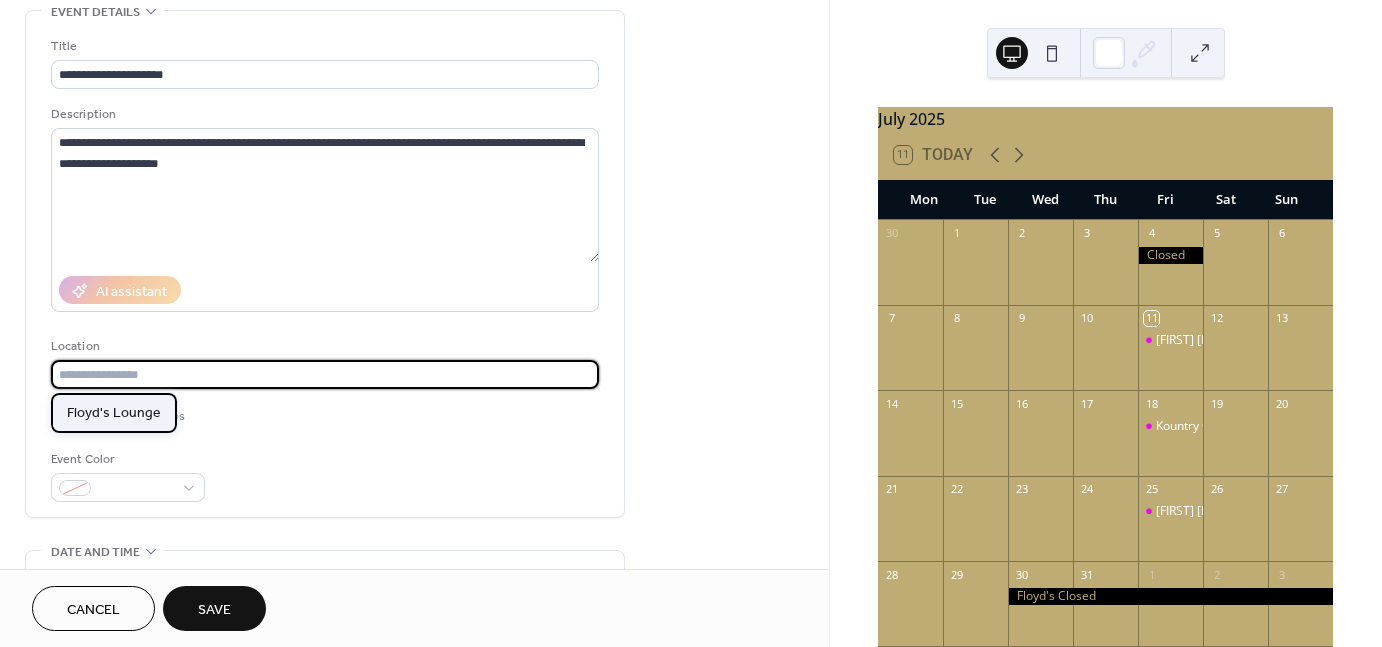click on "Floyd's Lounge" at bounding box center [114, 412] 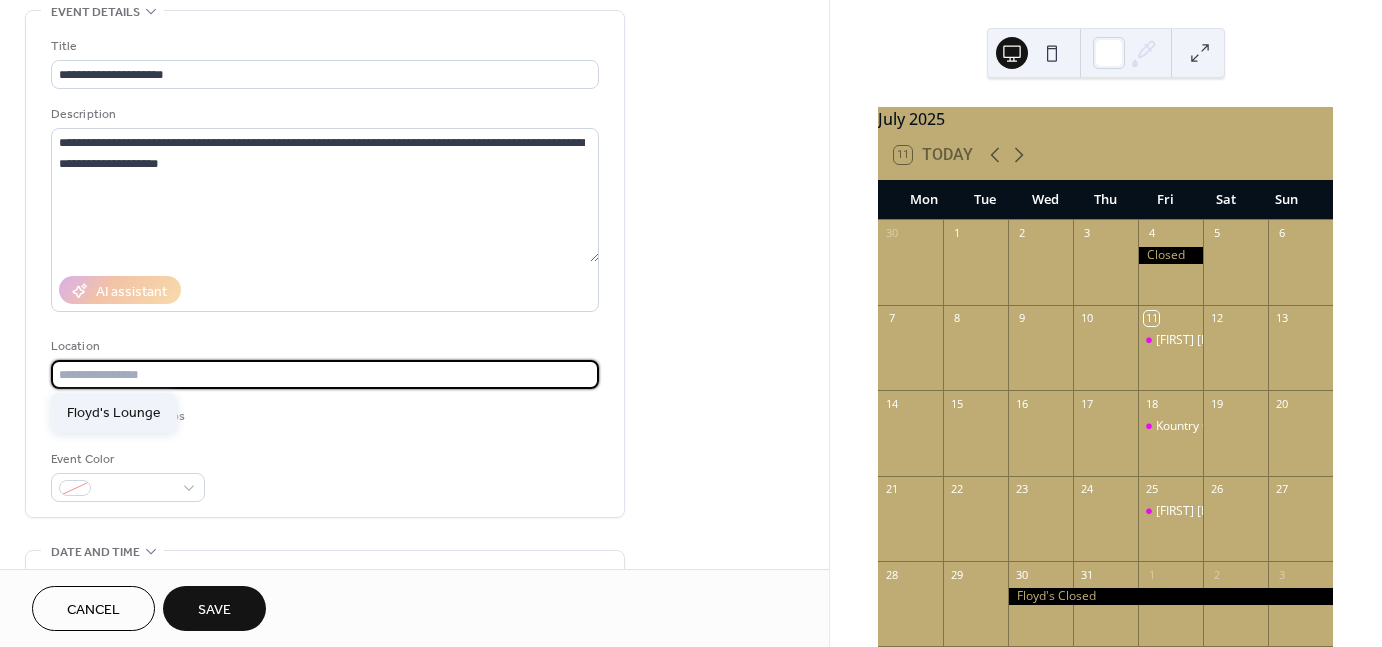 type on "**********" 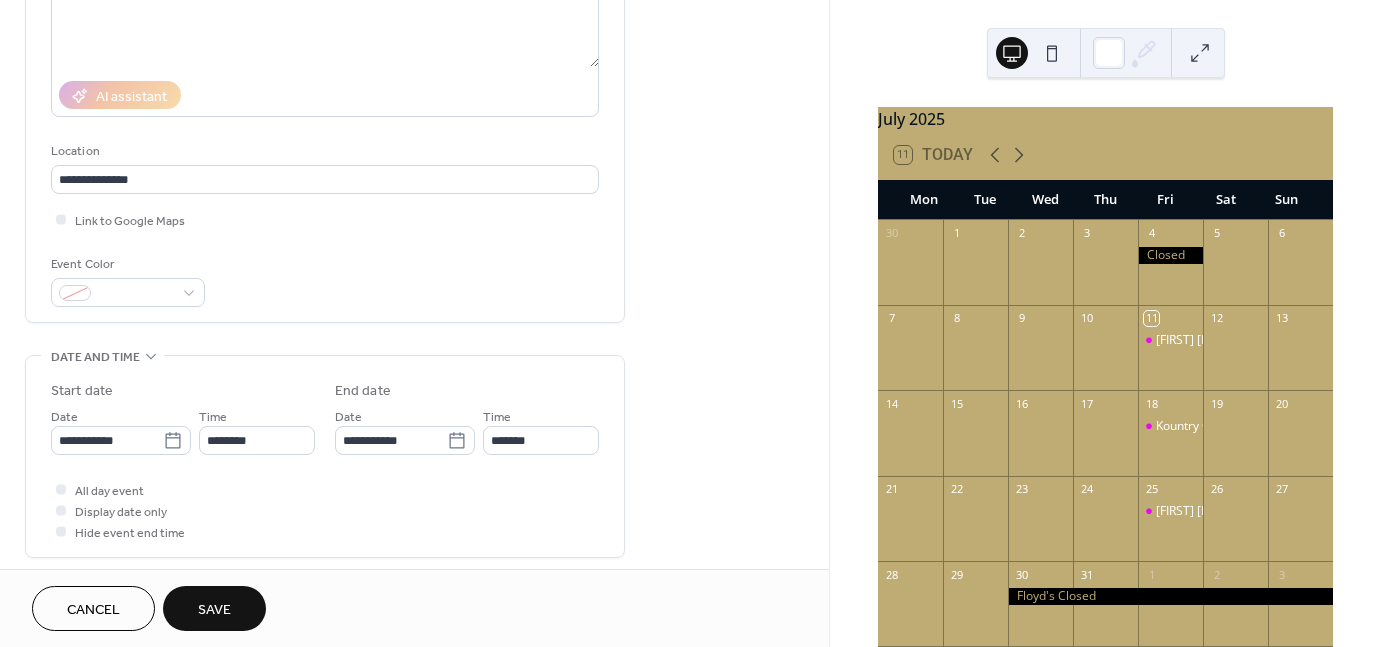 scroll, scrollTop: 300, scrollLeft: 0, axis: vertical 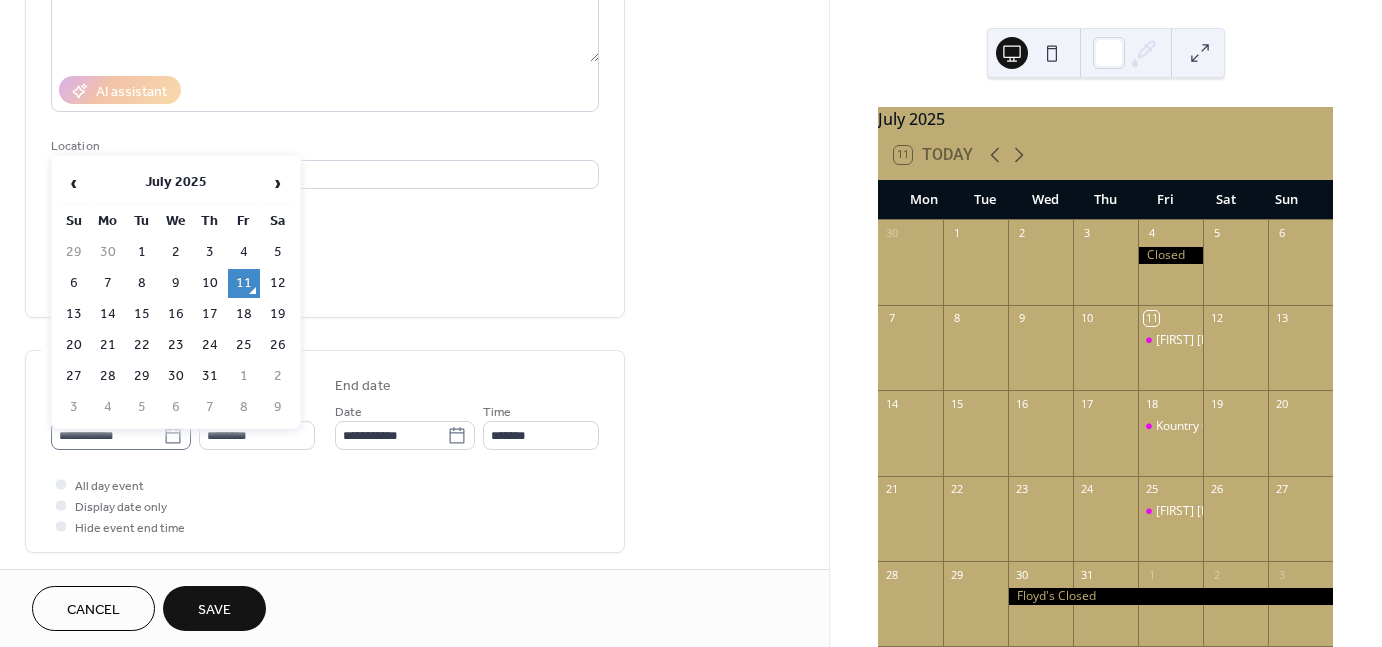 click 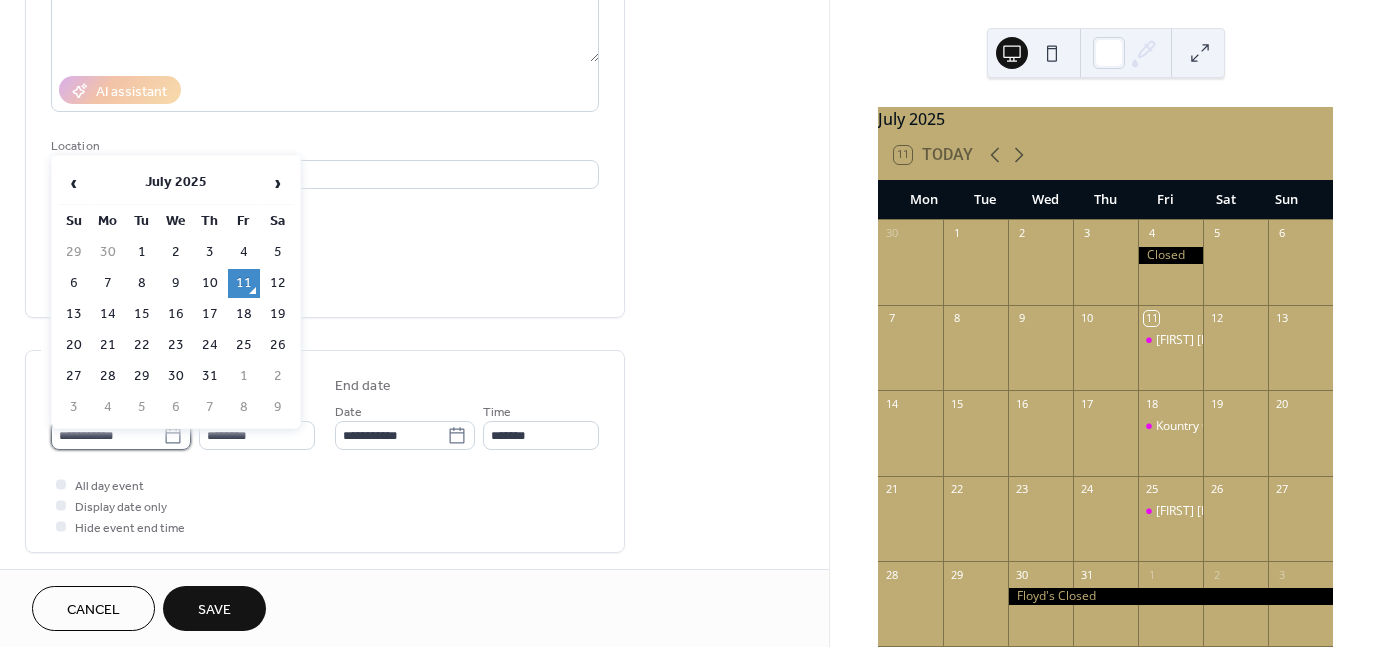 click on "**********" at bounding box center (107, 435) 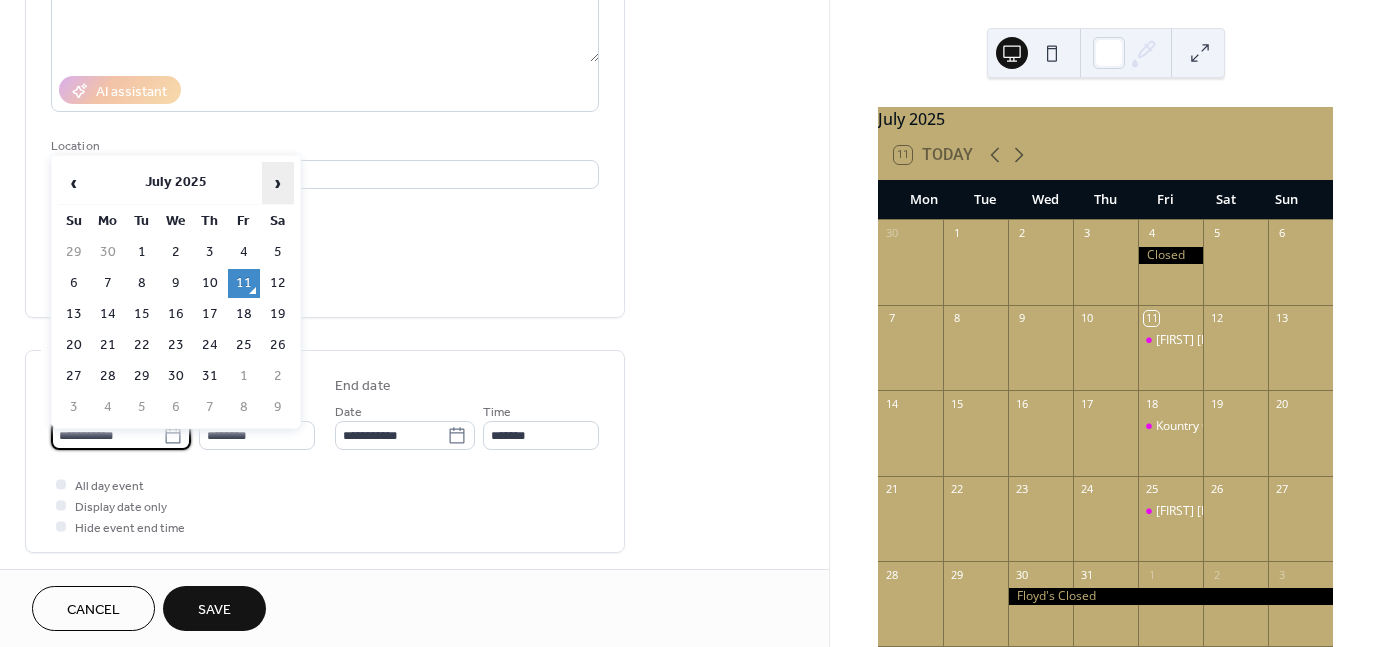 click on "›" at bounding box center [278, 183] 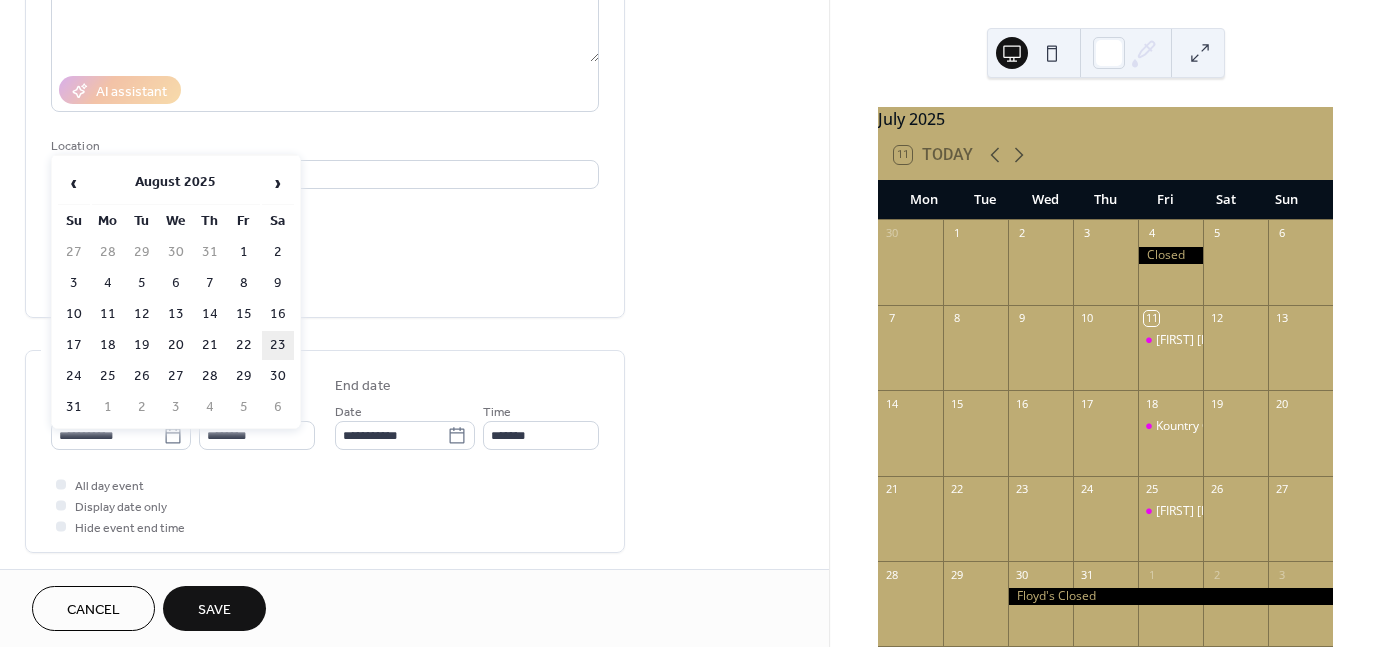 click on "23" at bounding box center (278, 345) 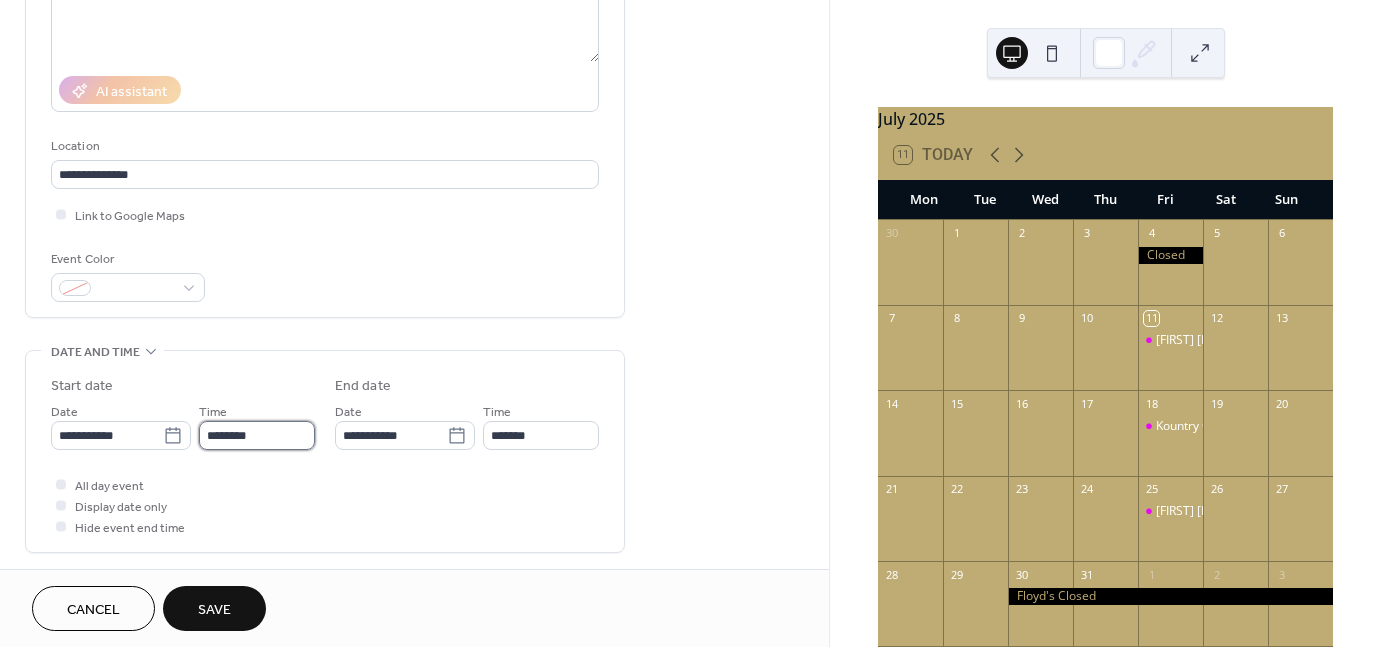 click on "********" at bounding box center [257, 435] 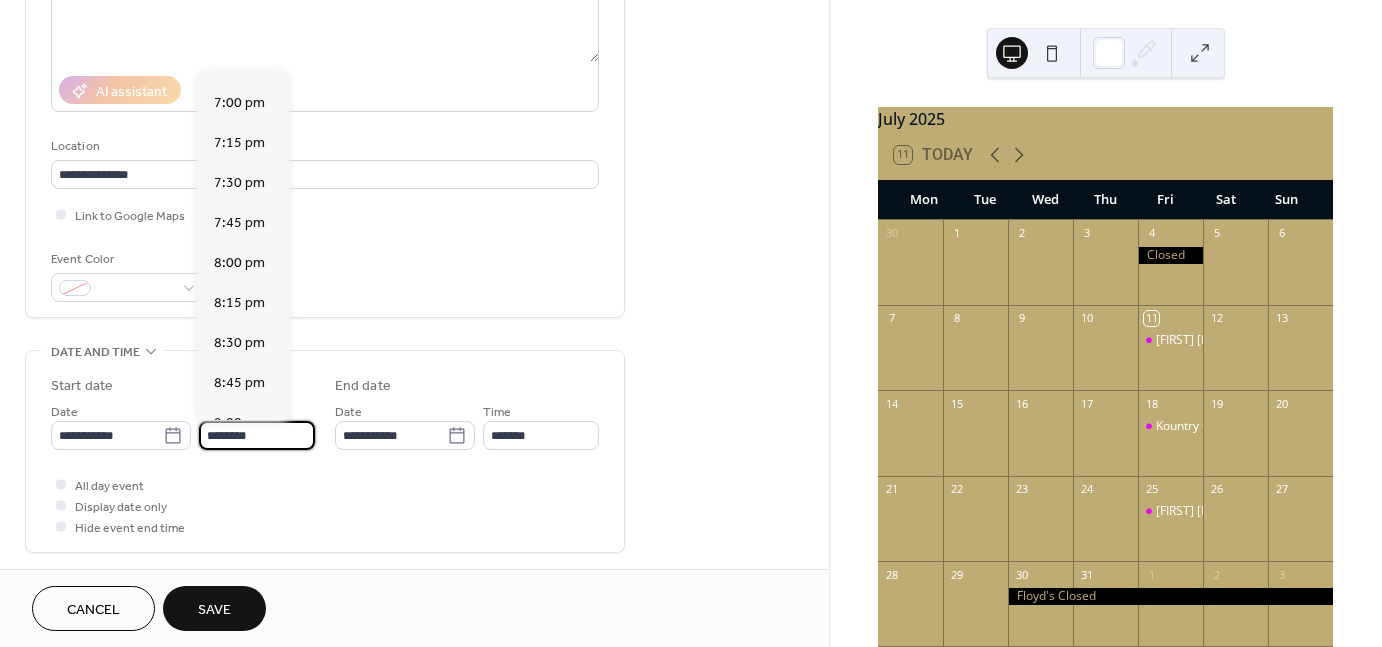 scroll, scrollTop: 3029, scrollLeft: 0, axis: vertical 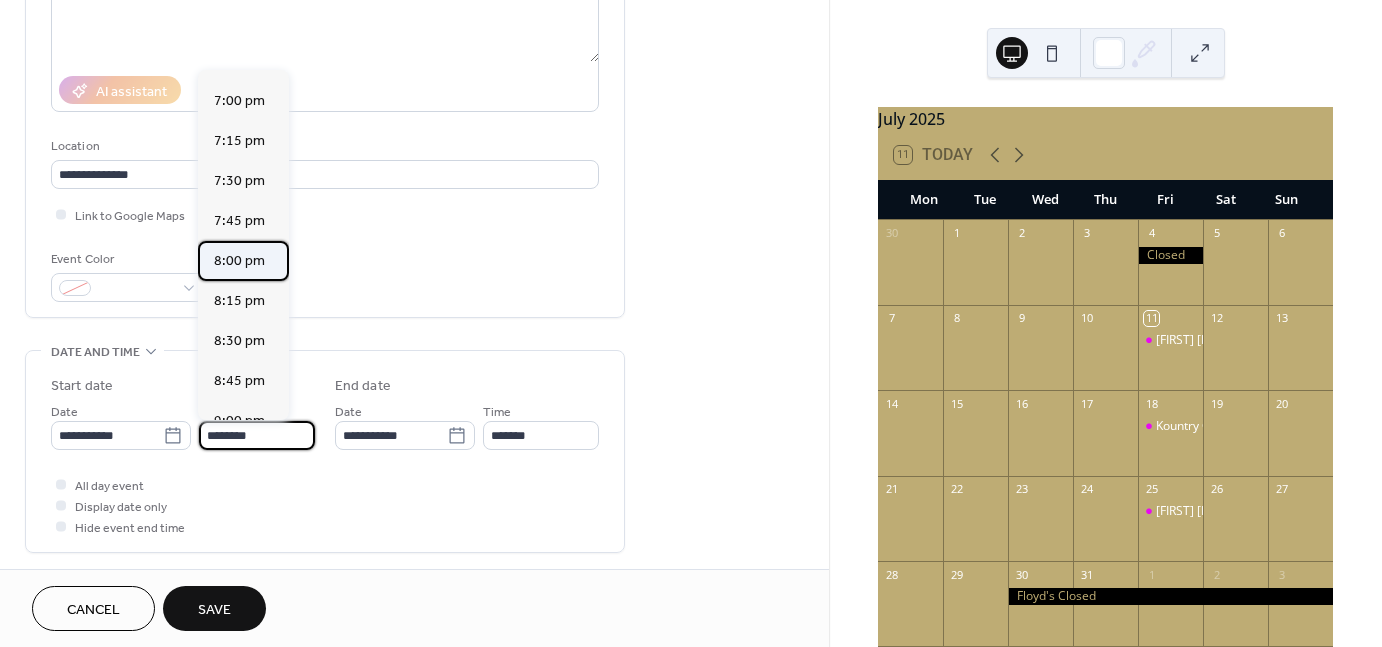 click on "8:00 pm" at bounding box center (239, 261) 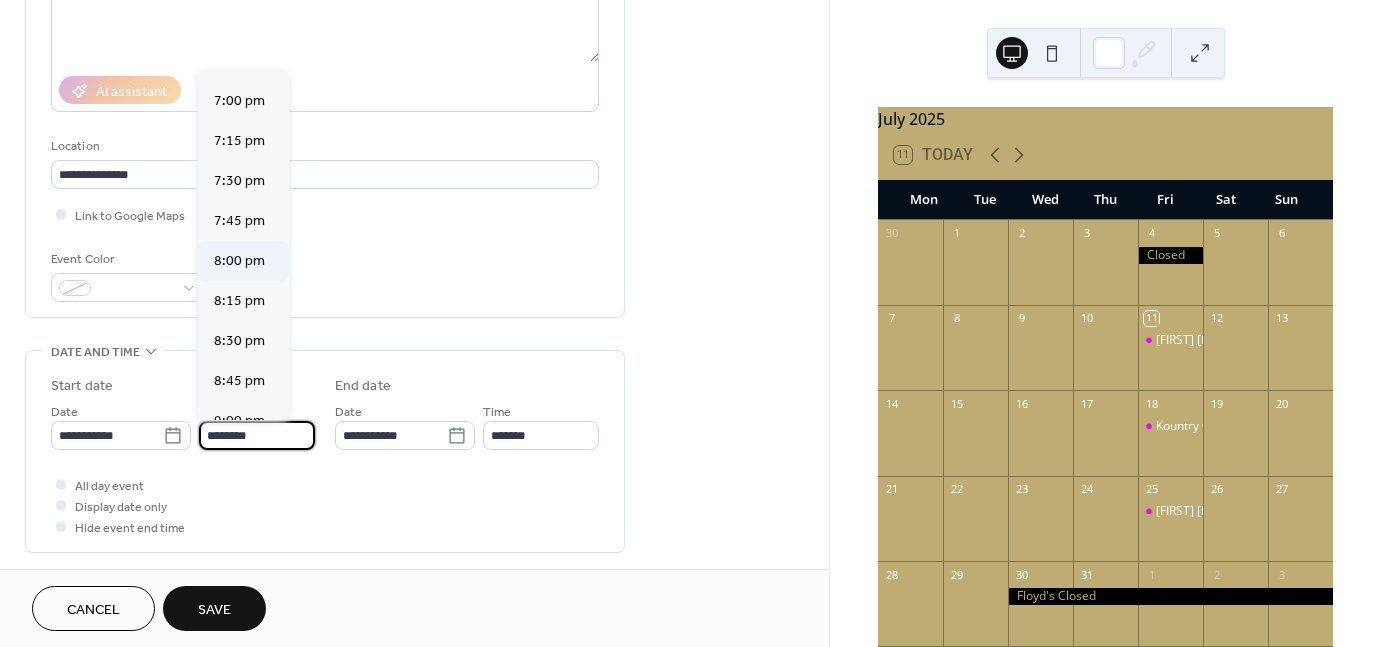 type on "*******" 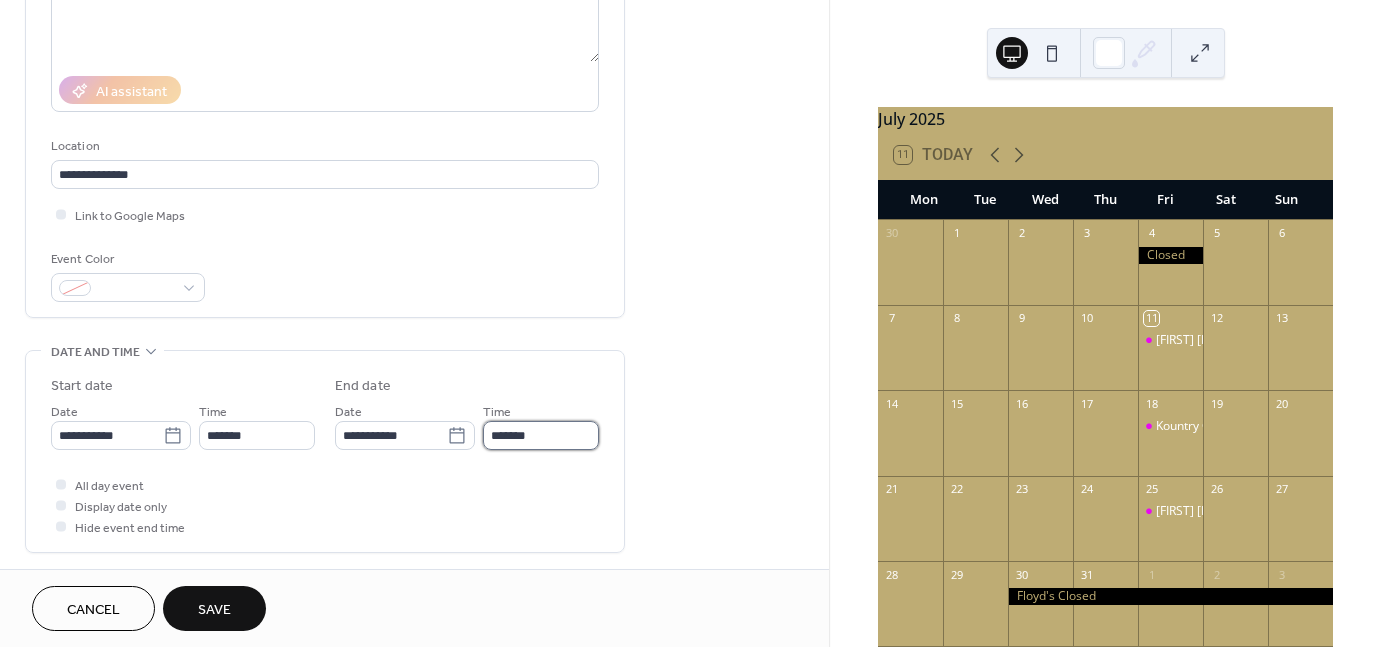 click on "*******" at bounding box center (541, 435) 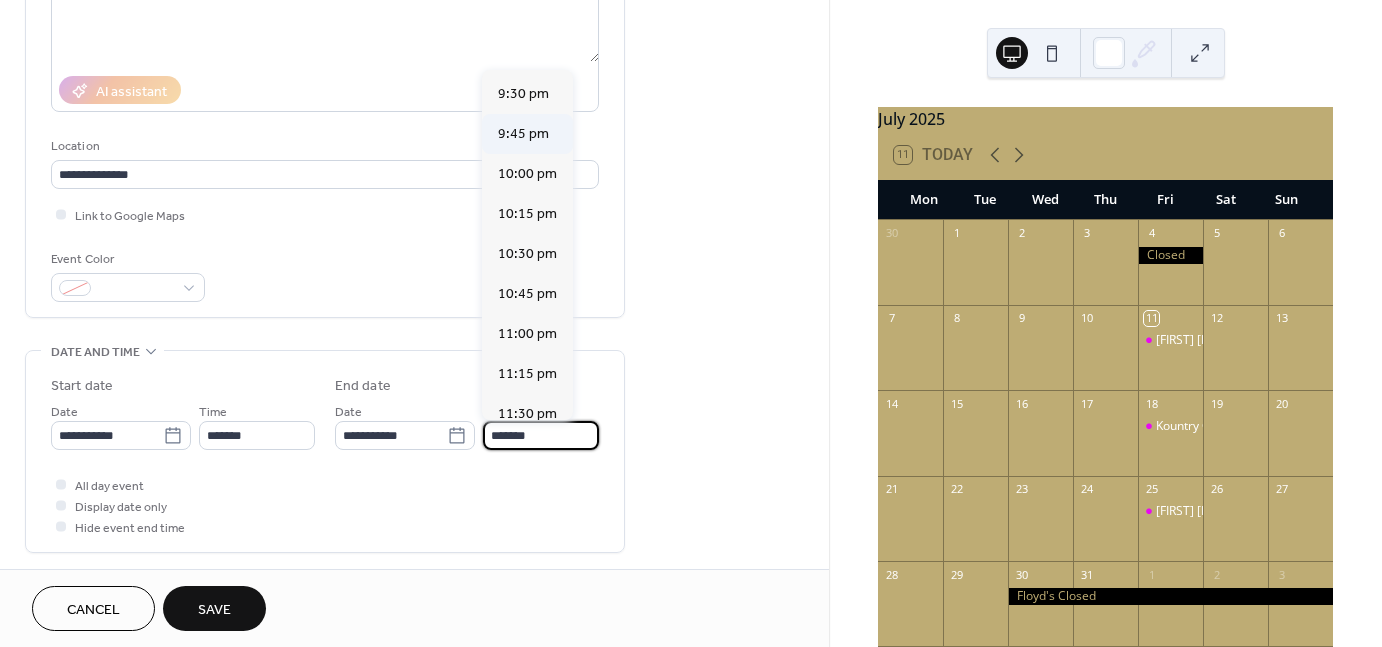 scroll, scrollTop: 200, scrollLeft: 0, axis: vertical 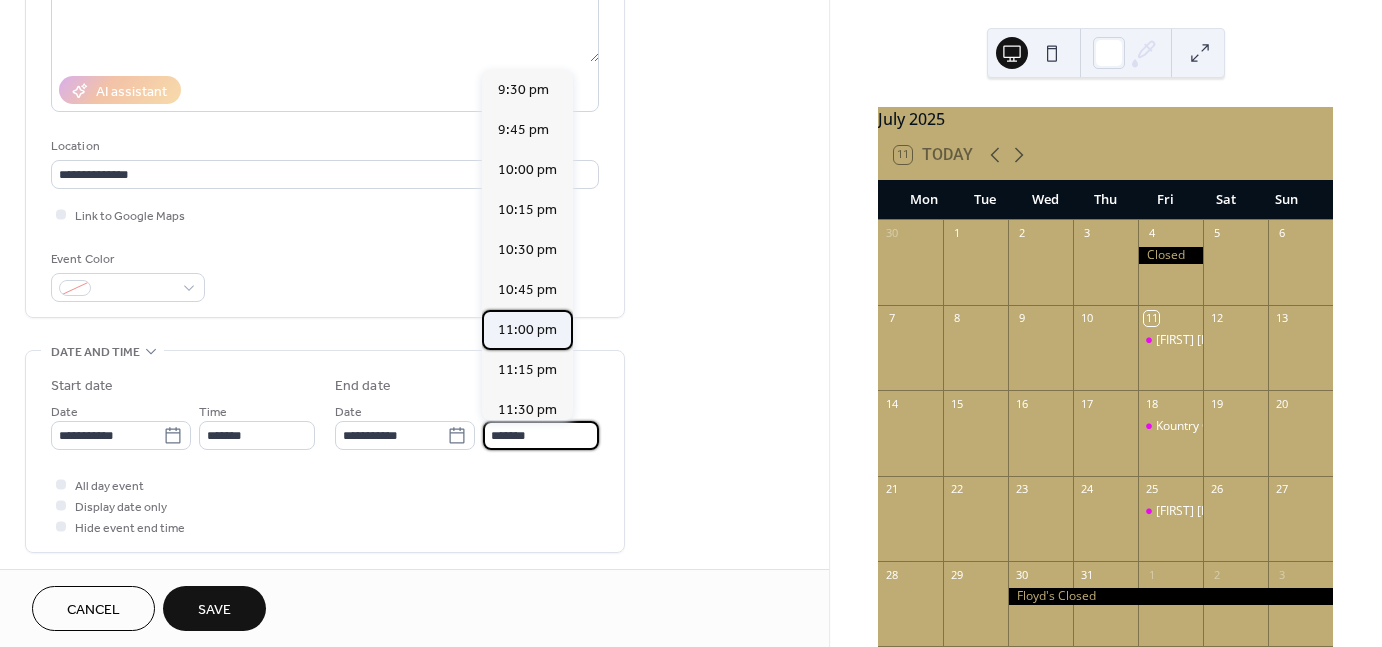 click on "11:00 pm" at bounding box center (527, 330) 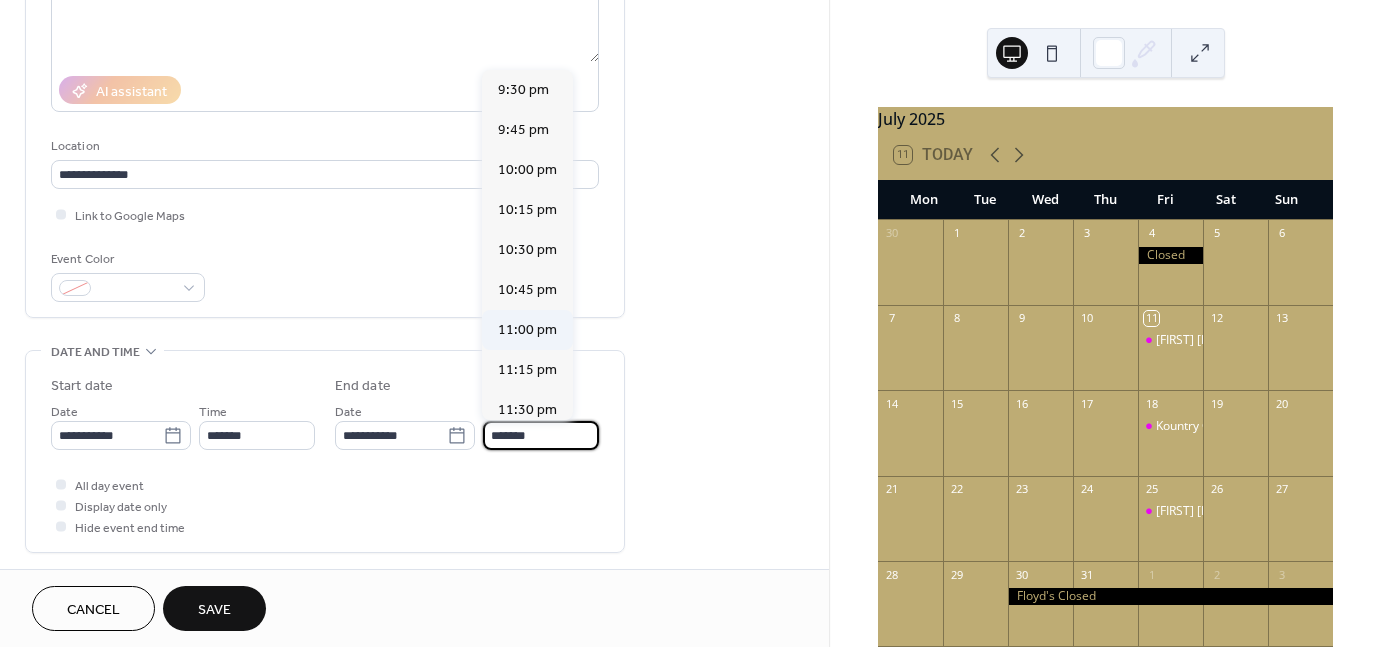 type on "********" 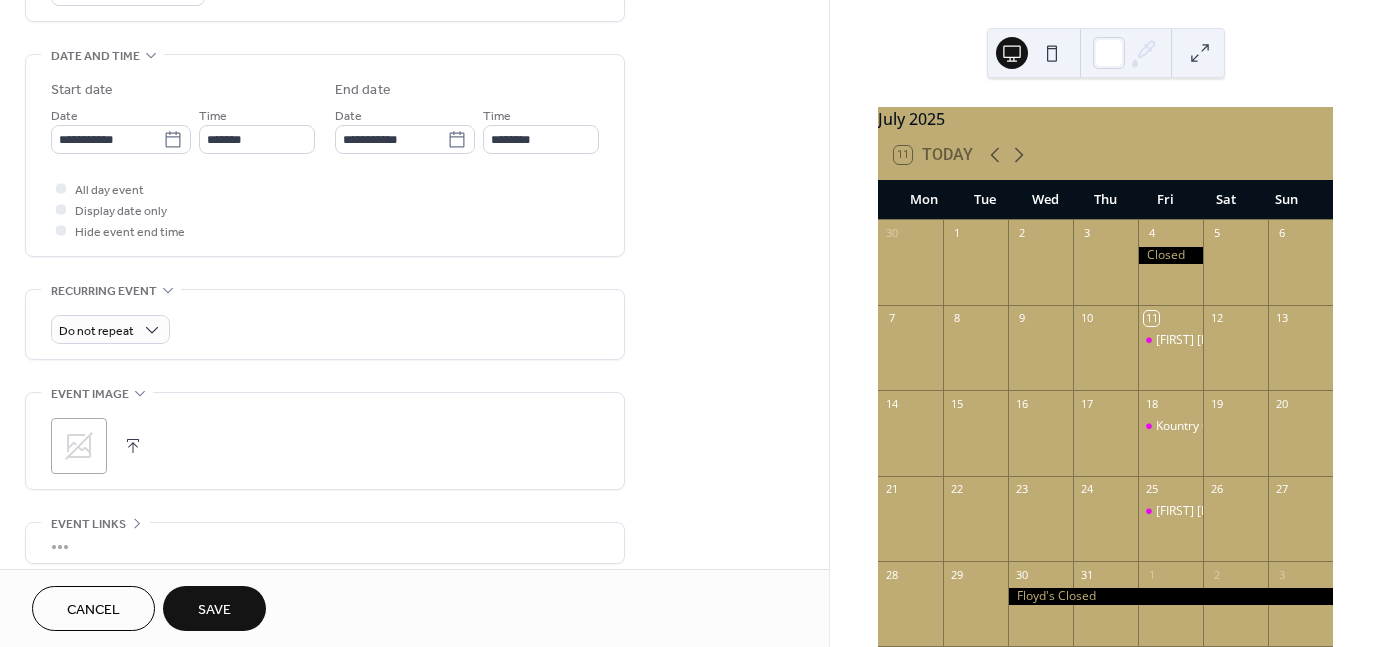scroll, scrollTop: 600, scrollLeft: 0, axis: vertical 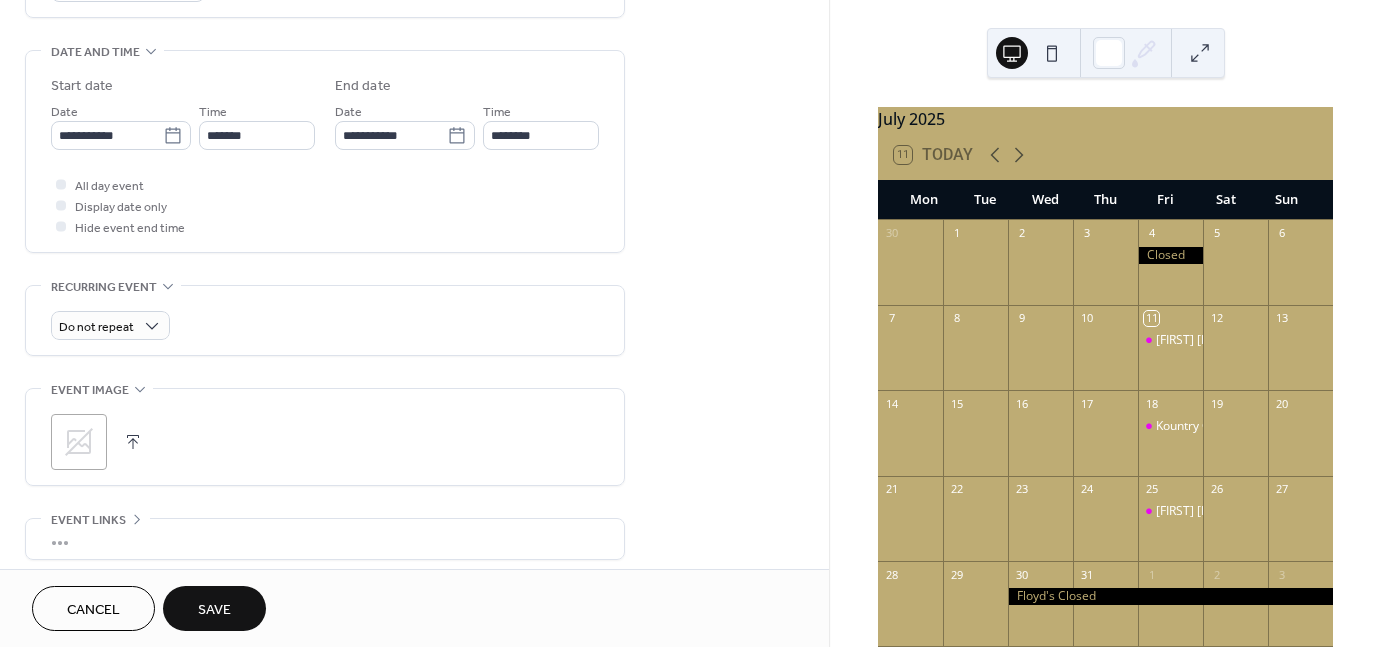 click at bounding box center (133, 442) 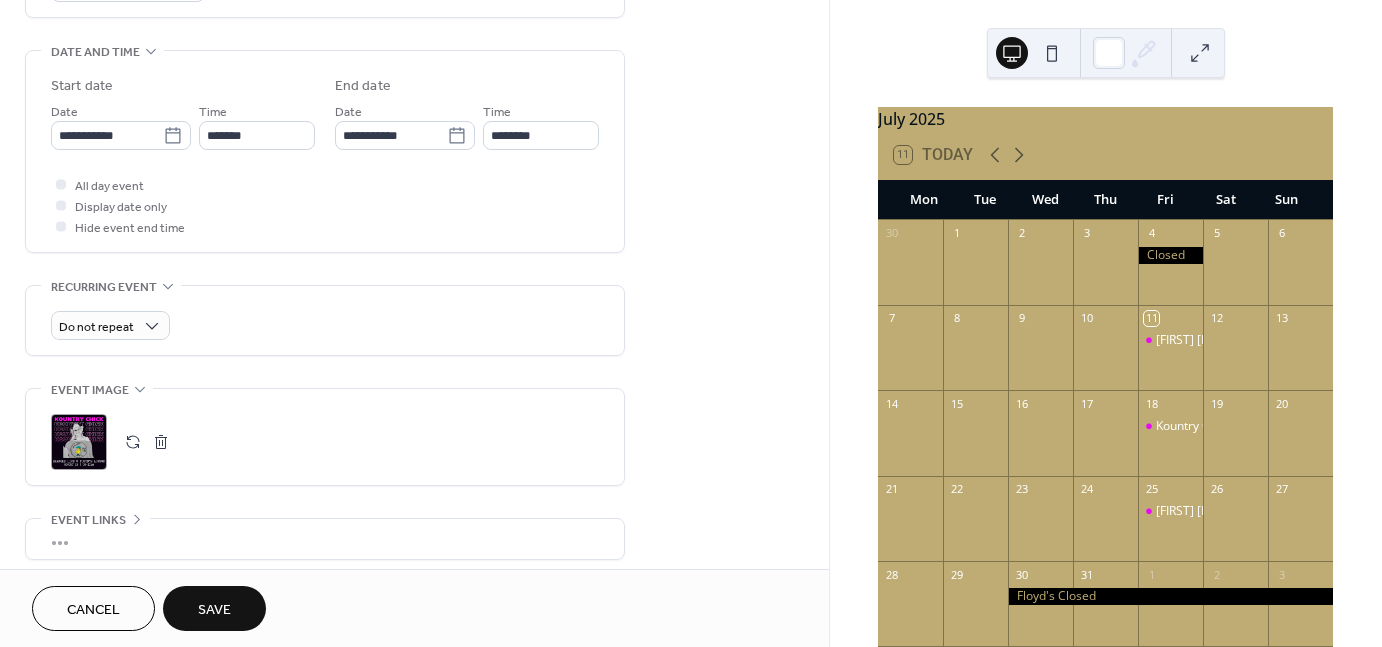 click on "Save" at bounding box center (214, 610) 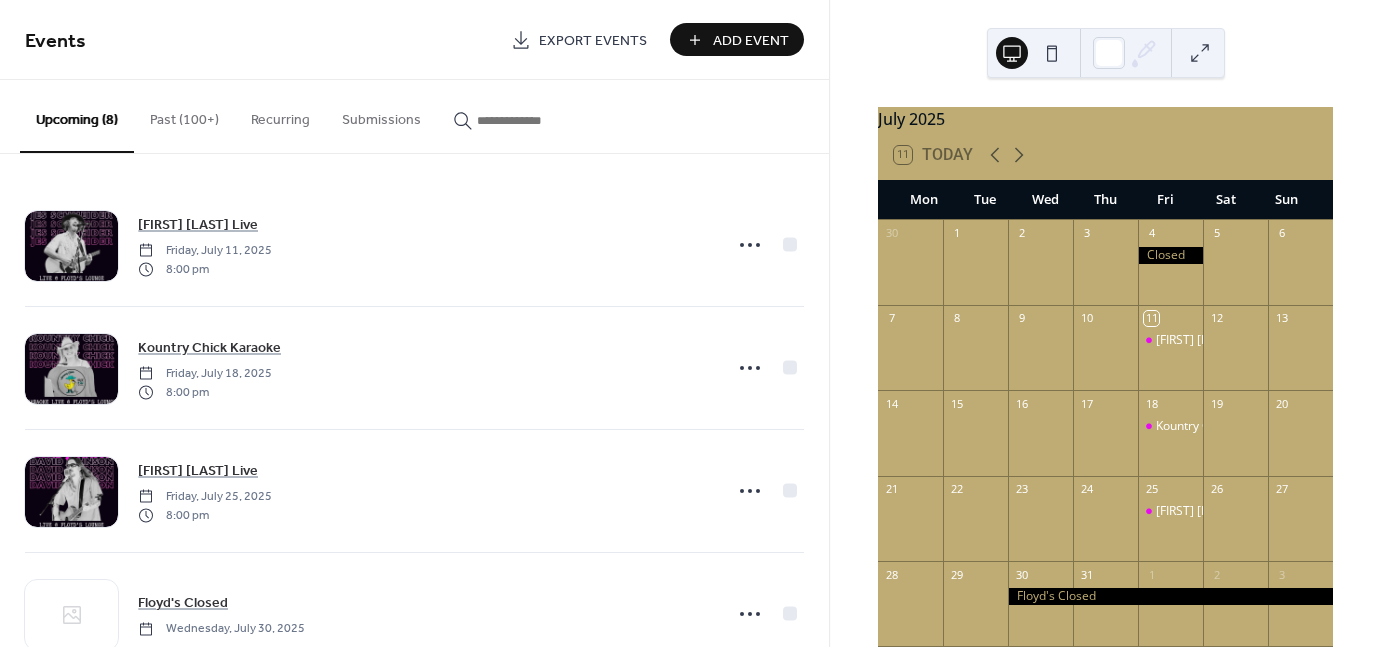 click on "Add Event" at bounding box center [751, 41] 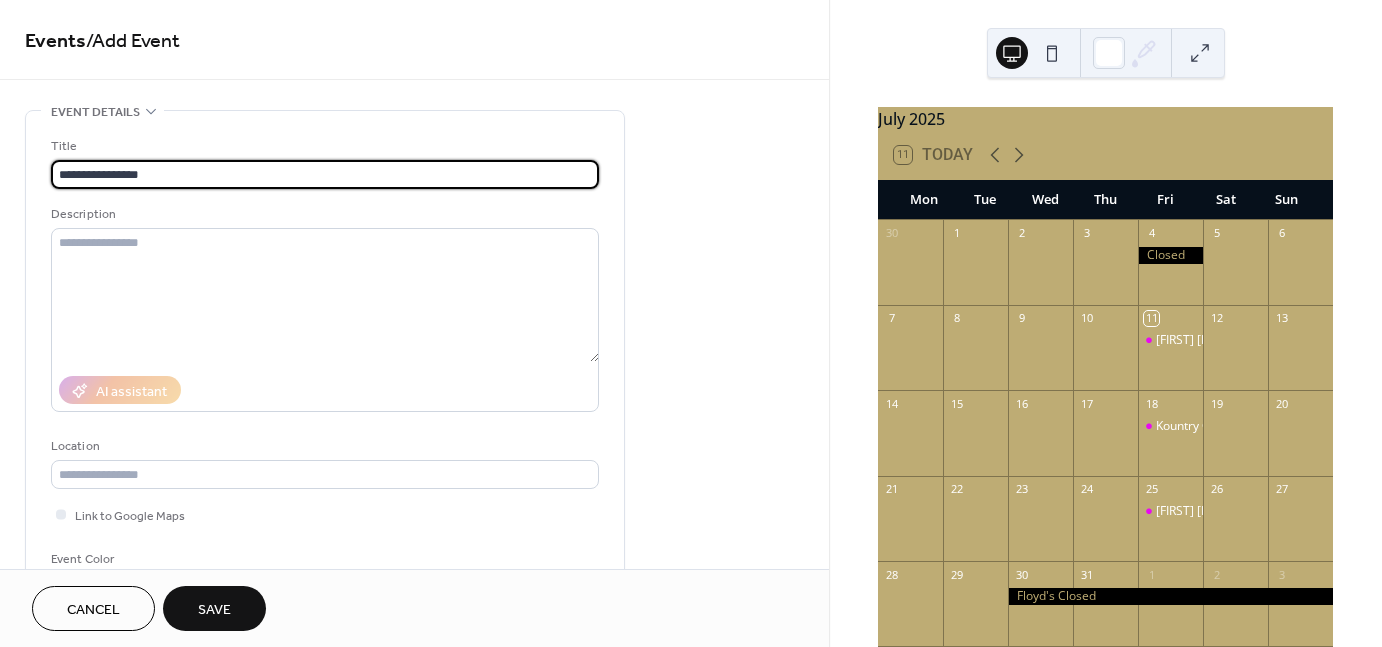 type on "**********" 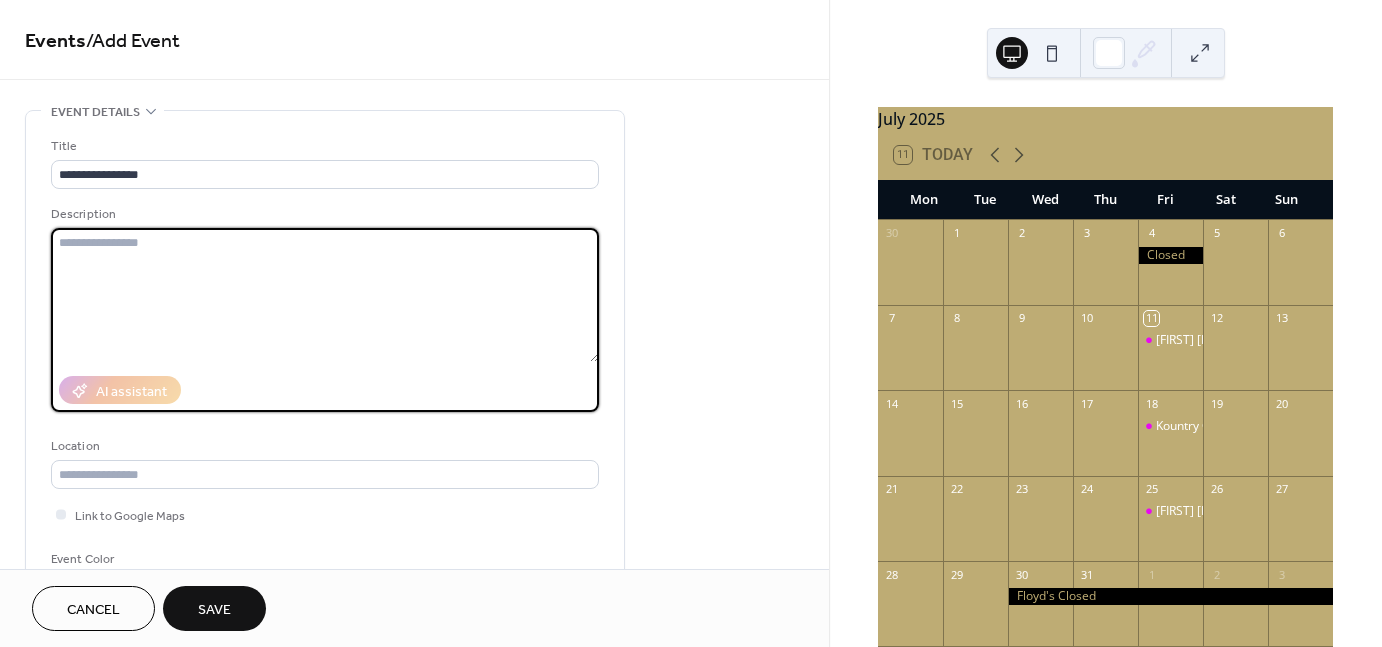 paste on "**********" 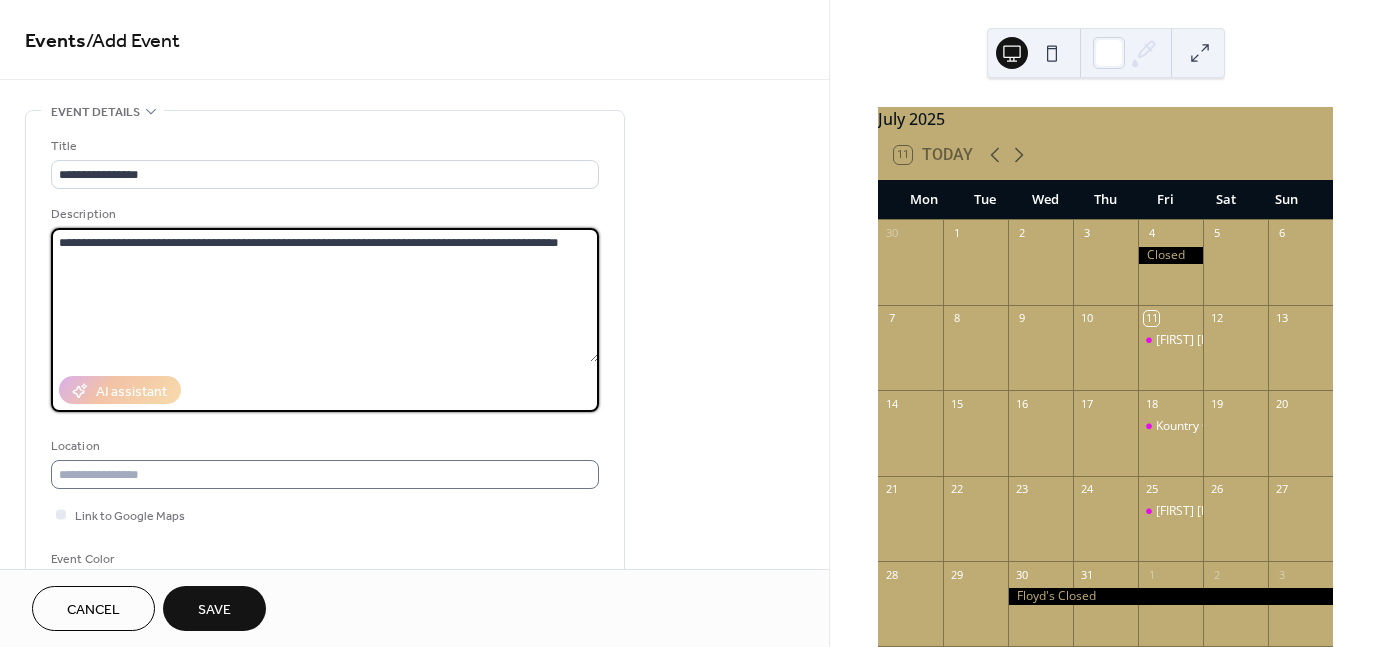 type on "**********" 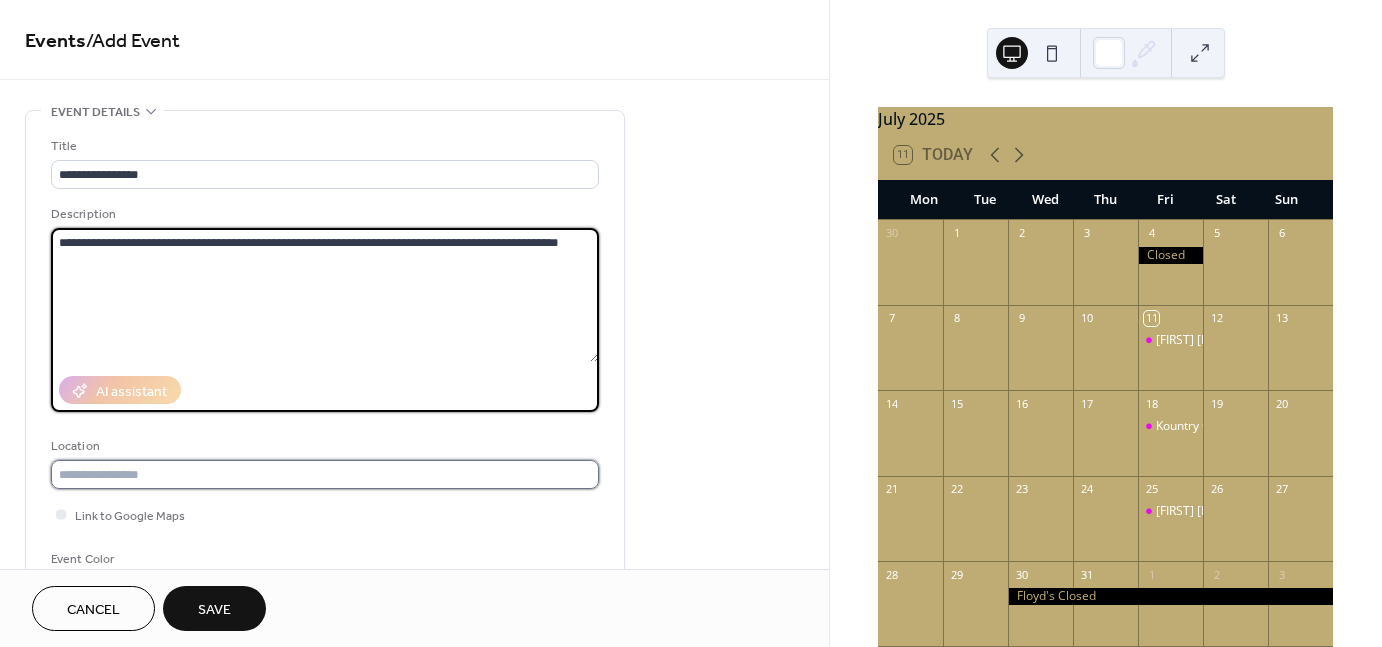click at bounding box center (325, 474) 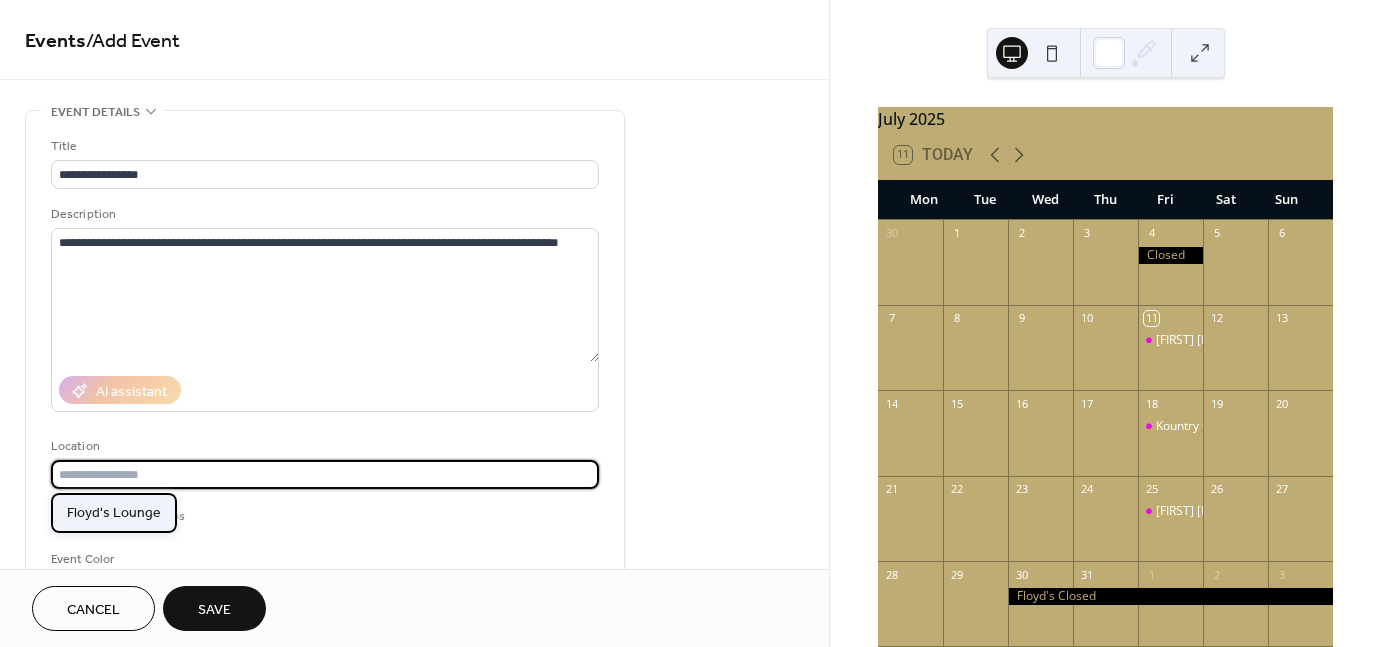 click on "Floyd's Lounge" at bounding box center (114, 512) 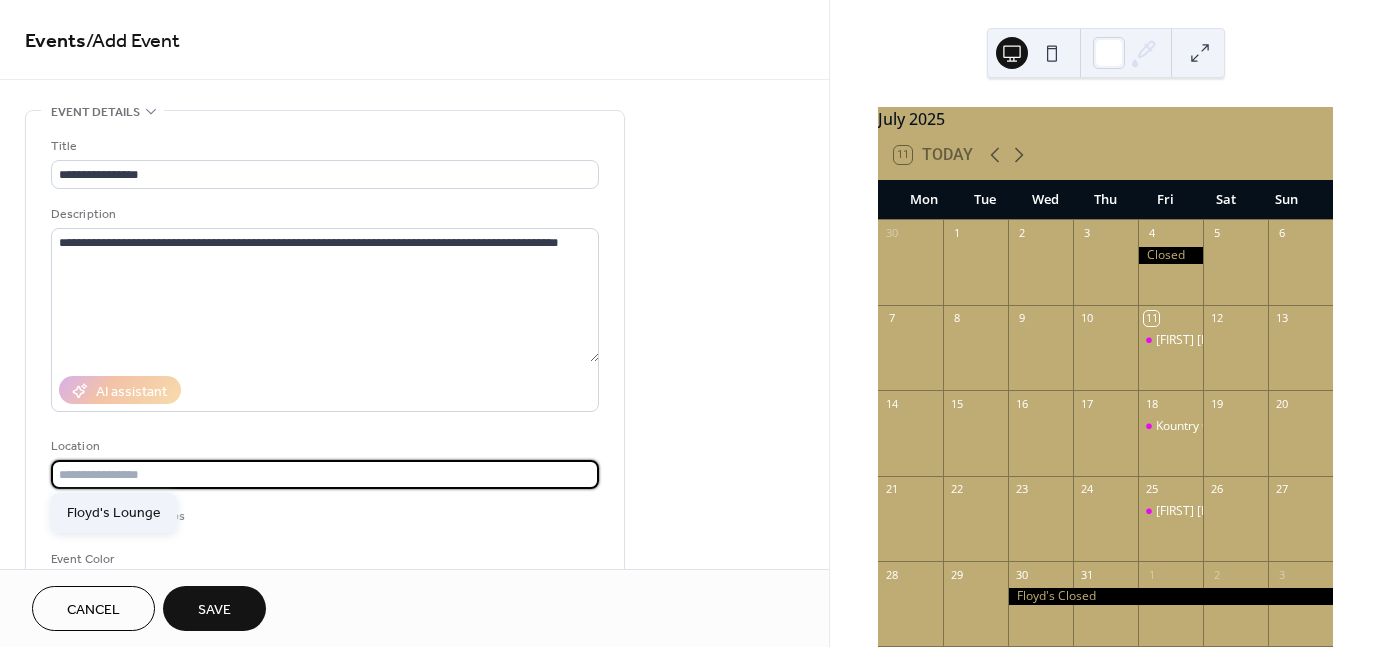 type on "**********" 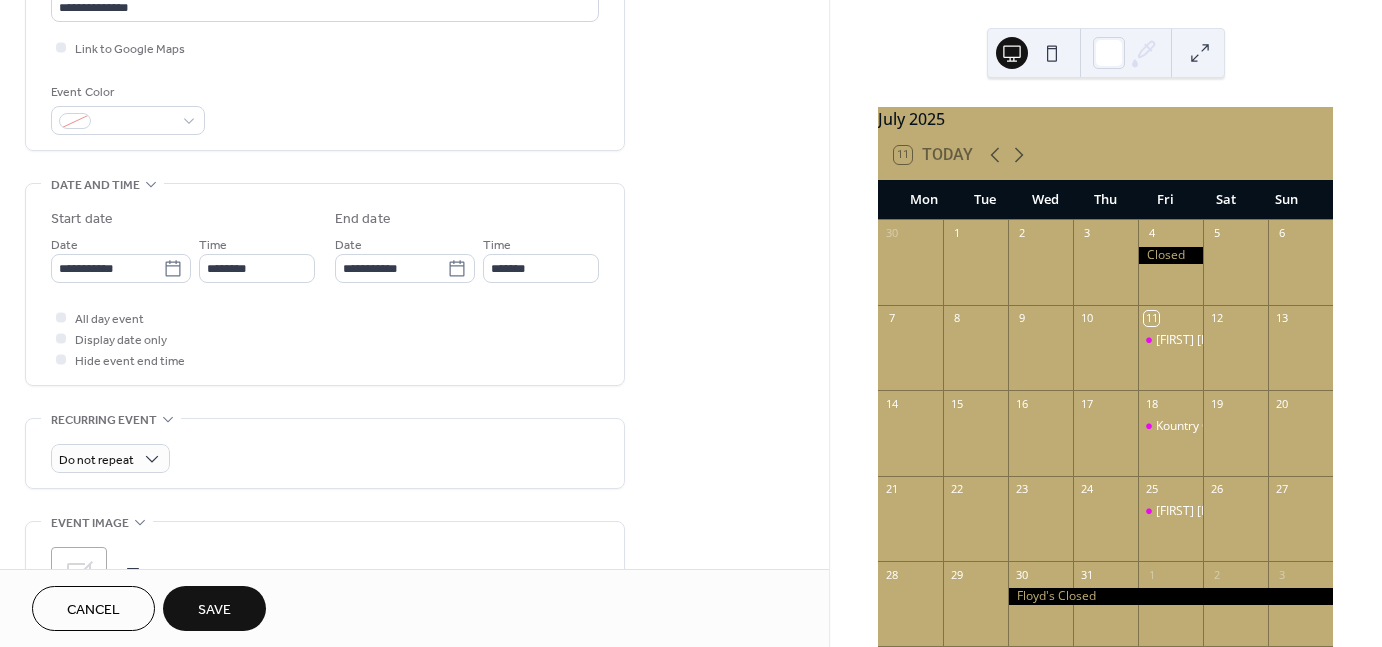 scroll, scrollTop: 500, scrollLeft: 0, axis: vertical 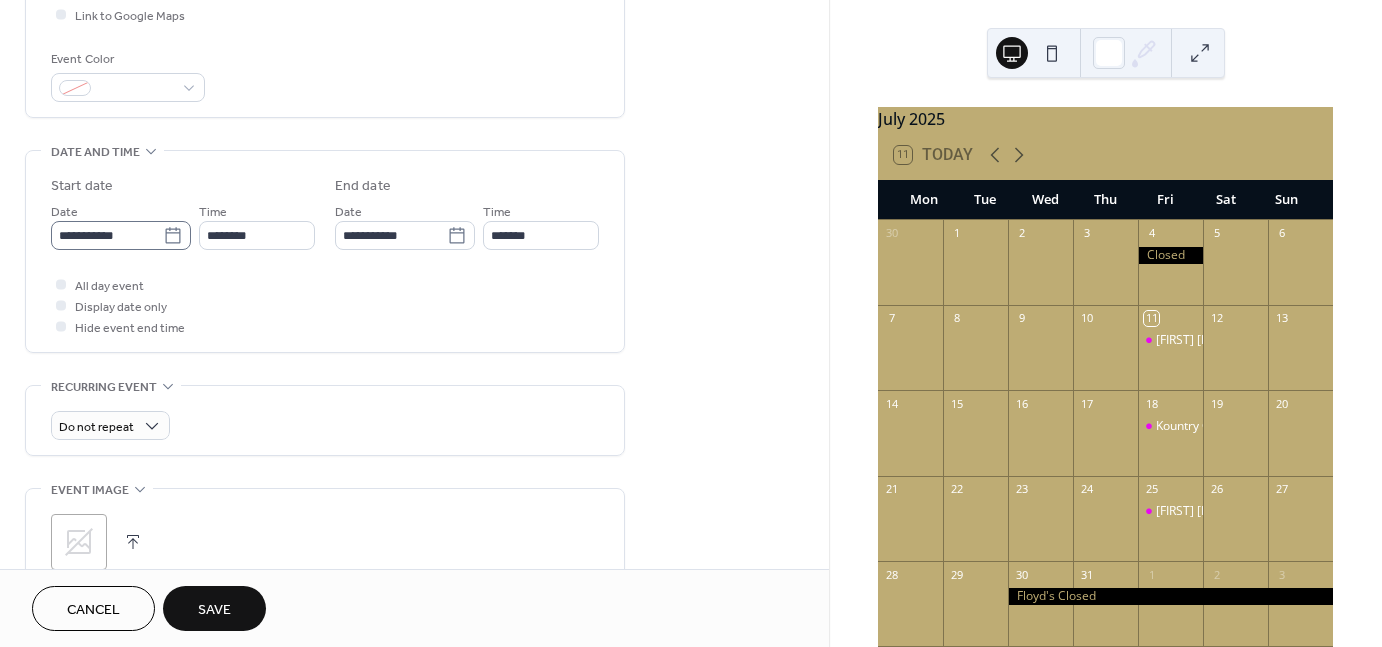 click 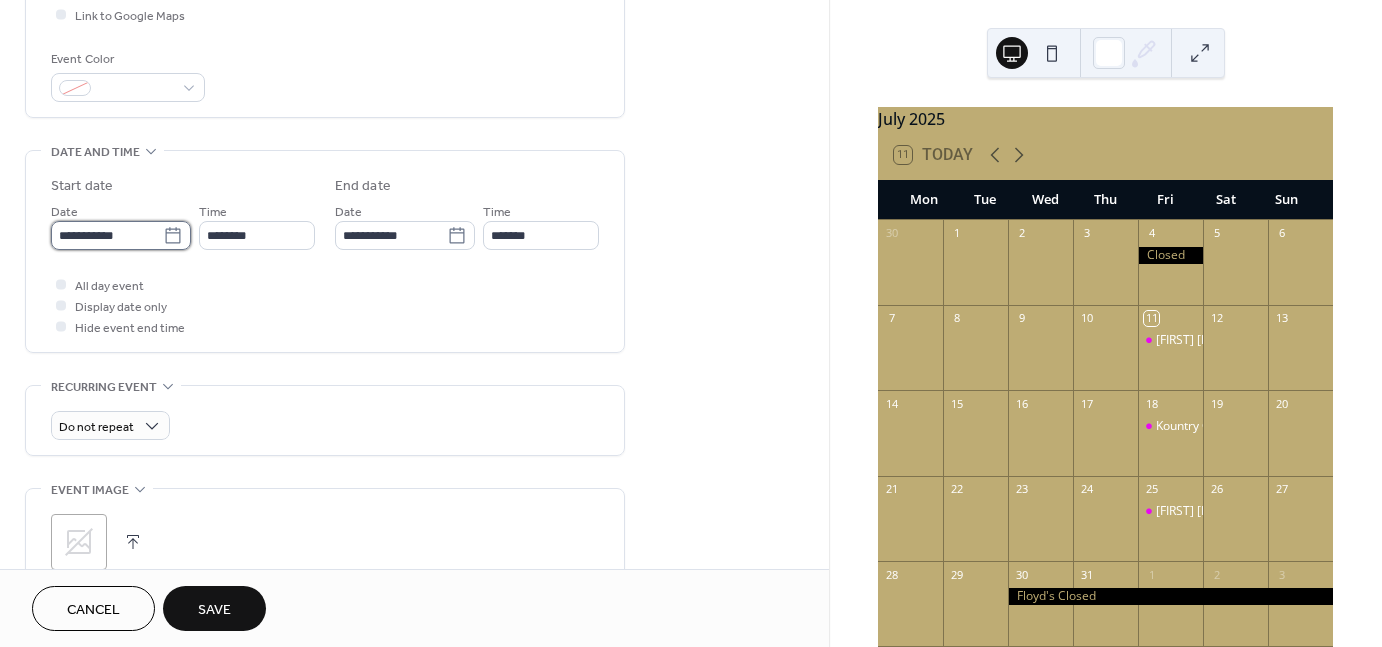 click on "**********" at bounding box center [107, 235] 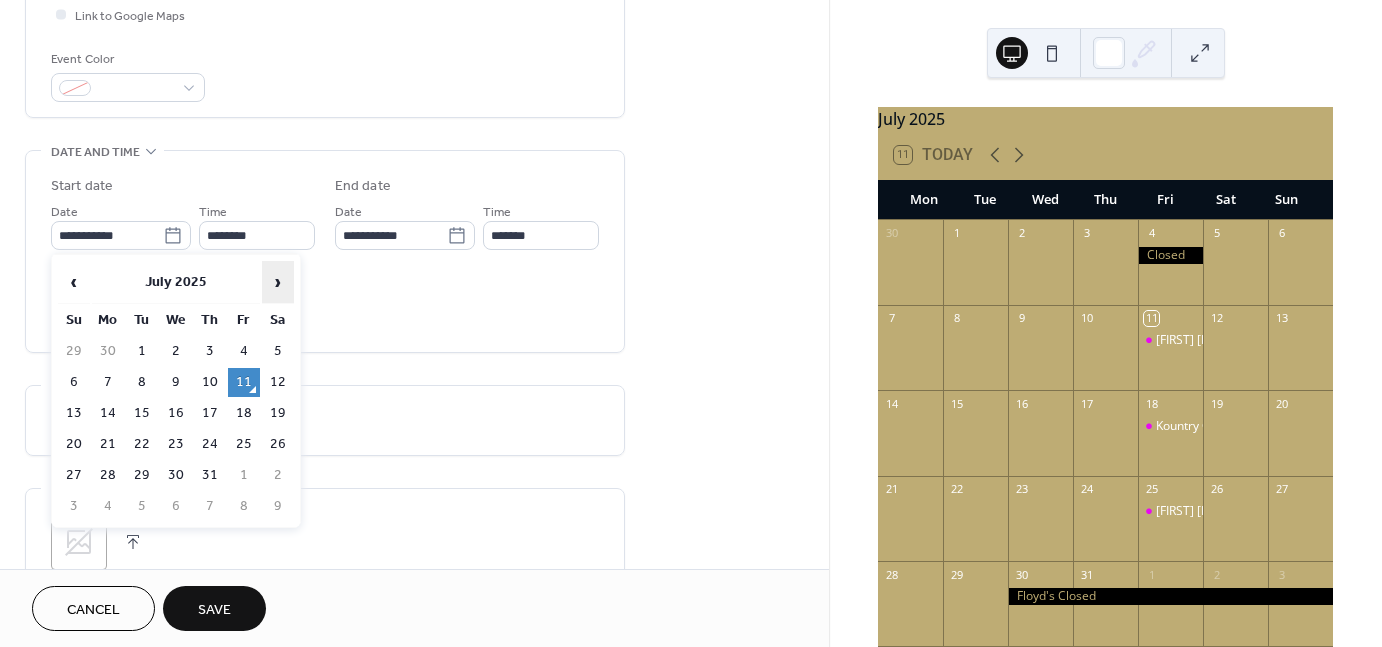 click on "›" at bounding box center (278, 282) 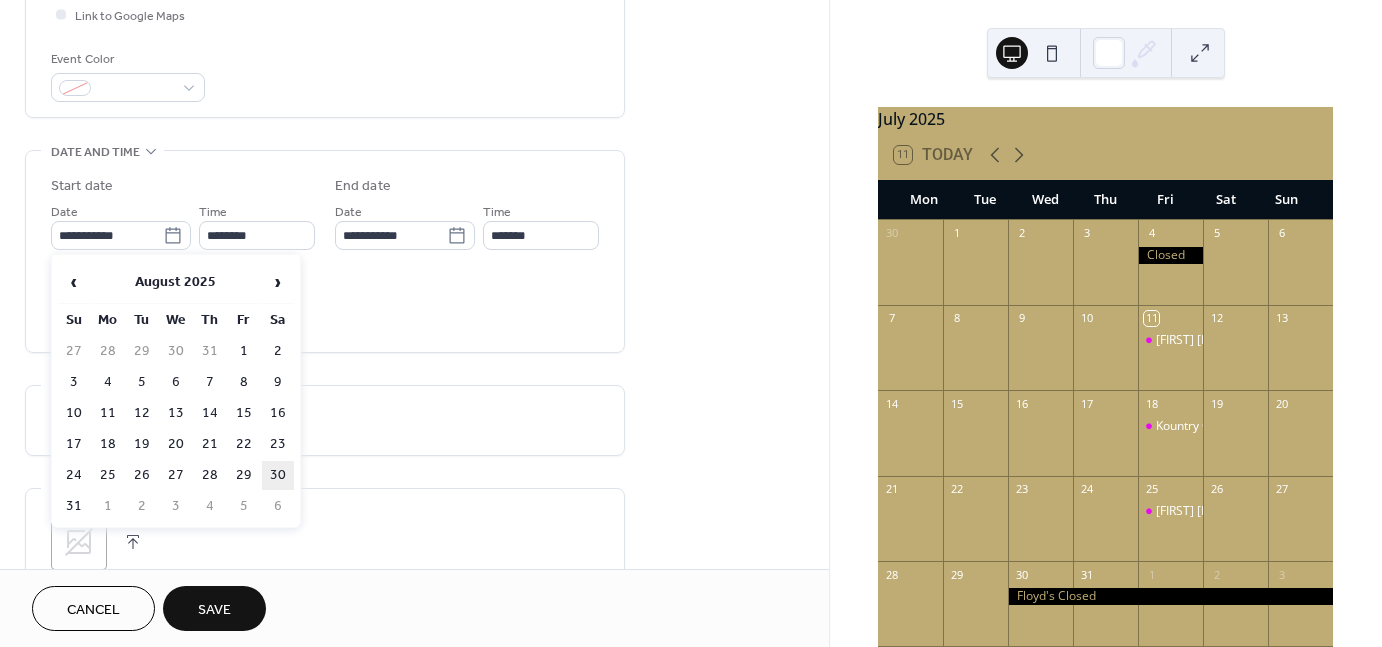 click on "30" at bounding box center (278, 475) 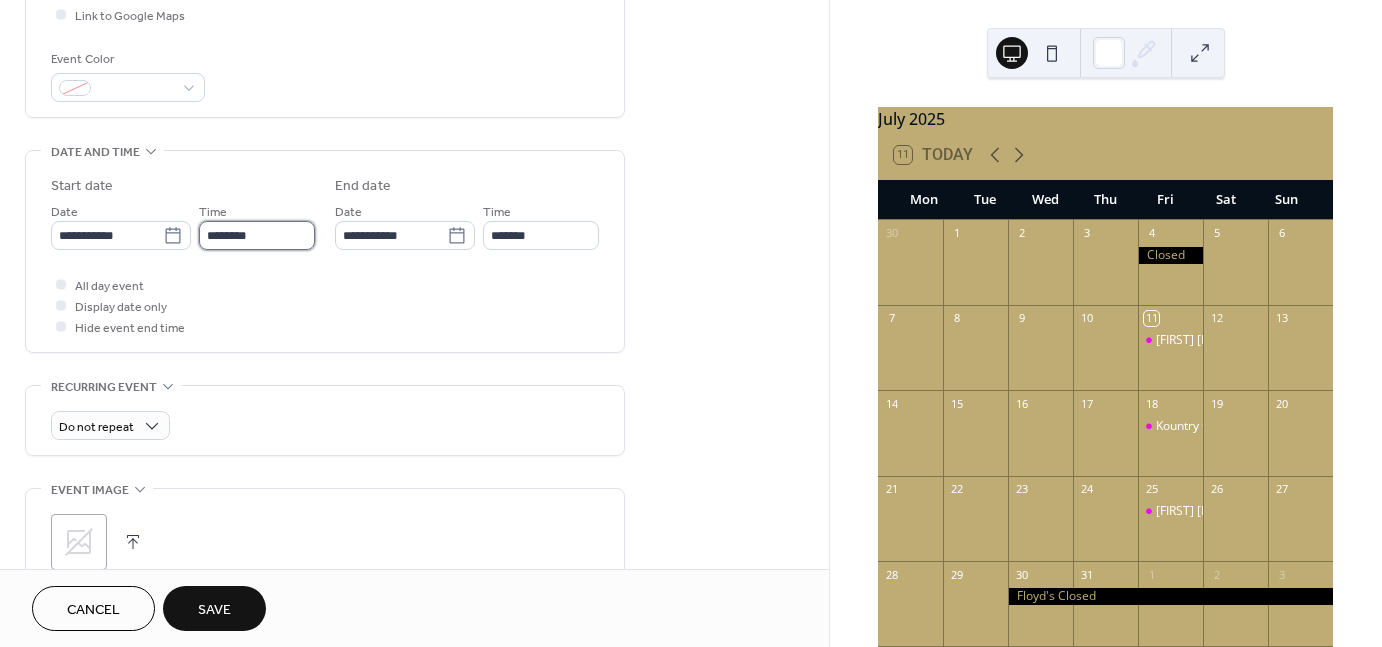 click on "********" at bounding box center (257, 235) 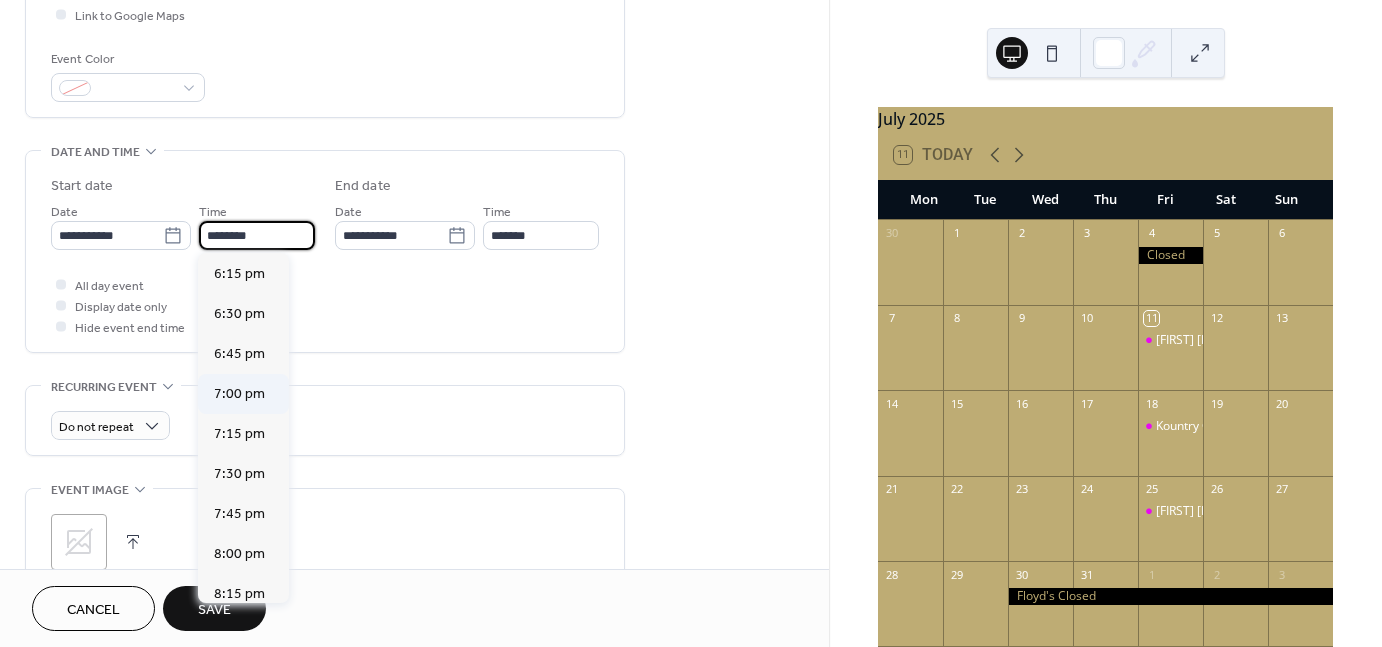 scroll, scrollTop: 2929, scrollLeft: 0, axis: vertical 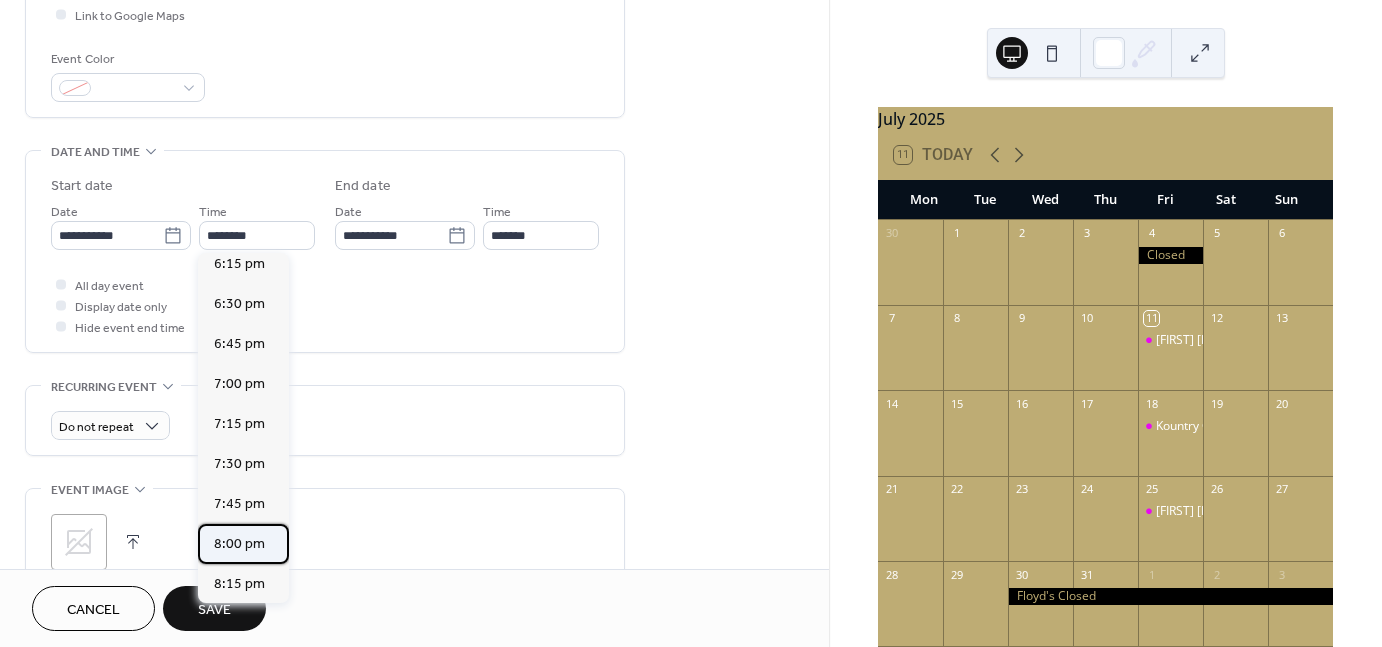 click on "8:00 pm" at bounding box center [239, 544] 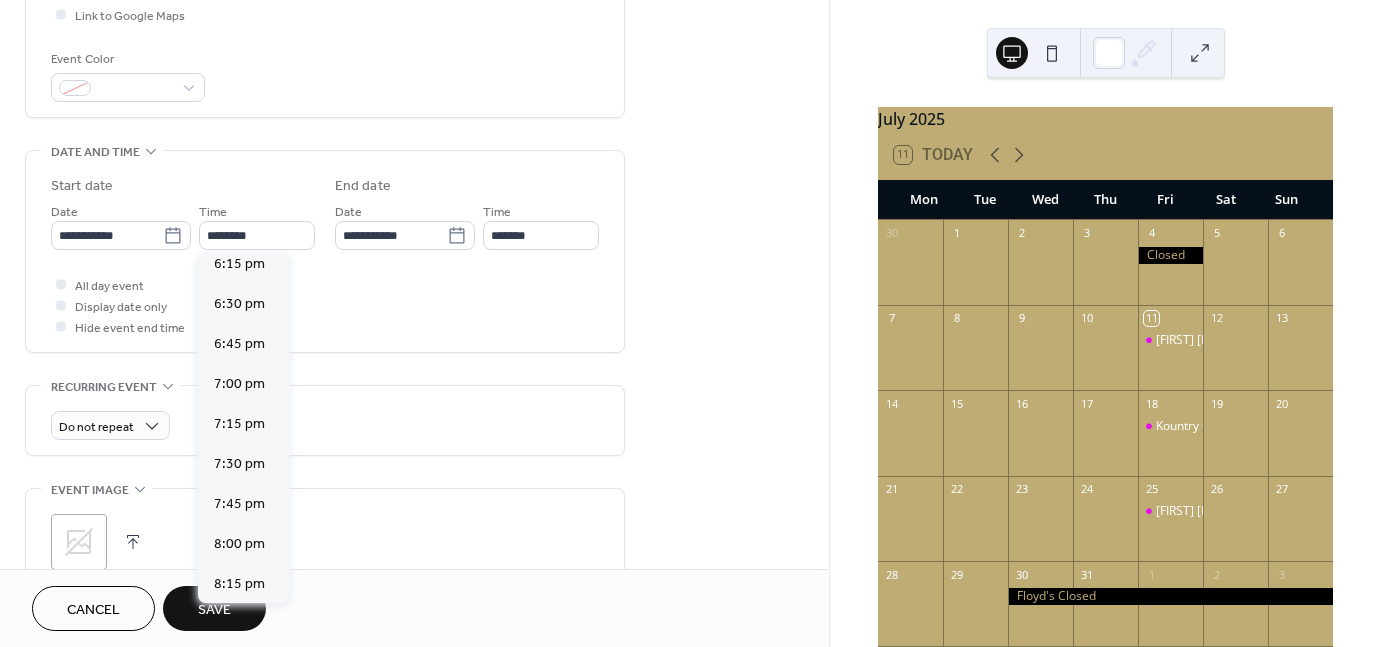 type on "*******" 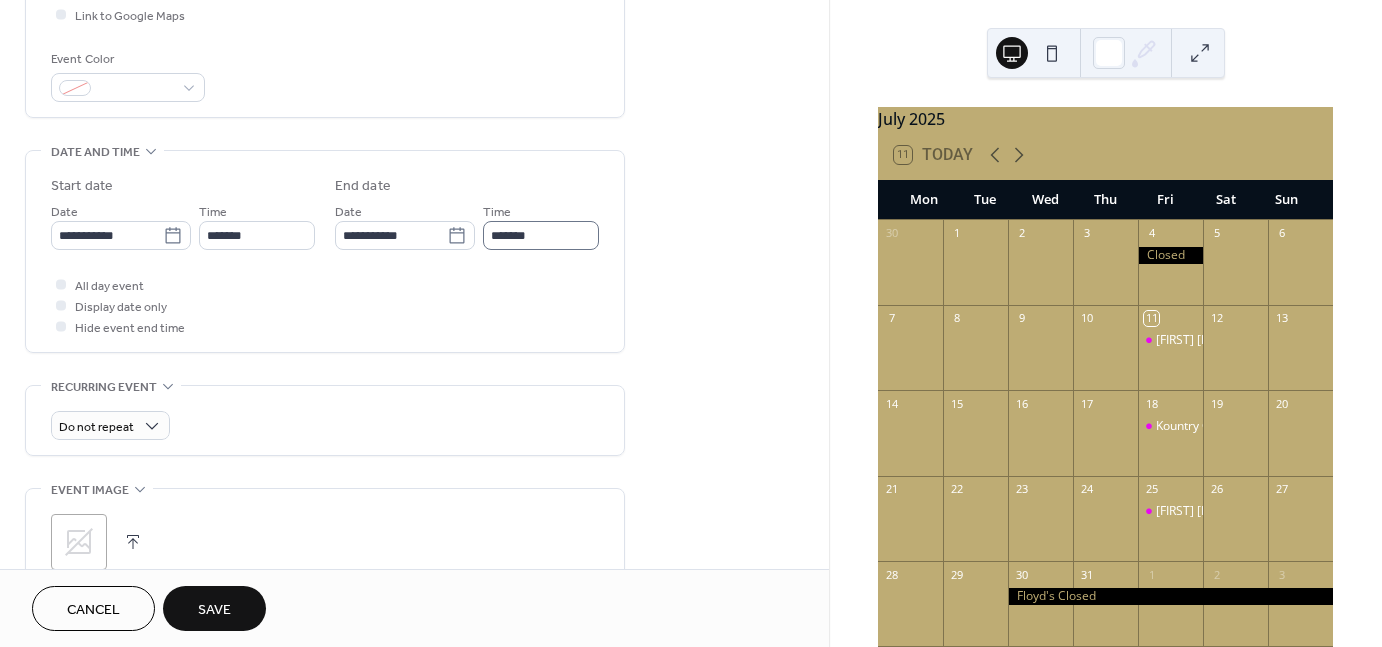 click on "Time *******" at bounding box center (541, 225) 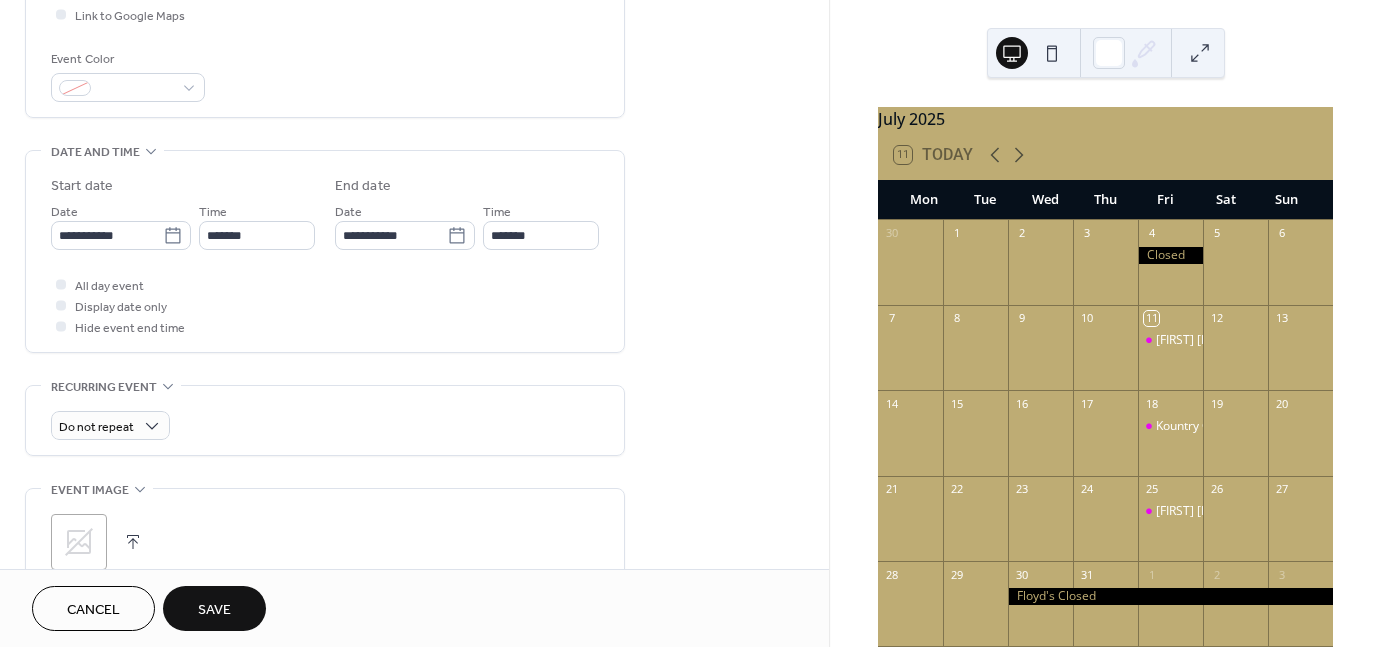 click on "Time *******" at bounding box center (541, 225) 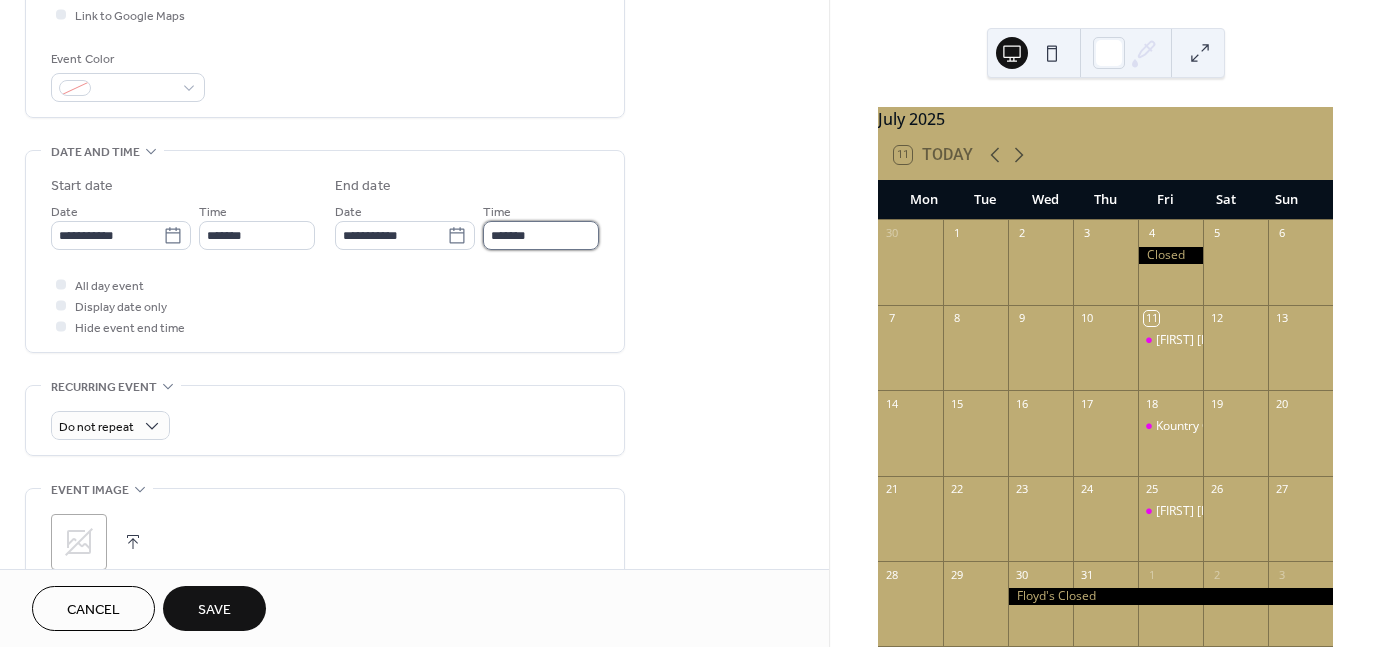 click on "*******" at bounding box center (541, 235) 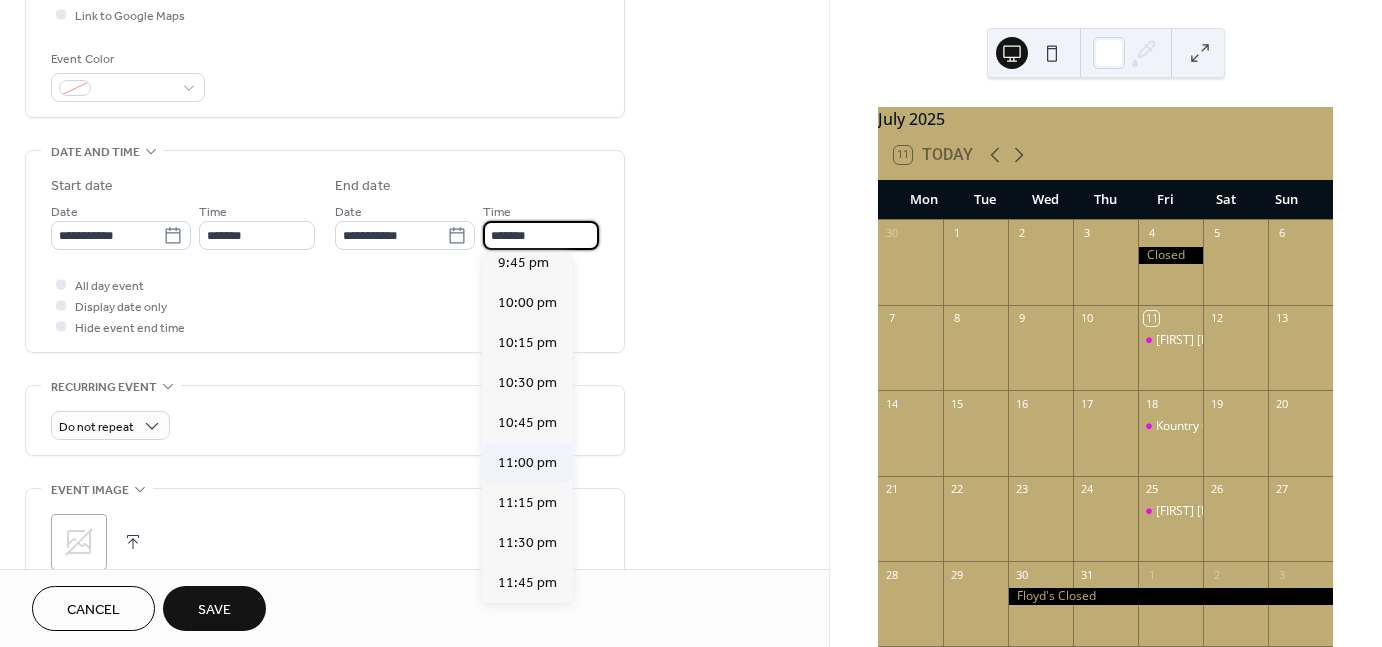 scroll, scrollTop: 252, scrollLeft: 0, axis: vertical 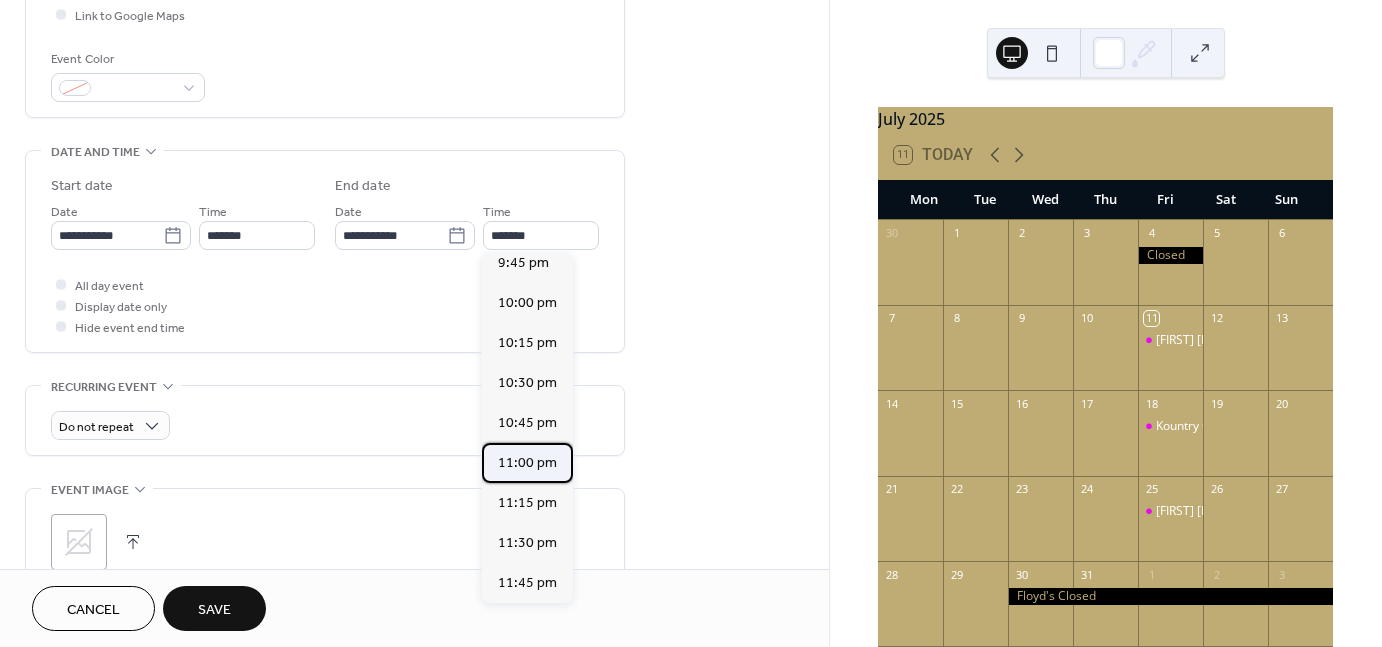 click on "11:00 pm" at bounding box center [527, 463] 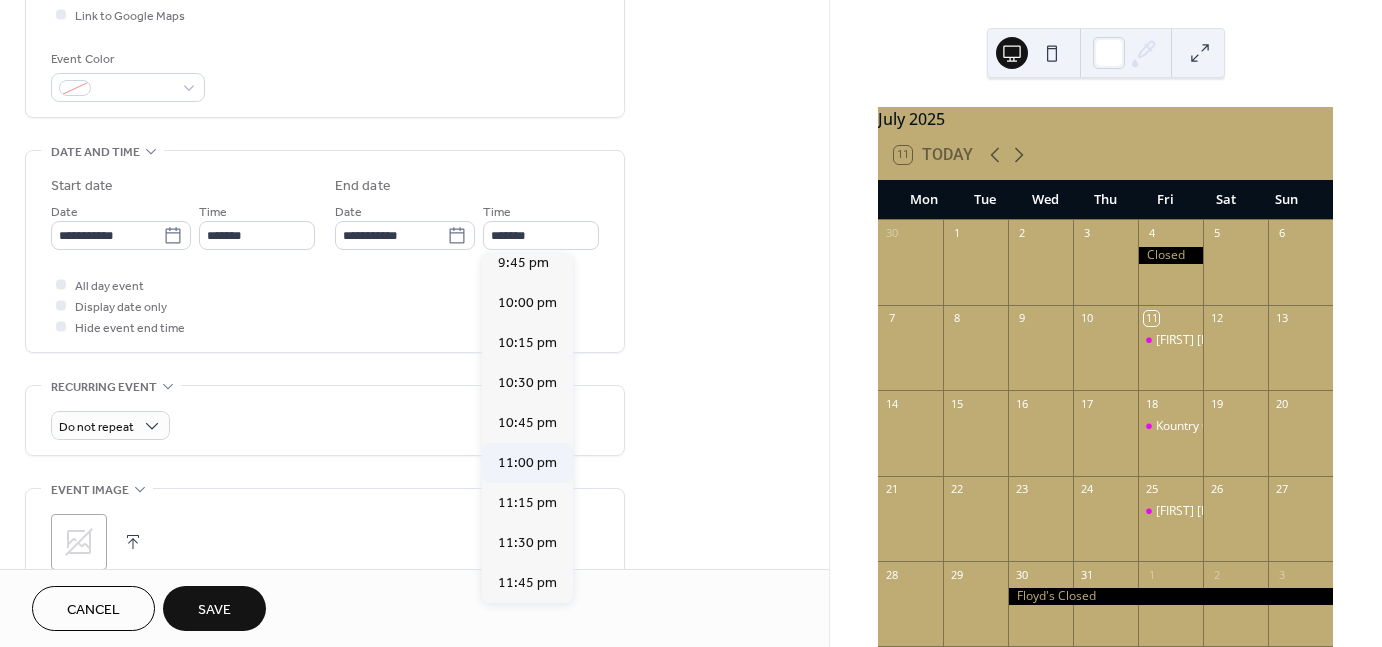 type on "********" 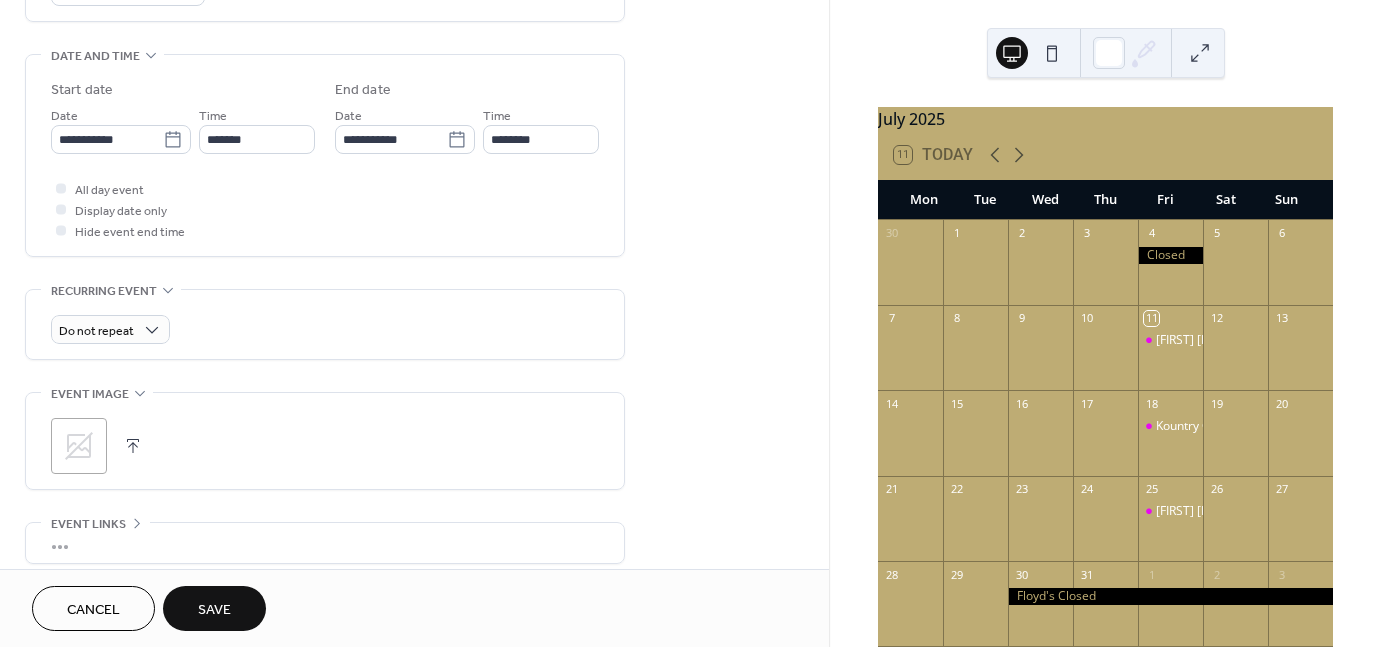 scroll, scrollTop: 600, scrollLeft: 0, axis: vertical 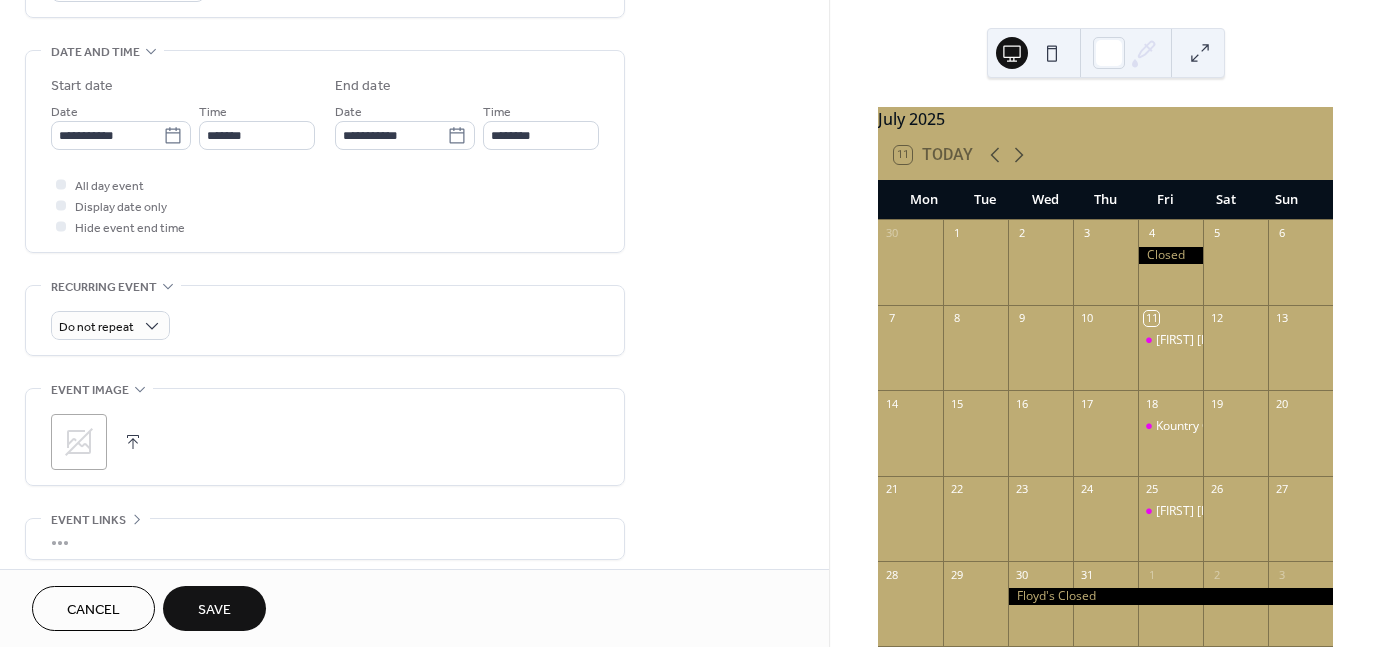 click at bounding box center [133, 442] 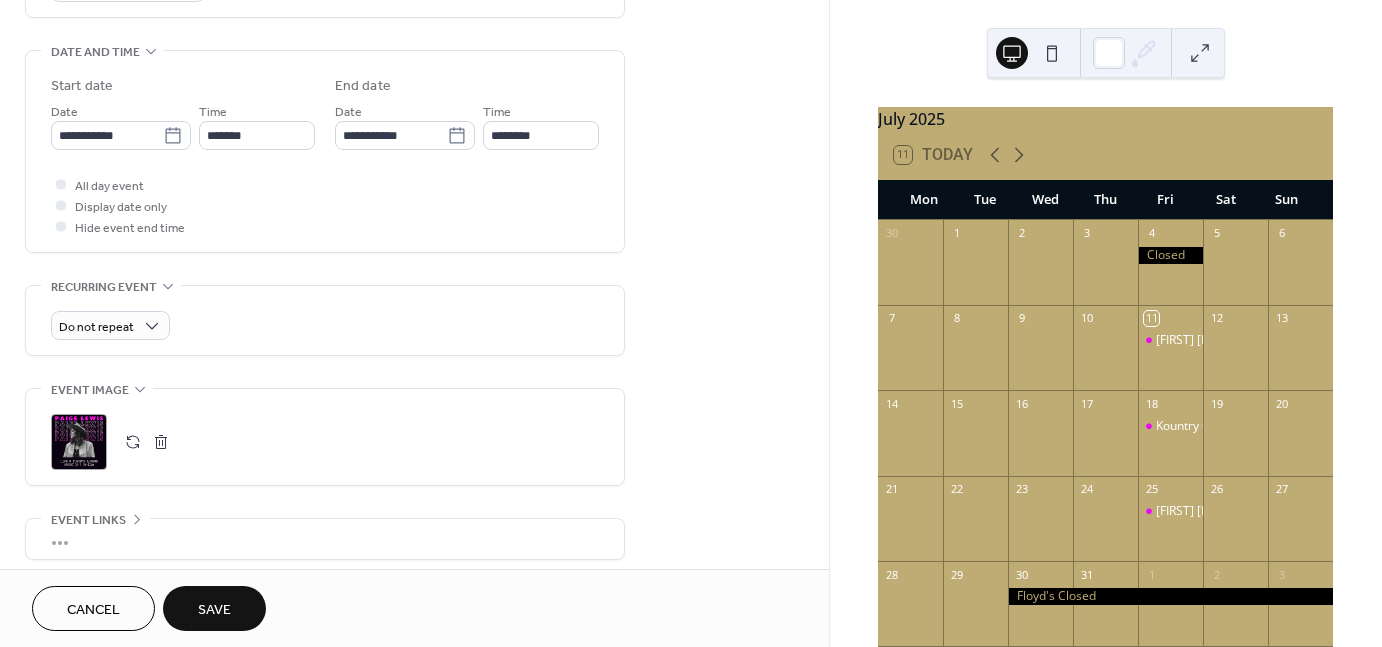 click on "Save" at bounding box center (214, 610) 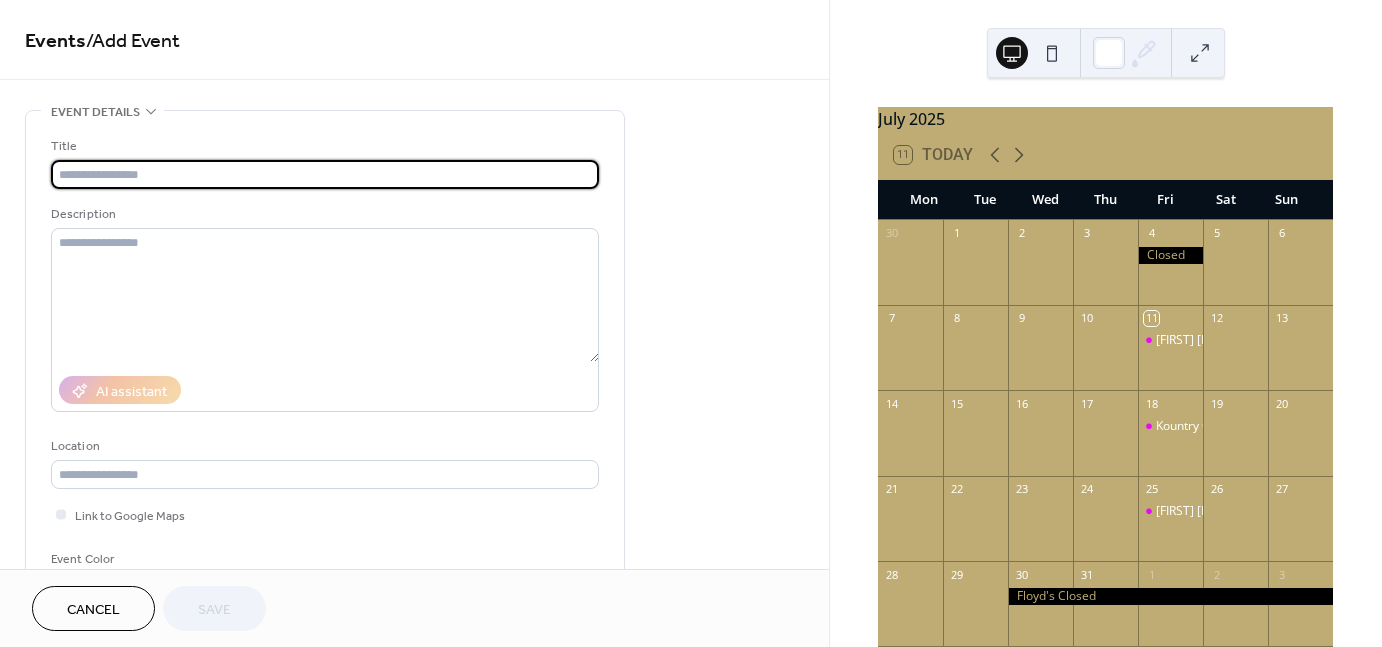 scroll, scrollTop: 0, scrollLeft: 0, axis: both 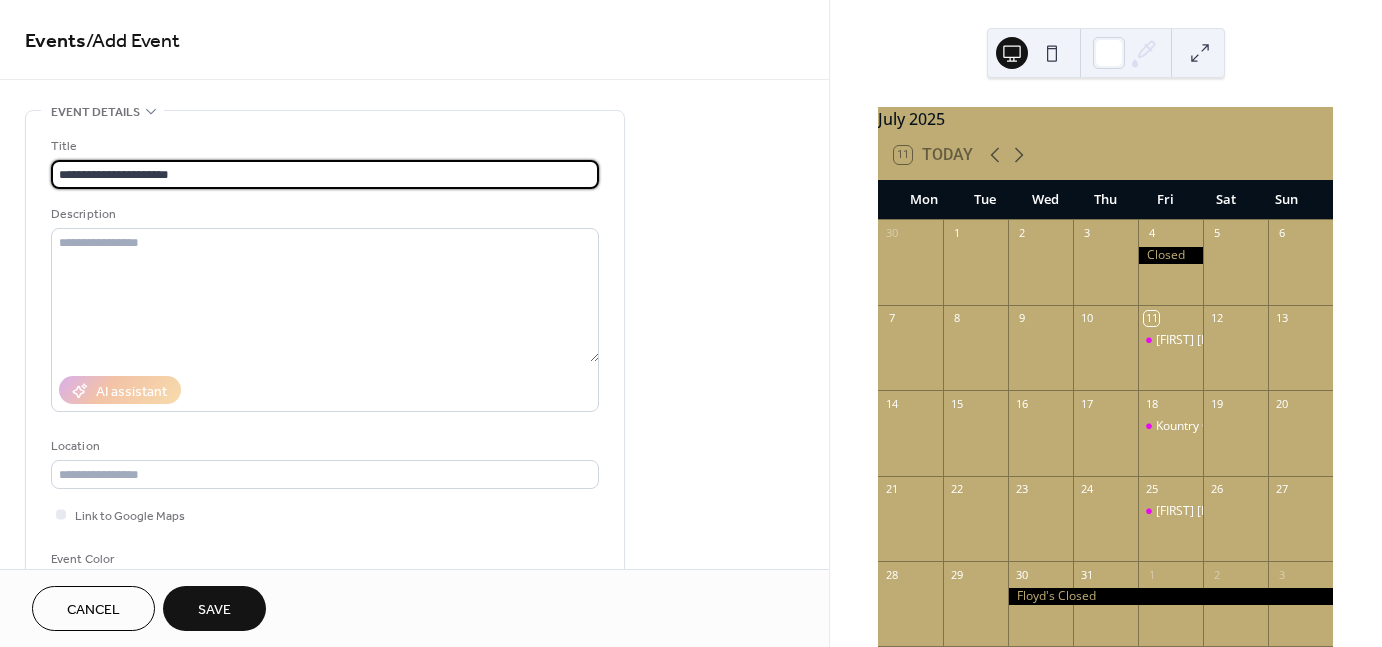 type on "**********" 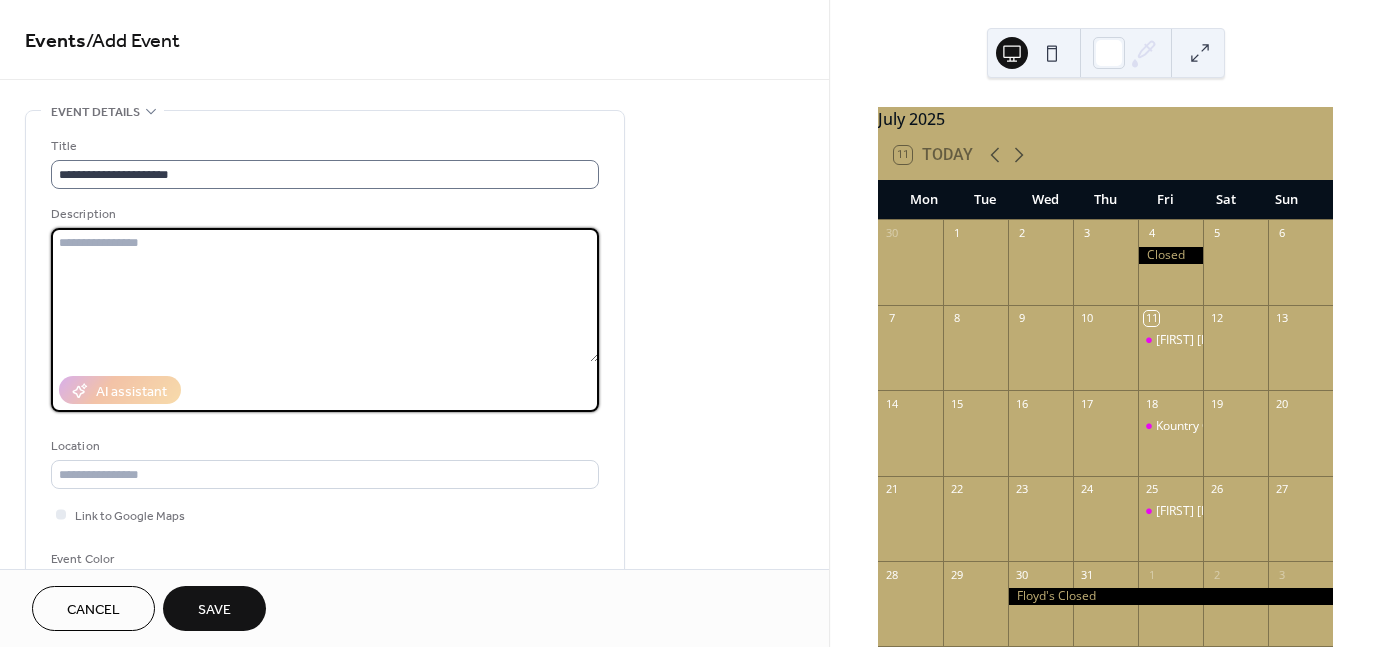 paste on "**********" 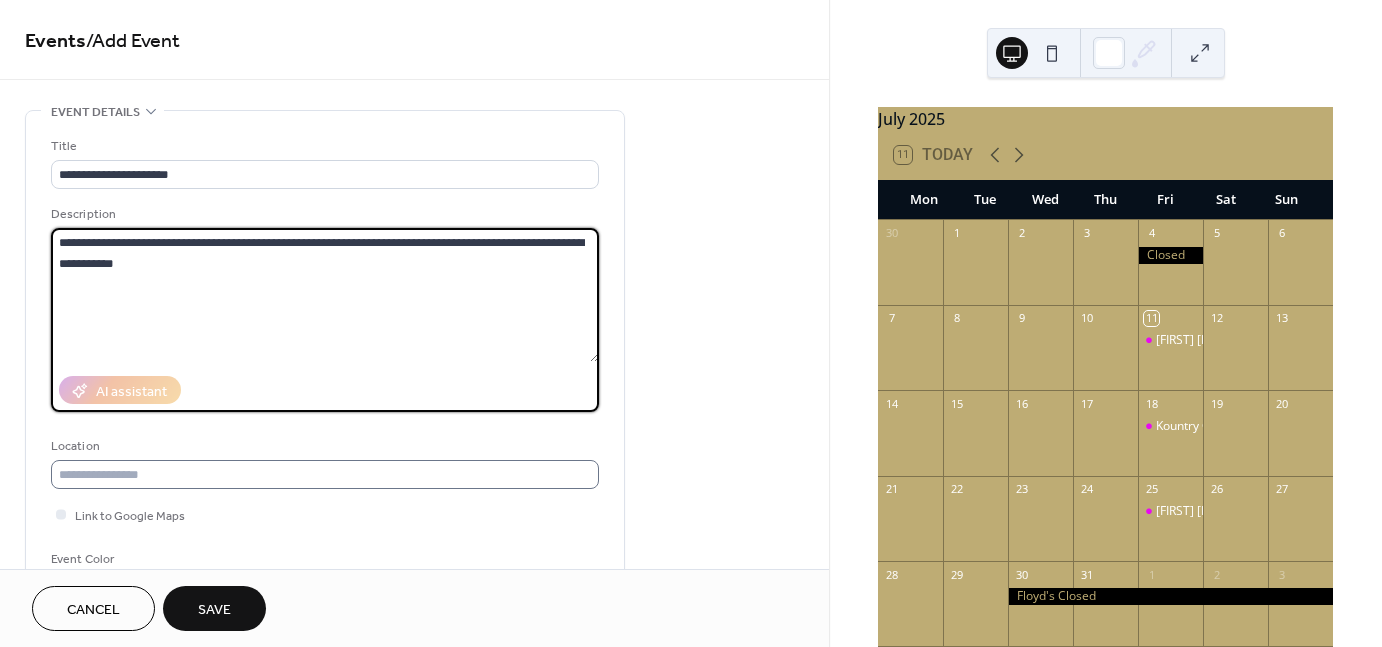 type on "**********" 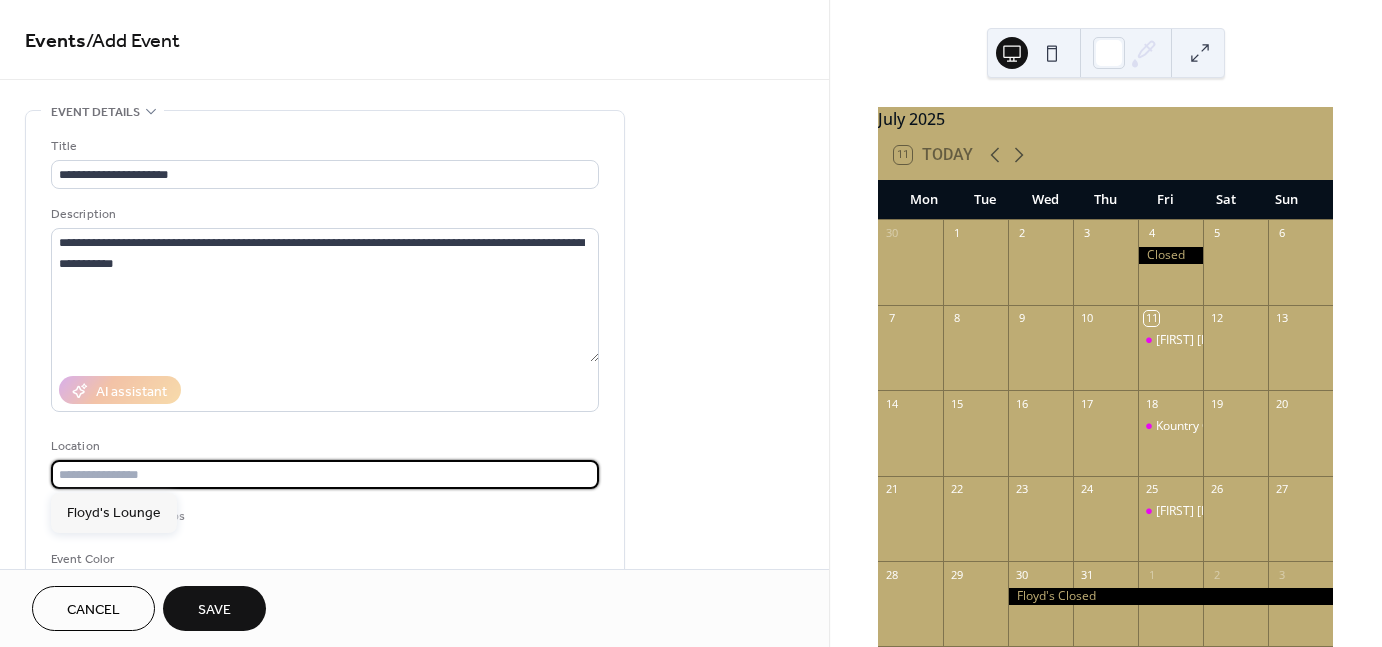 click at bounding box center [325, 474] 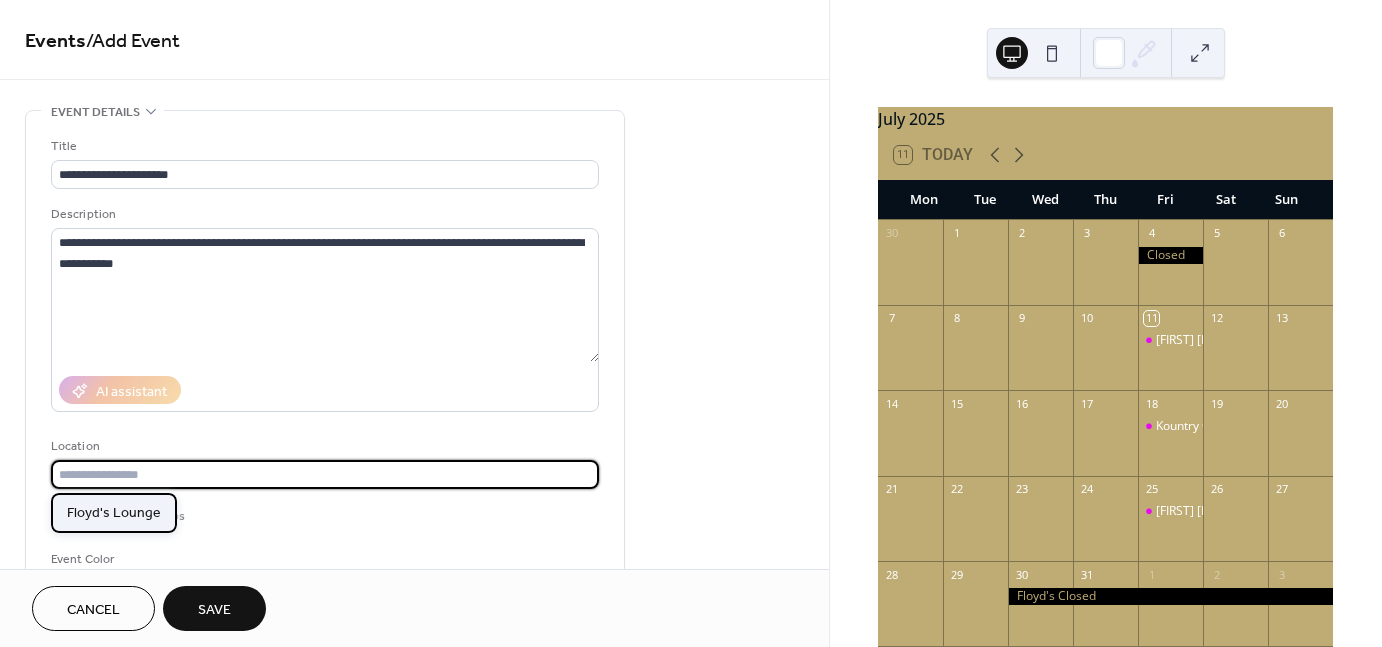 click on "Floyd's Lounge" at bounding box center [114, 512] 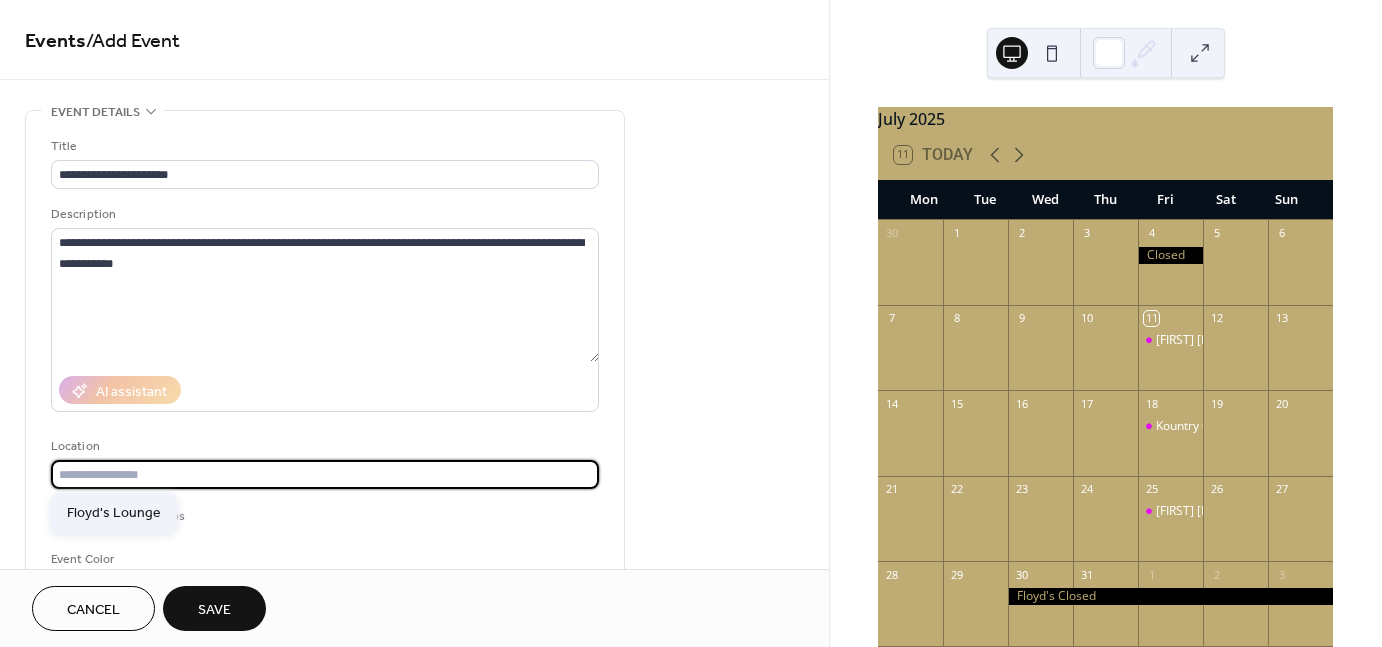 type on "**********" 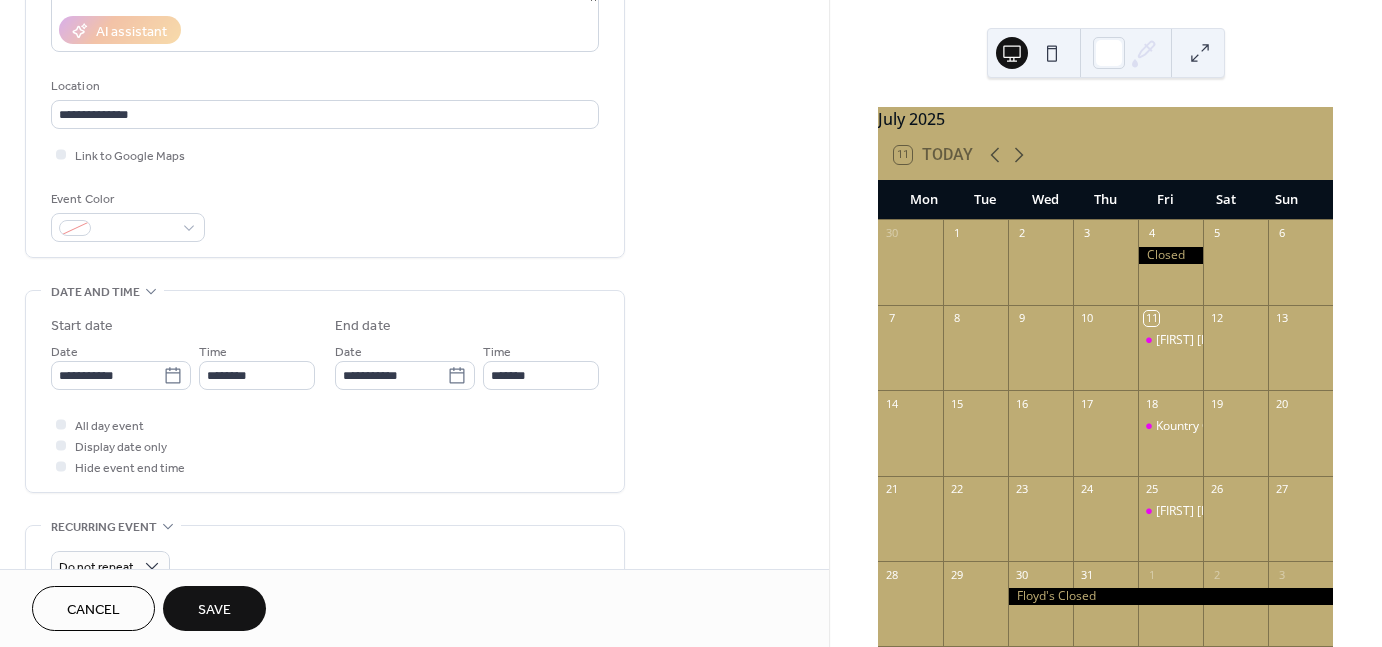 scroll, scrollTop: 400, scrollLeft: 0, axis: vertical 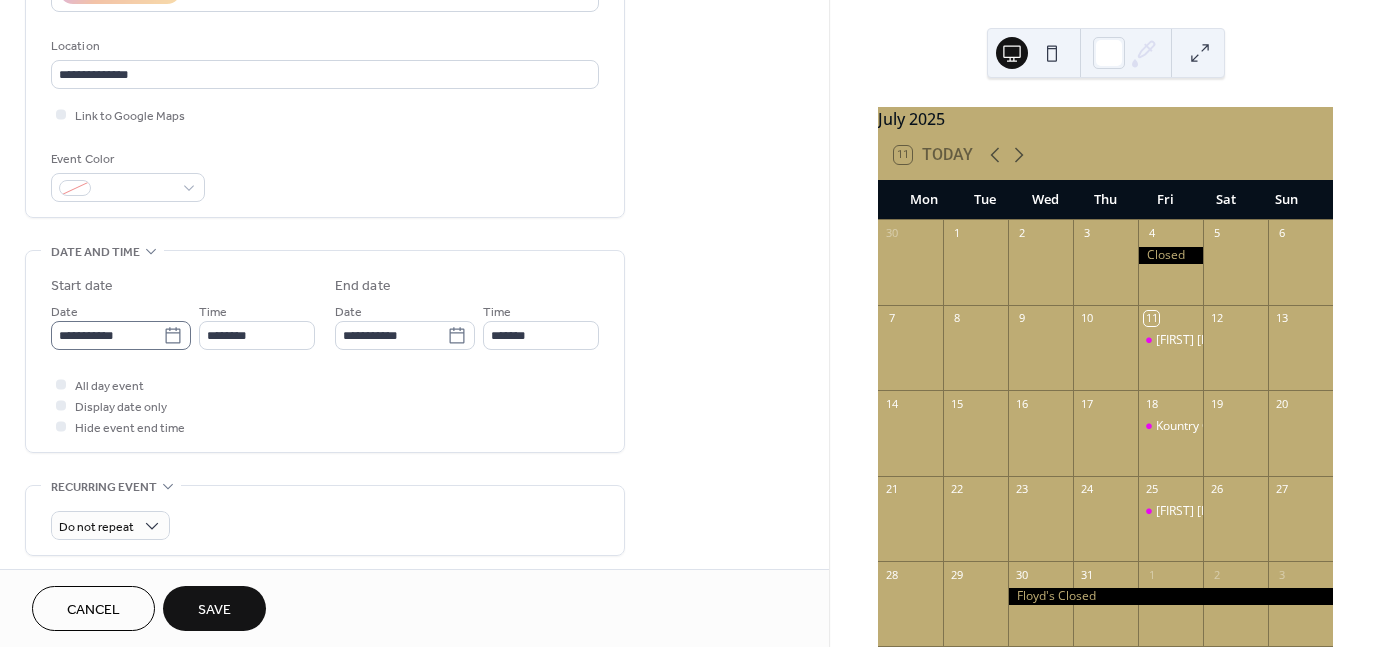click 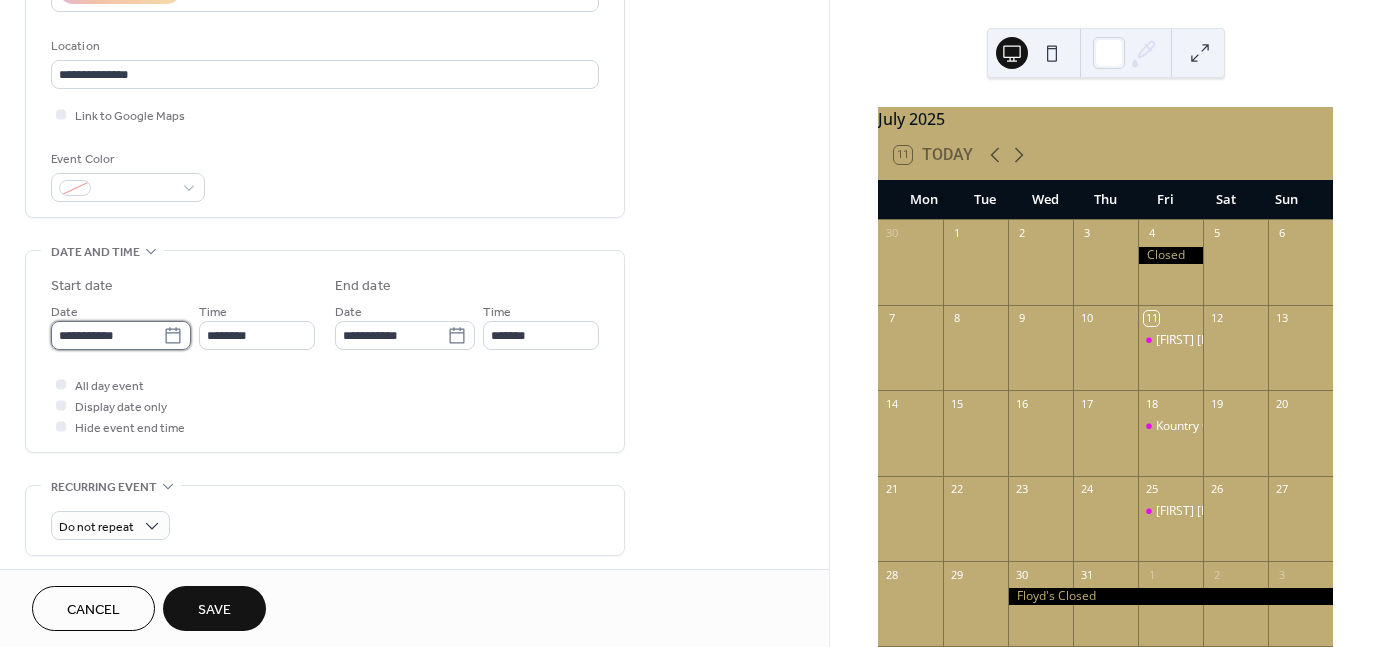 click on "**********" at bounding box center [107, 335] 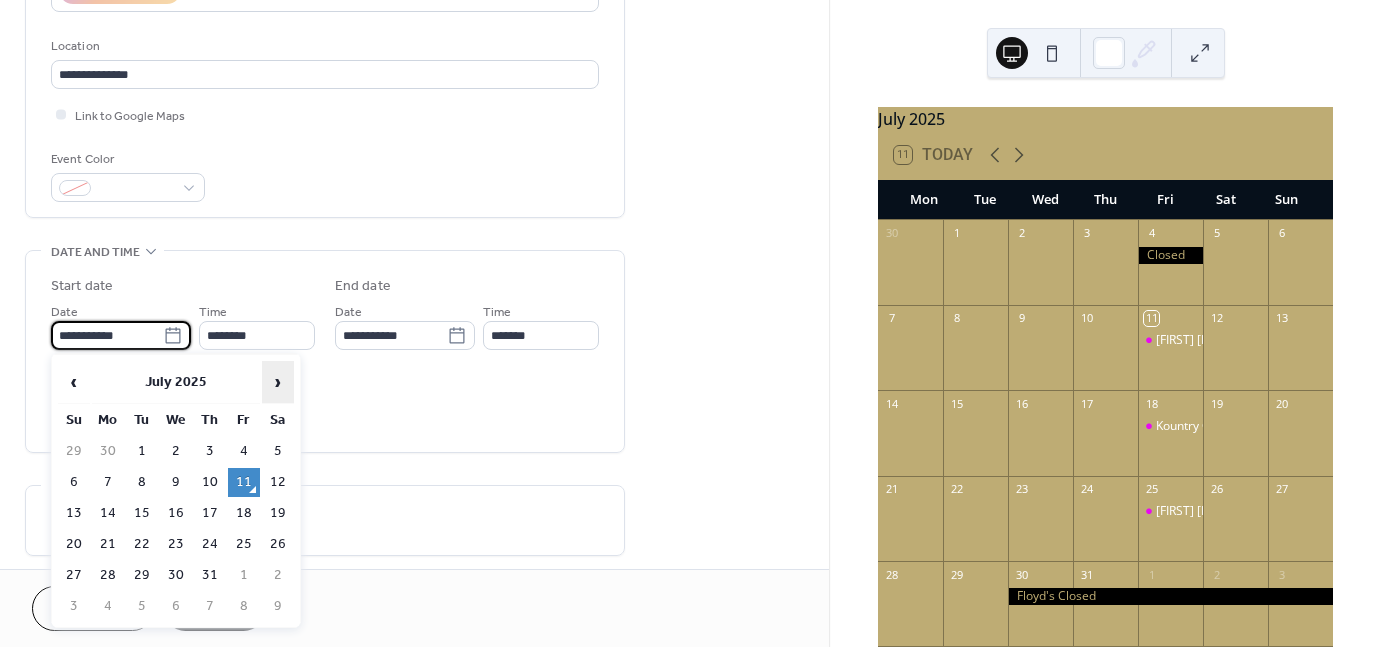 click on "›" at bounding box center [278, 382] 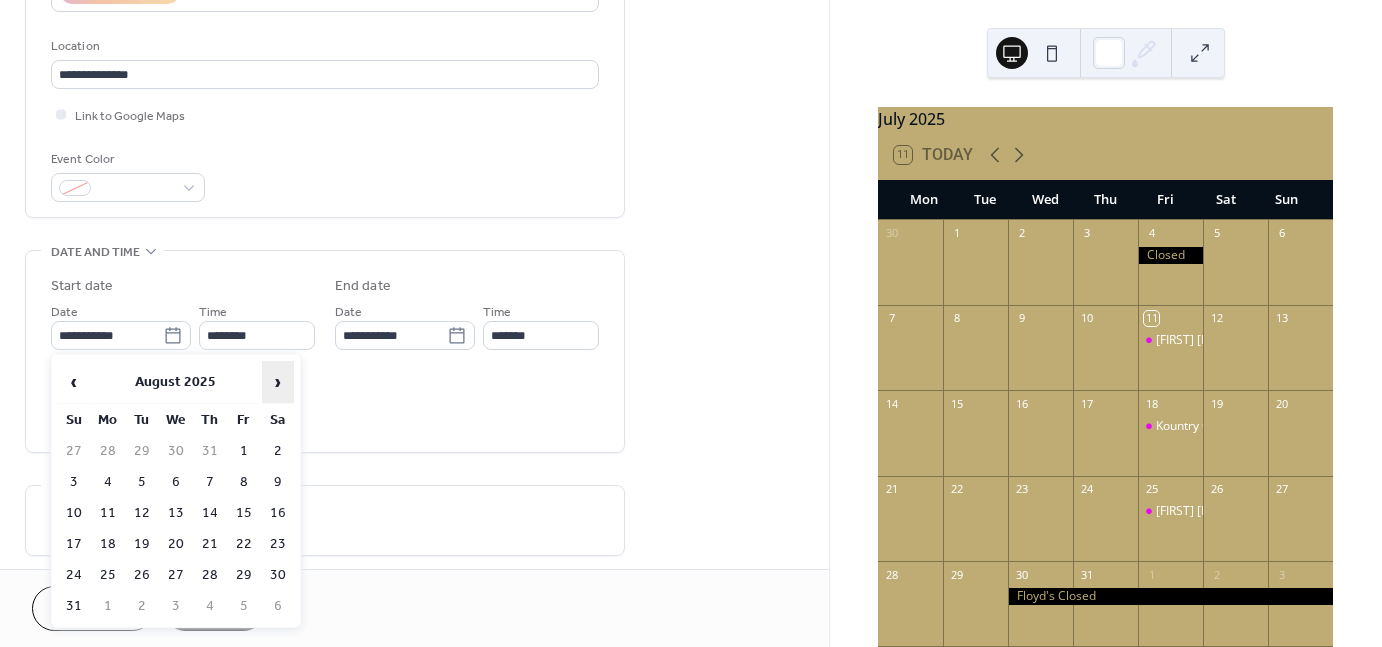 click on "›" at bounding box center [278, 382] 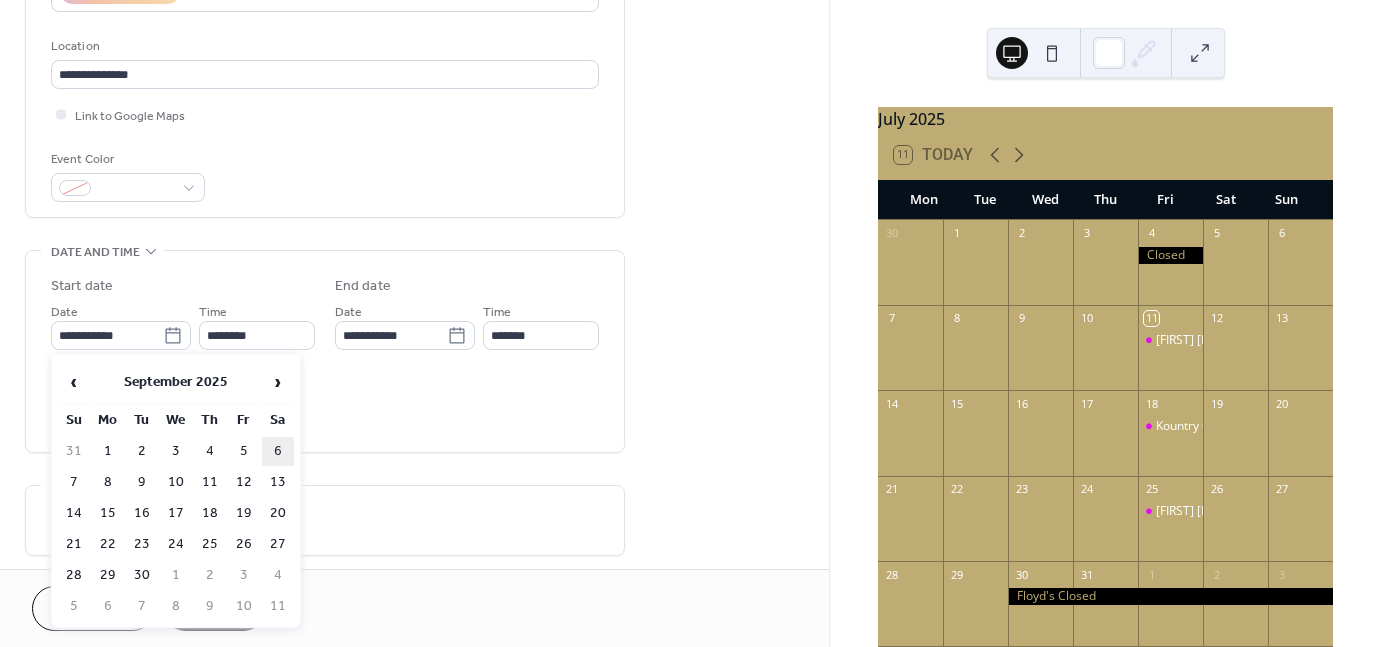 click on "6" at bounding box center [278, 451] 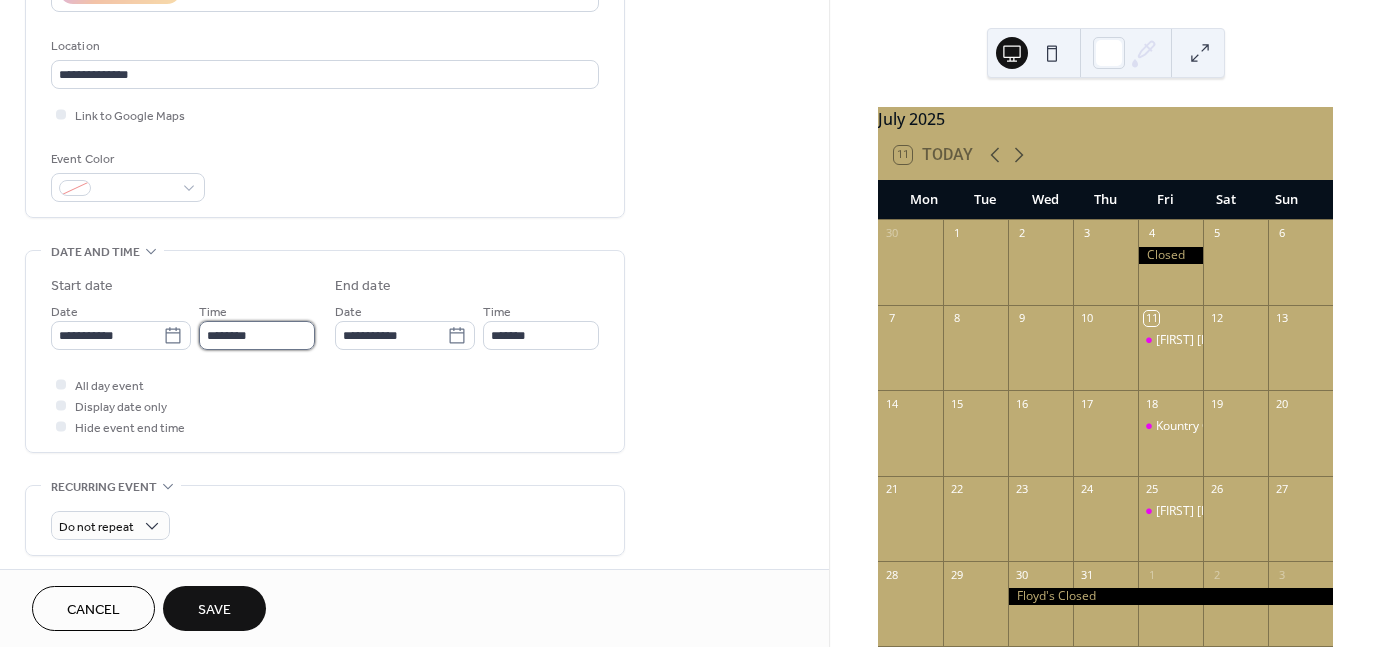 click on "********" at bounding box center (257, 335) 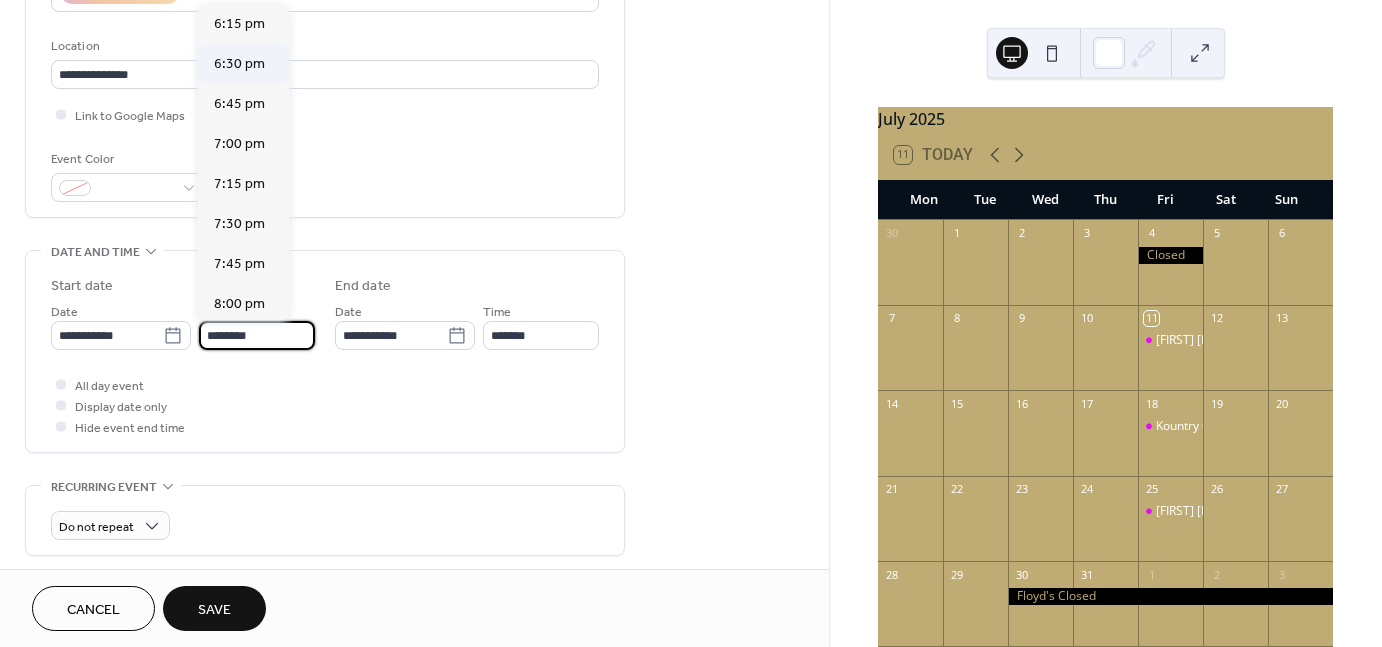 scroll, scrollTop: 3029, scrollLeft: 0, axis: vertical 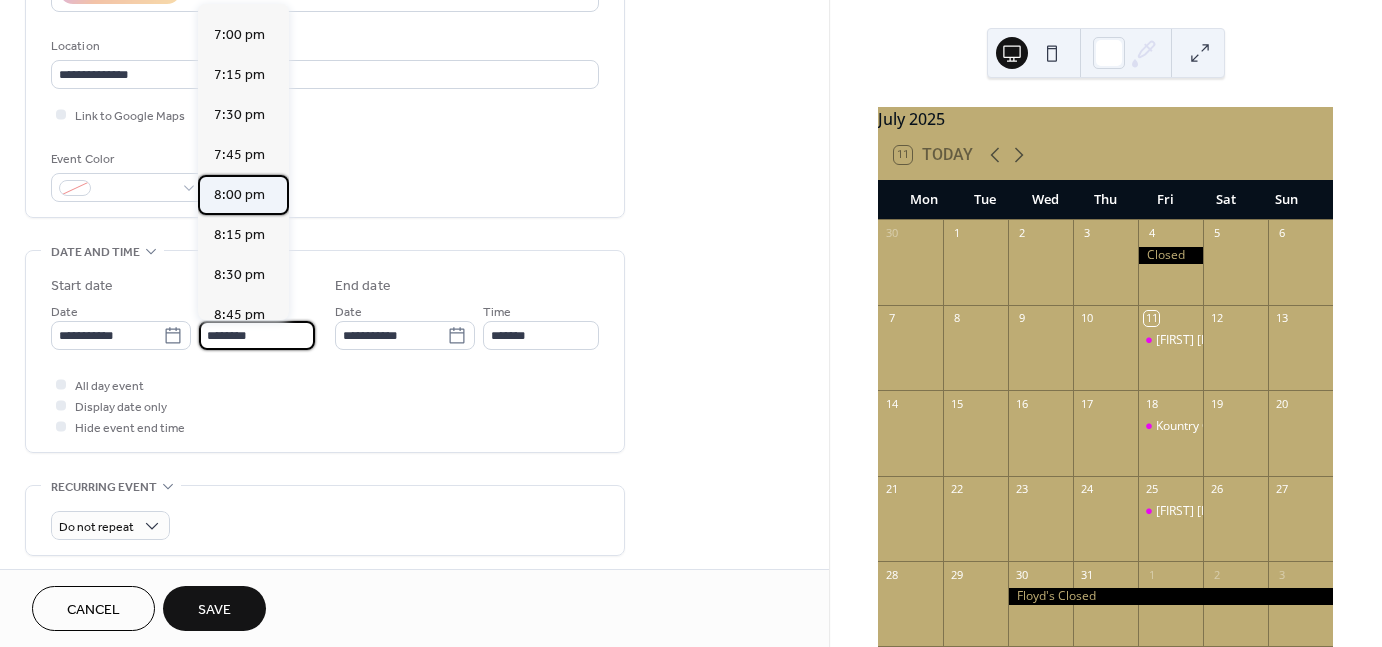 click on "8:00 pm" at bounding box center [239, 195] 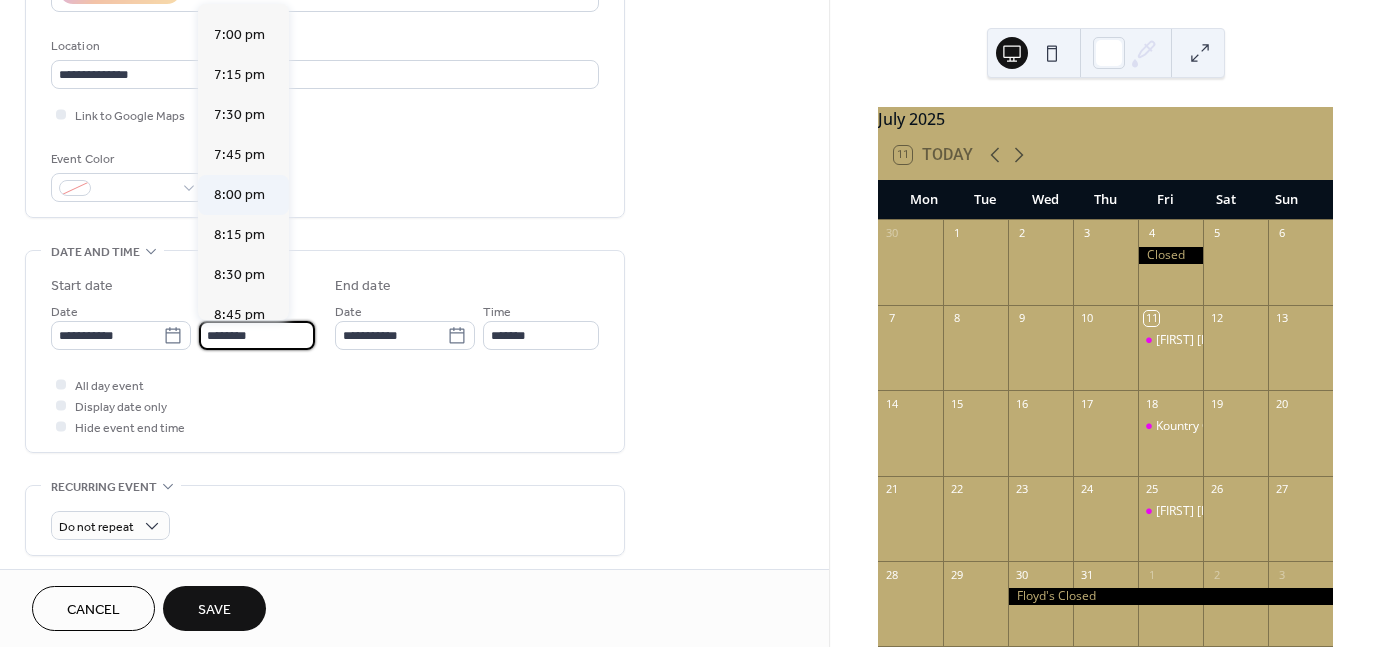 type on "*******" 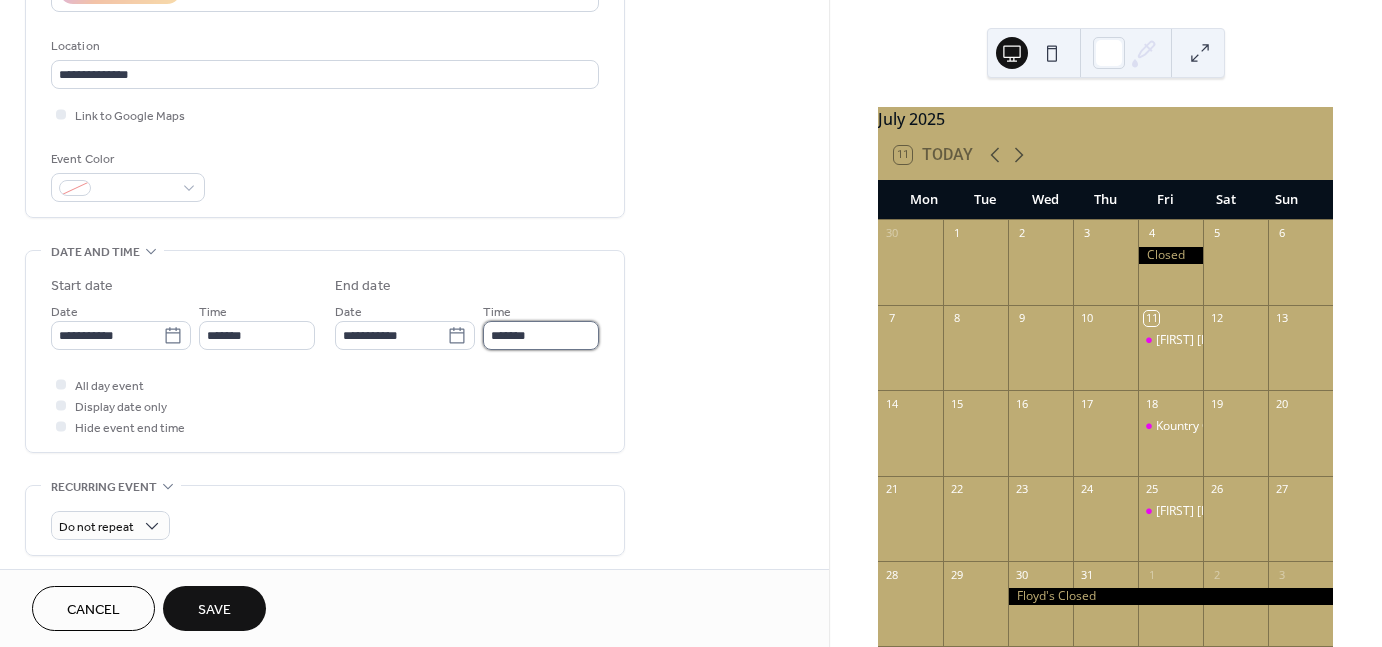 click on "*******" at bounding box center [541, 335] 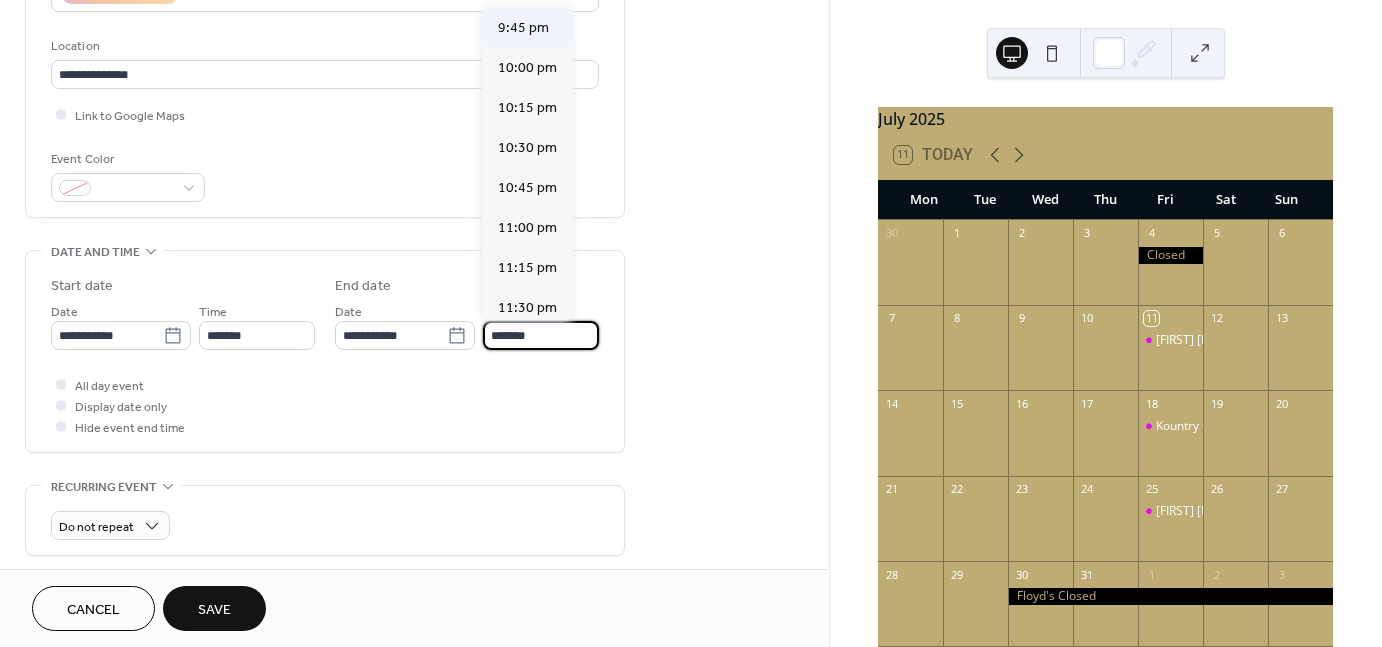 scroll, scrollTop: 286, scrollLeft: 0, axis: vertical 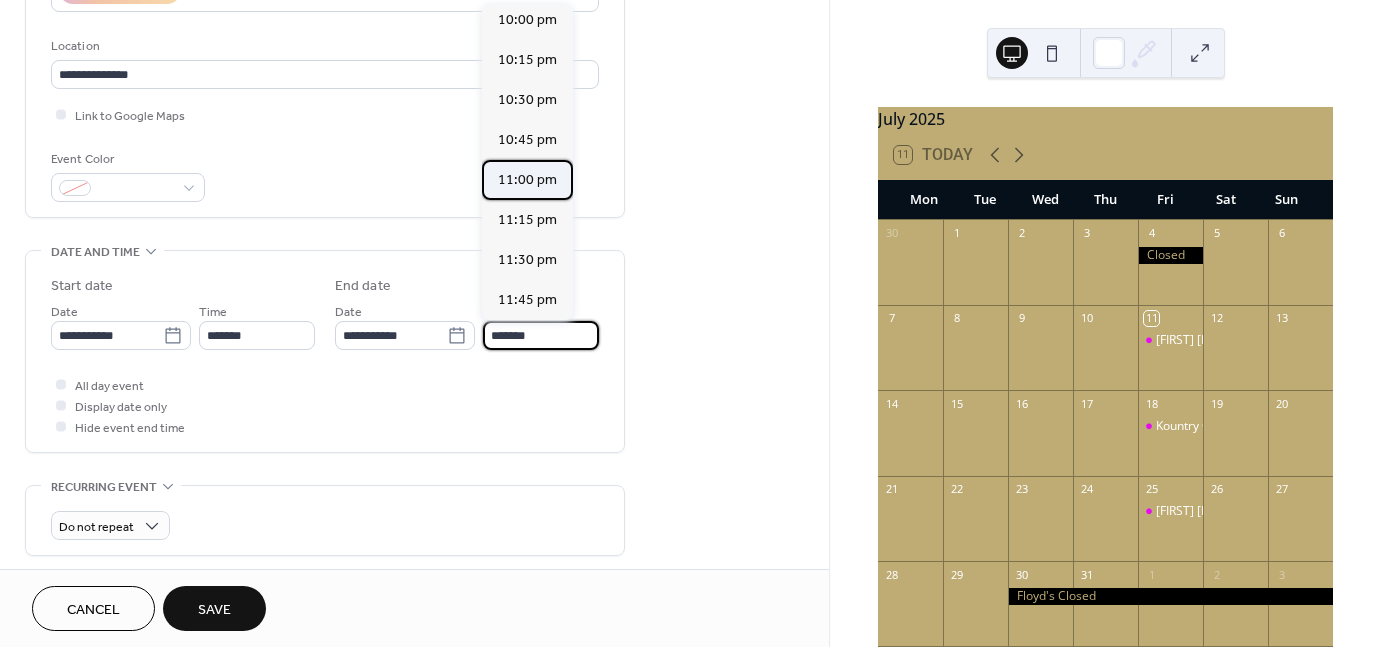 click on "11:00 pm" at bounding box center (527, 180) 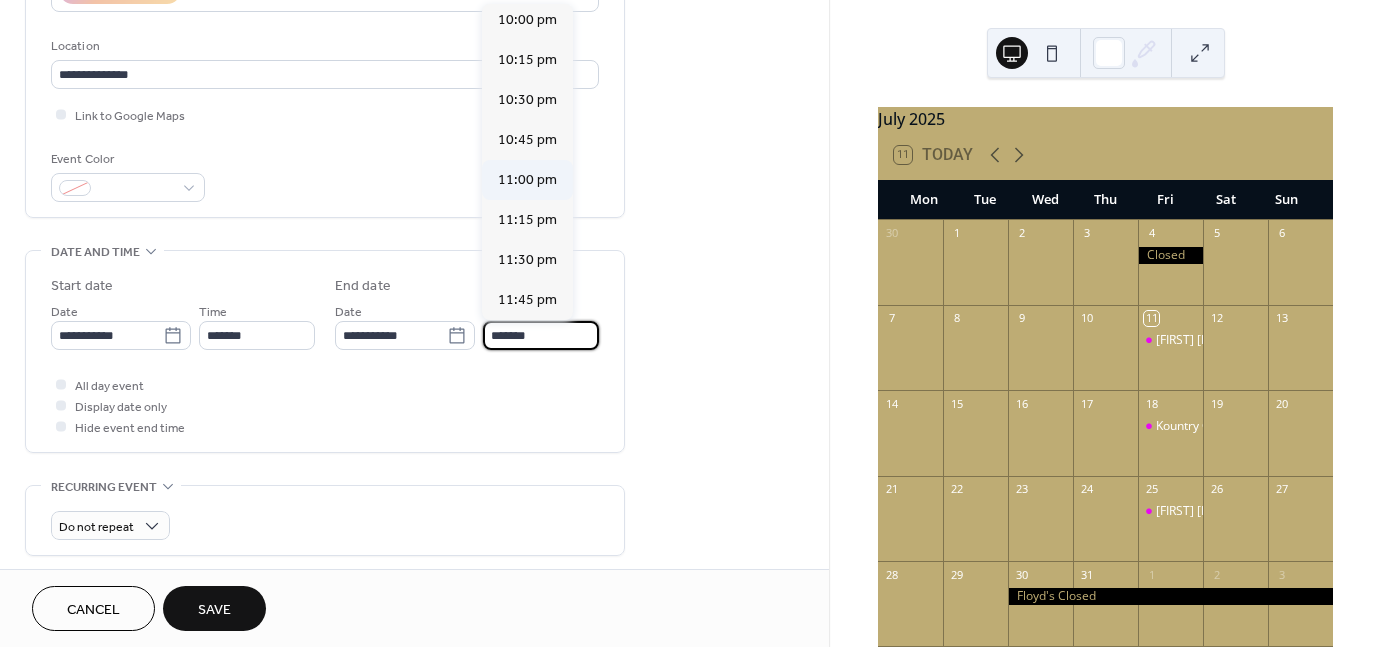 type on "********" 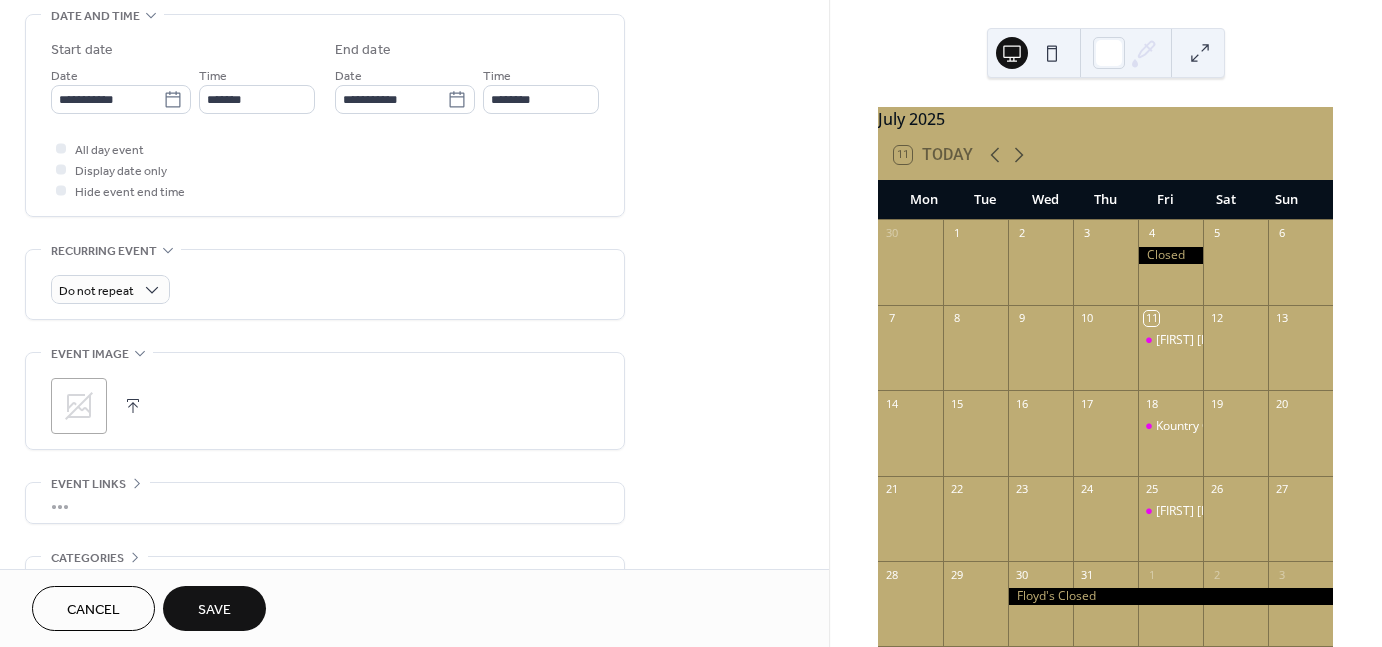 scroll, scrollTop: 700, scrollLeft: 0, axis: vertical 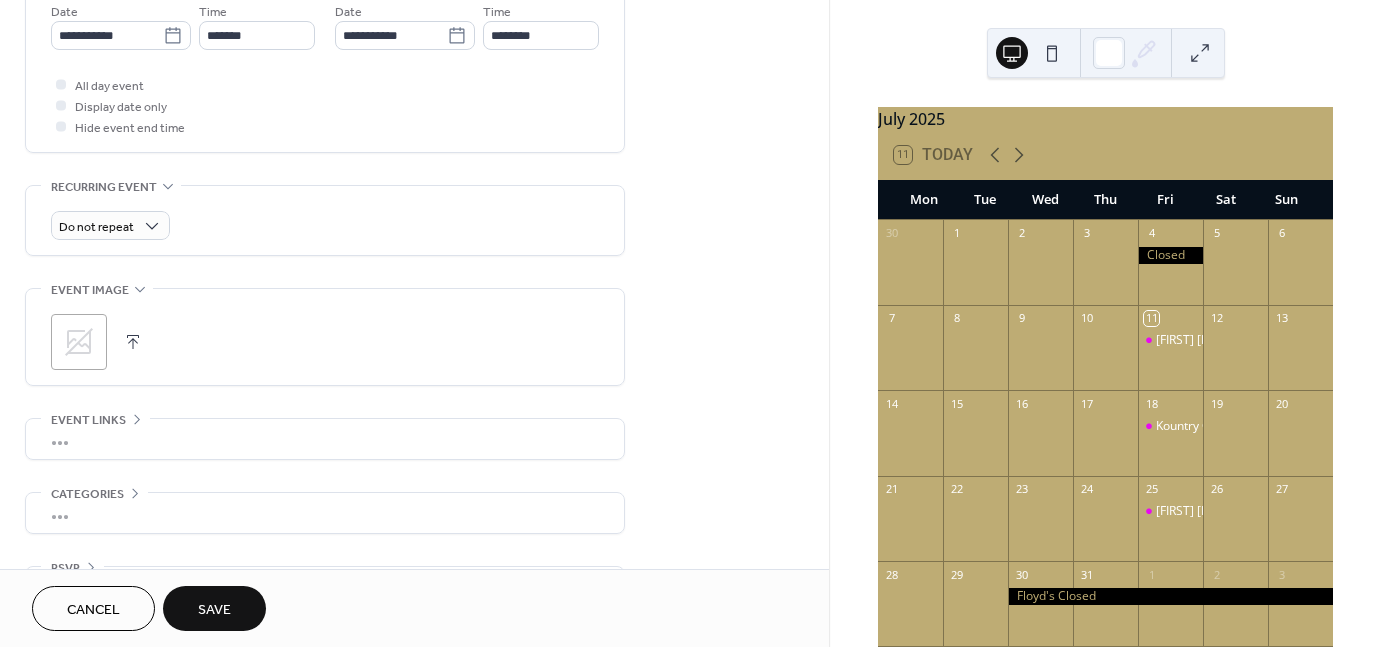 click at bounding box center [133, 342] 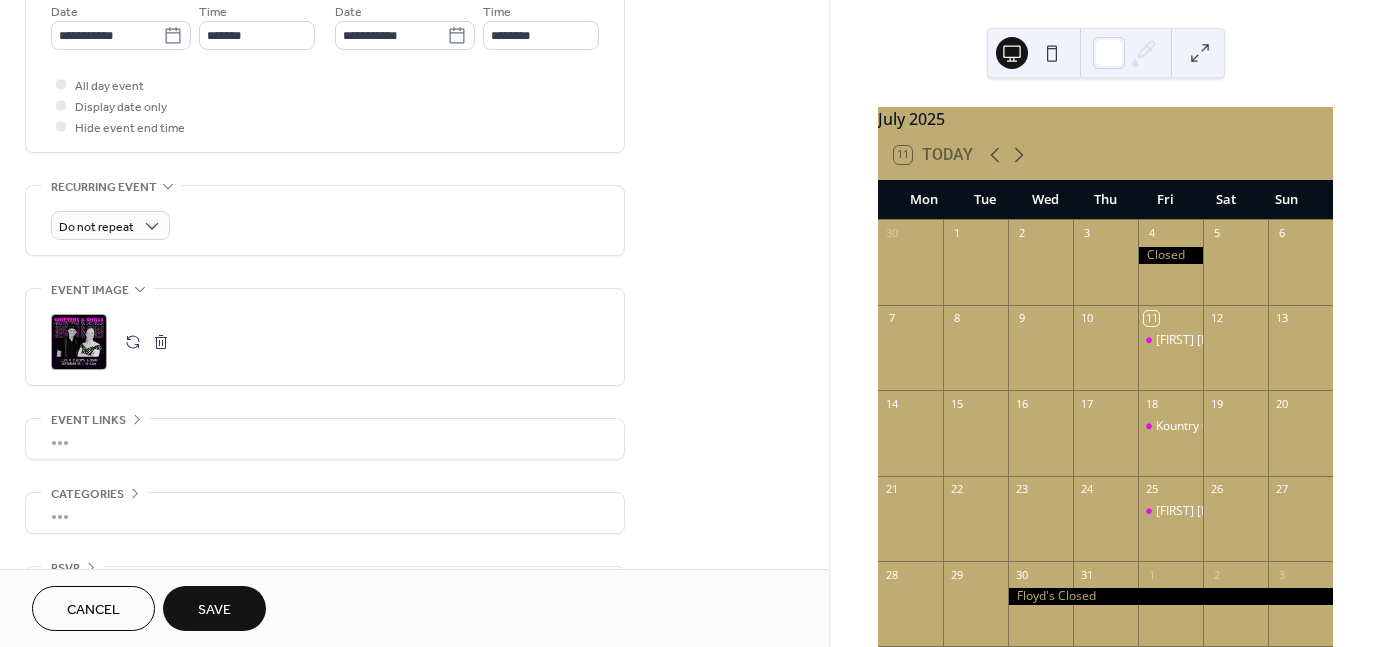 click on "Save" at bounding box center [214, 610] 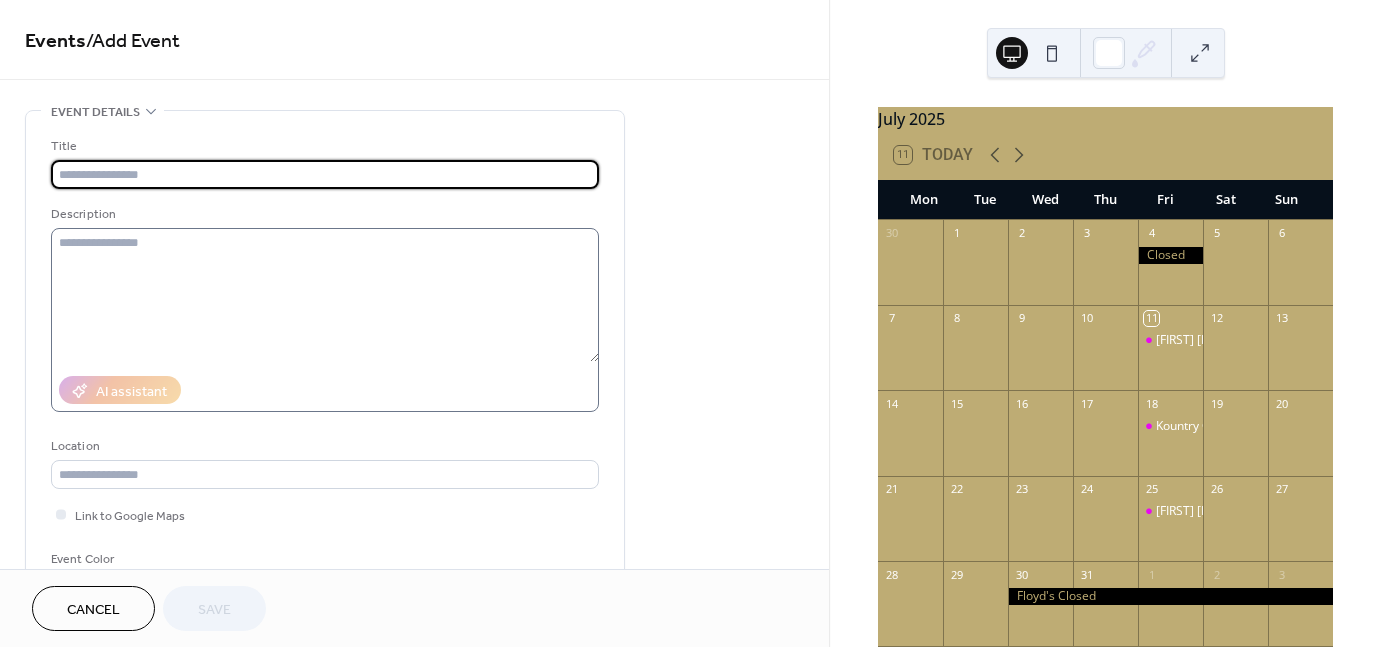 scroll, scrollTop: 0, scrollLeft: 0, axis: both 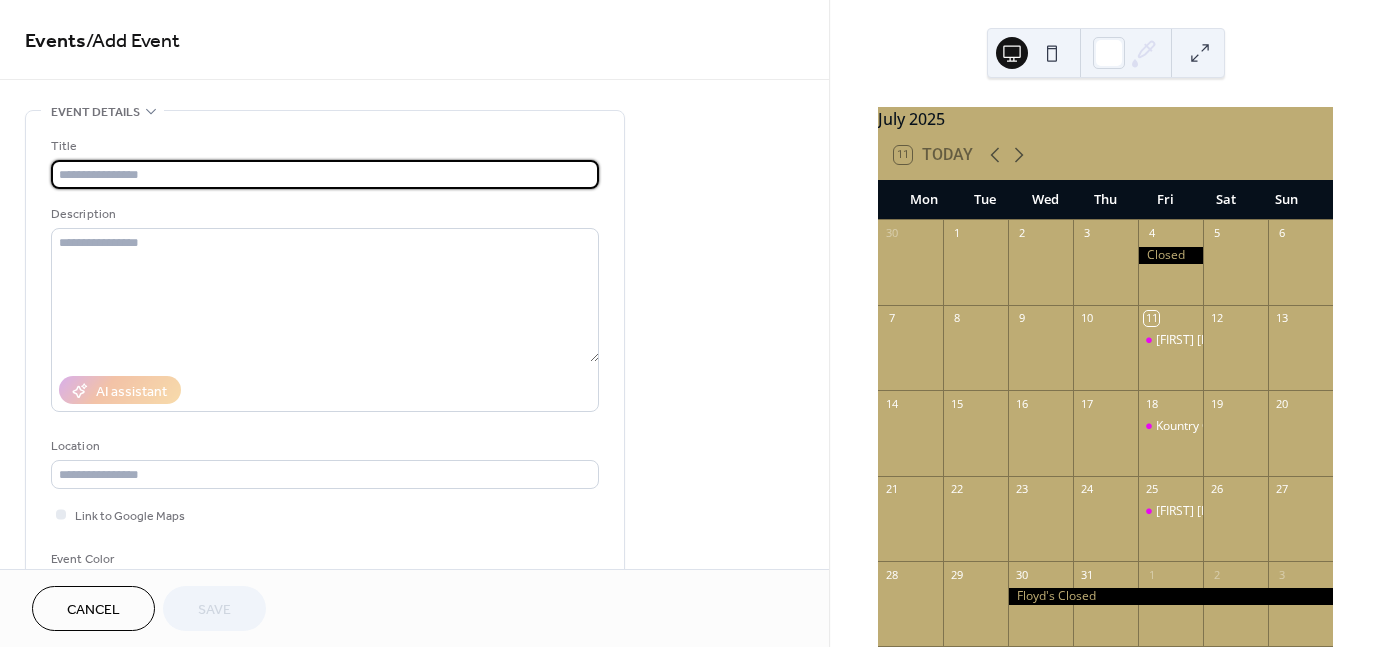 click at bounding box center [325, 174] 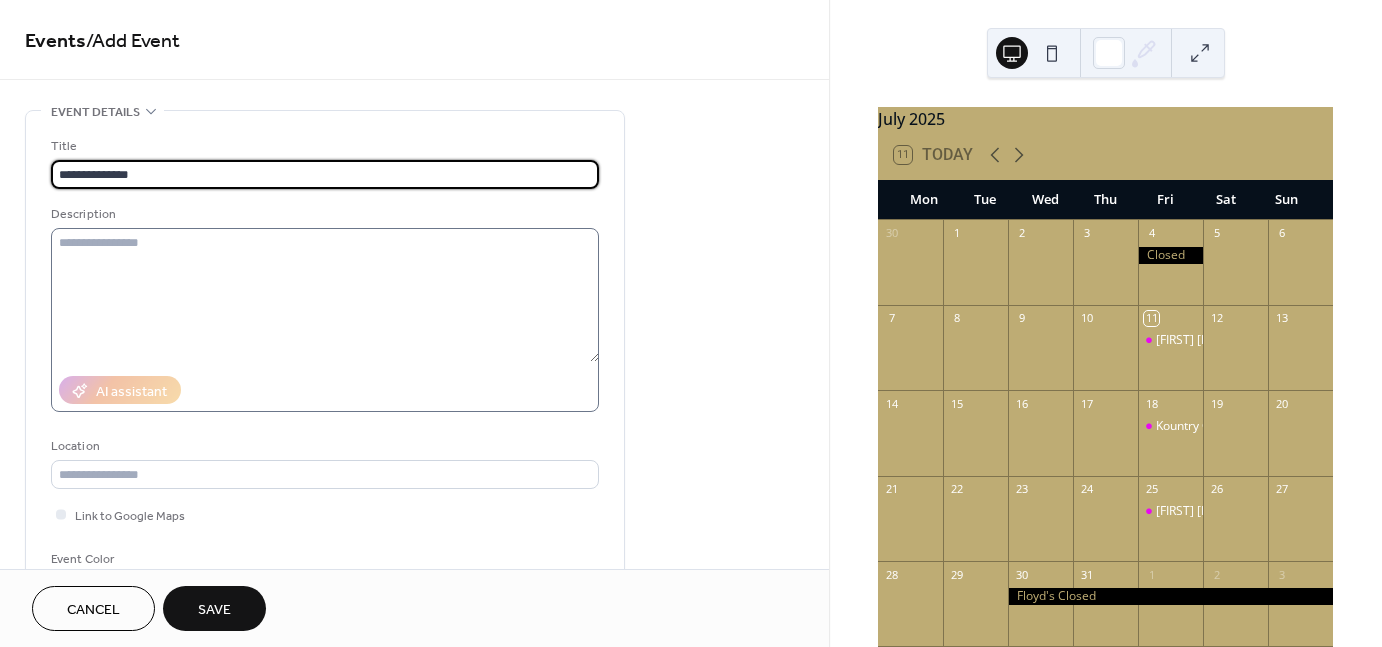 type on "**********" 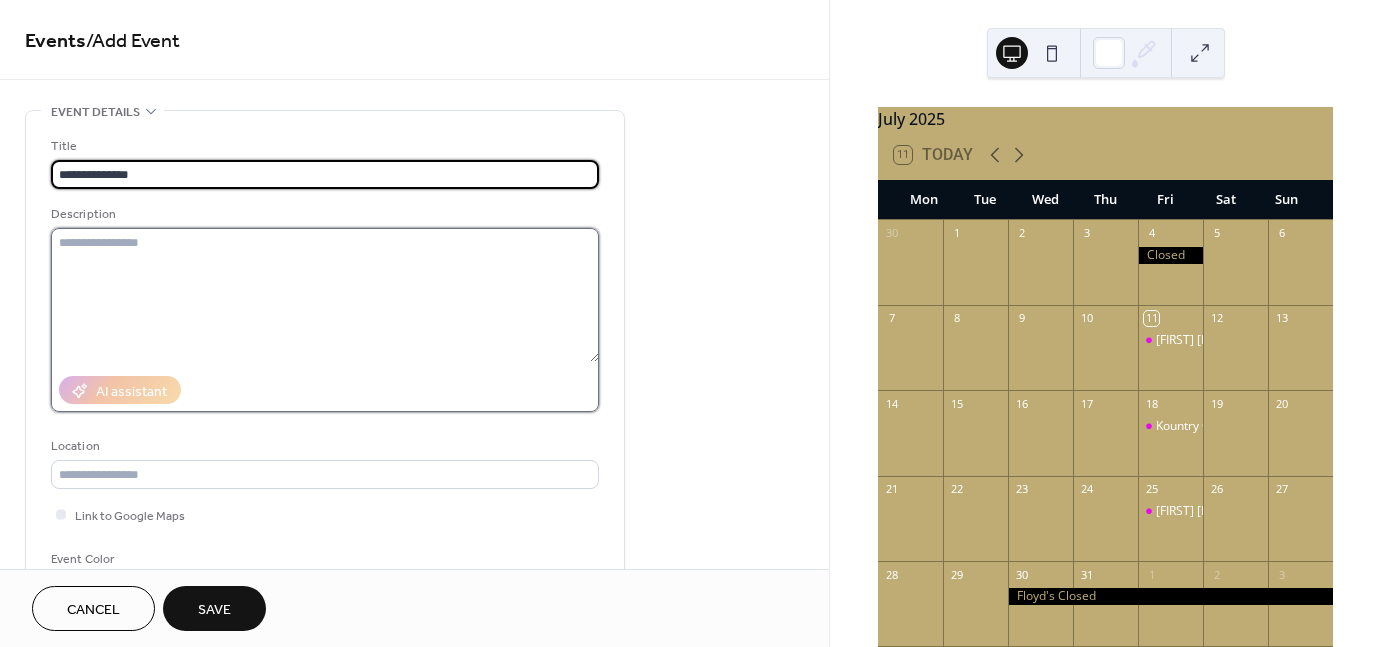 click at bounding box center [325, 295] 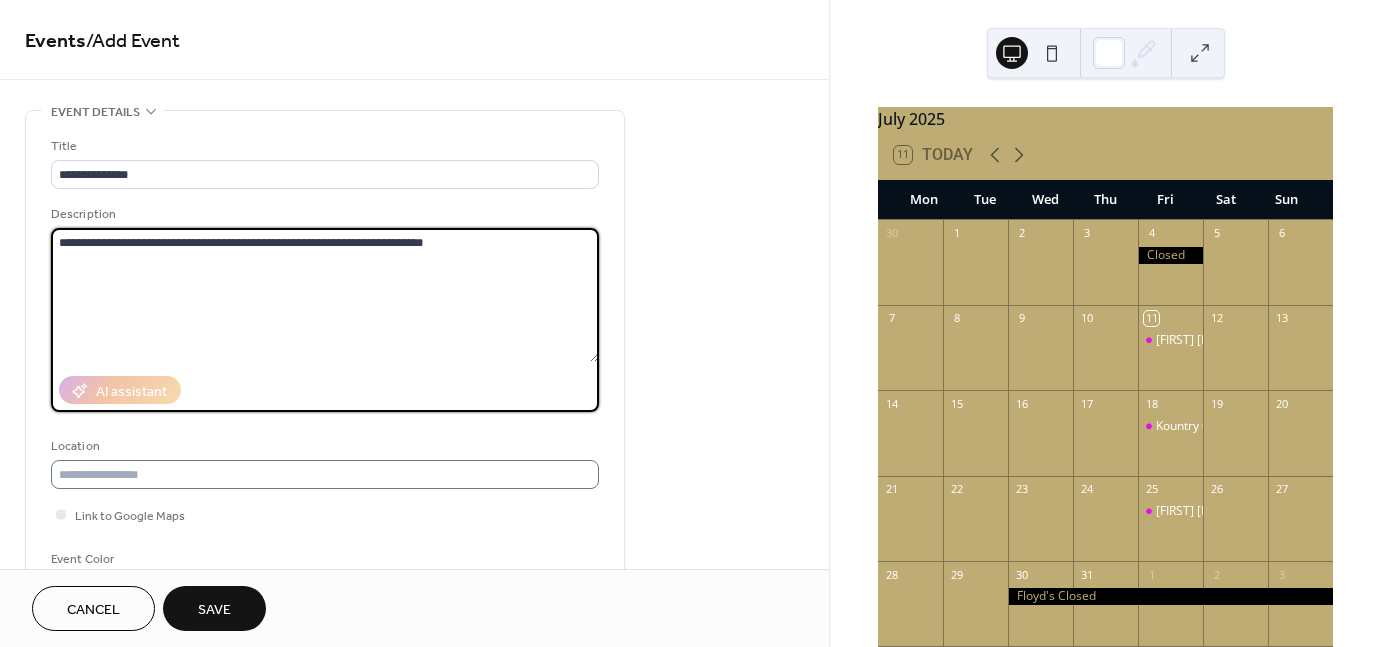 type on "**********" 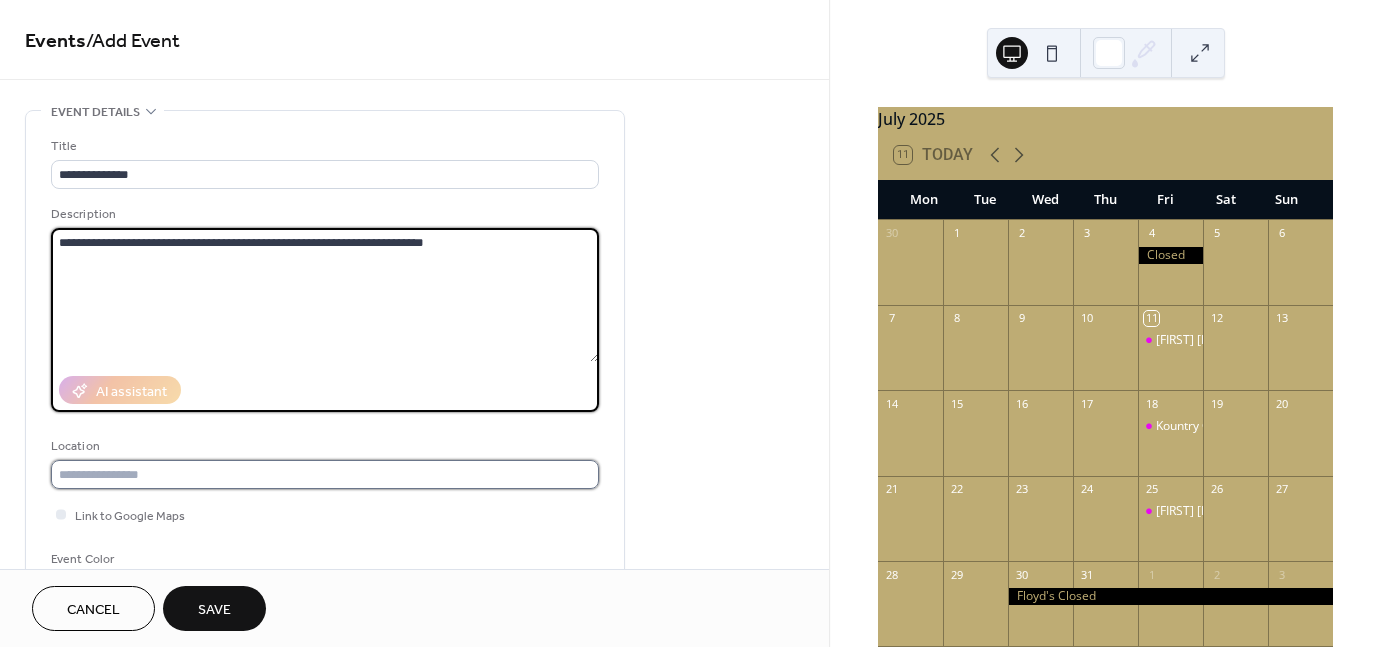 click at bounding box center (325, 474) 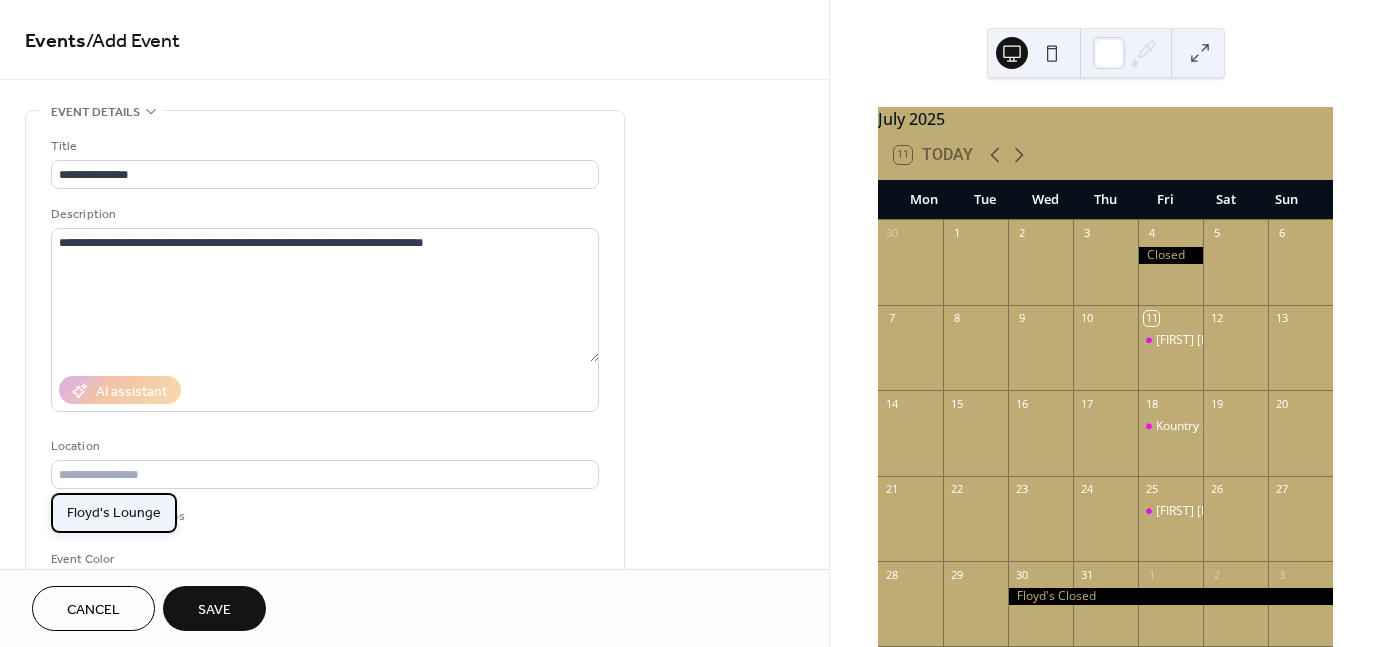 click on "Floyd's Lounge" at bounding box center [114, 512] 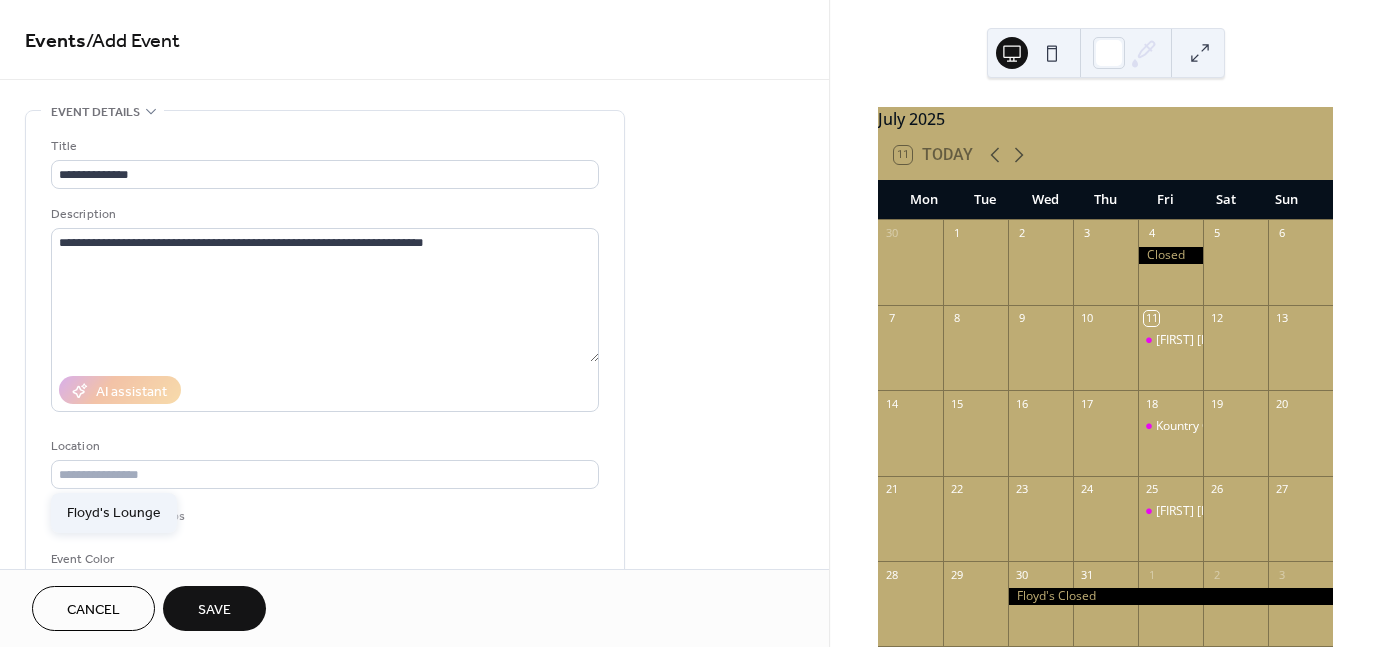 type on "**********" 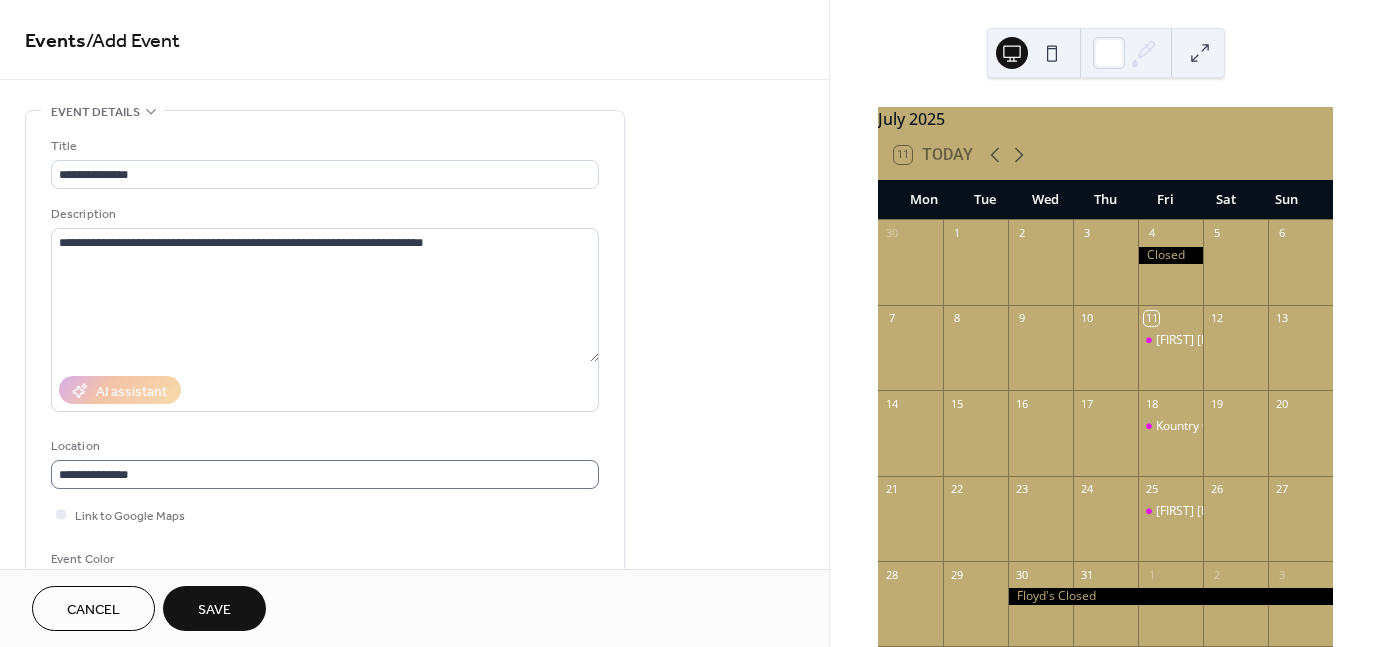 scroll, scrollTop: 1, scrollLeft: 0, axis: vertical 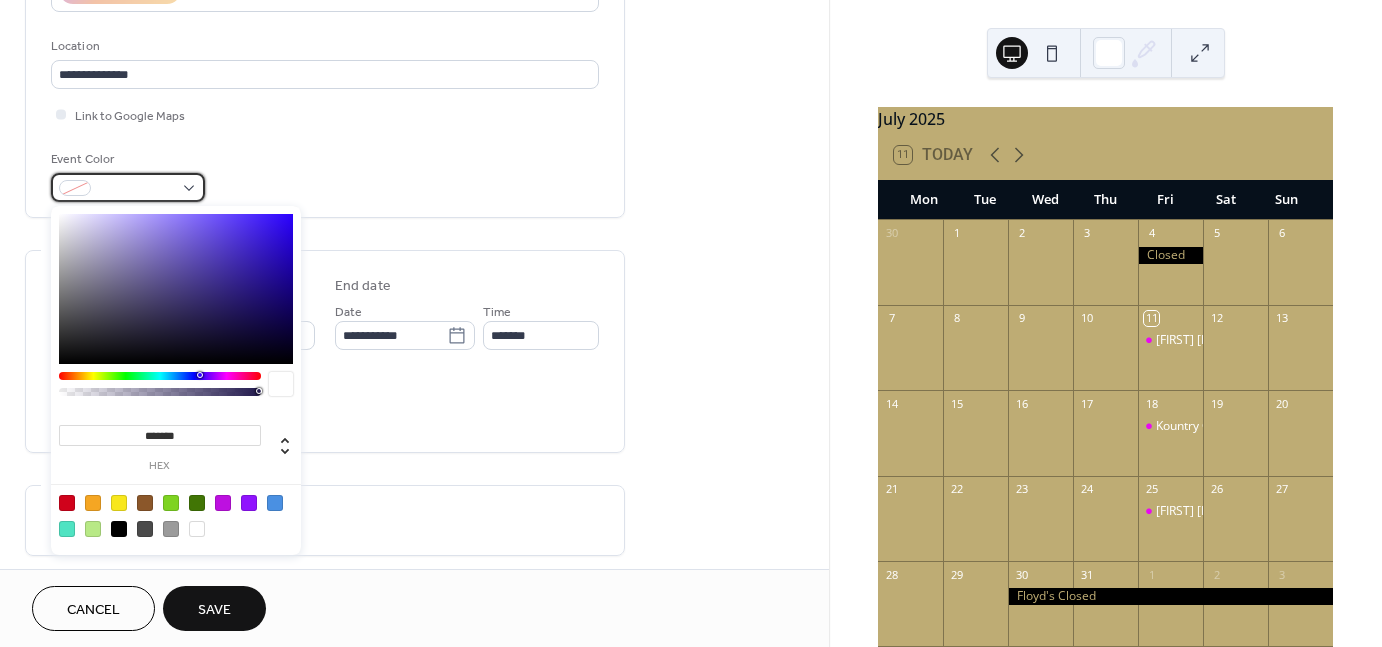click at bounding box center (136, 189) 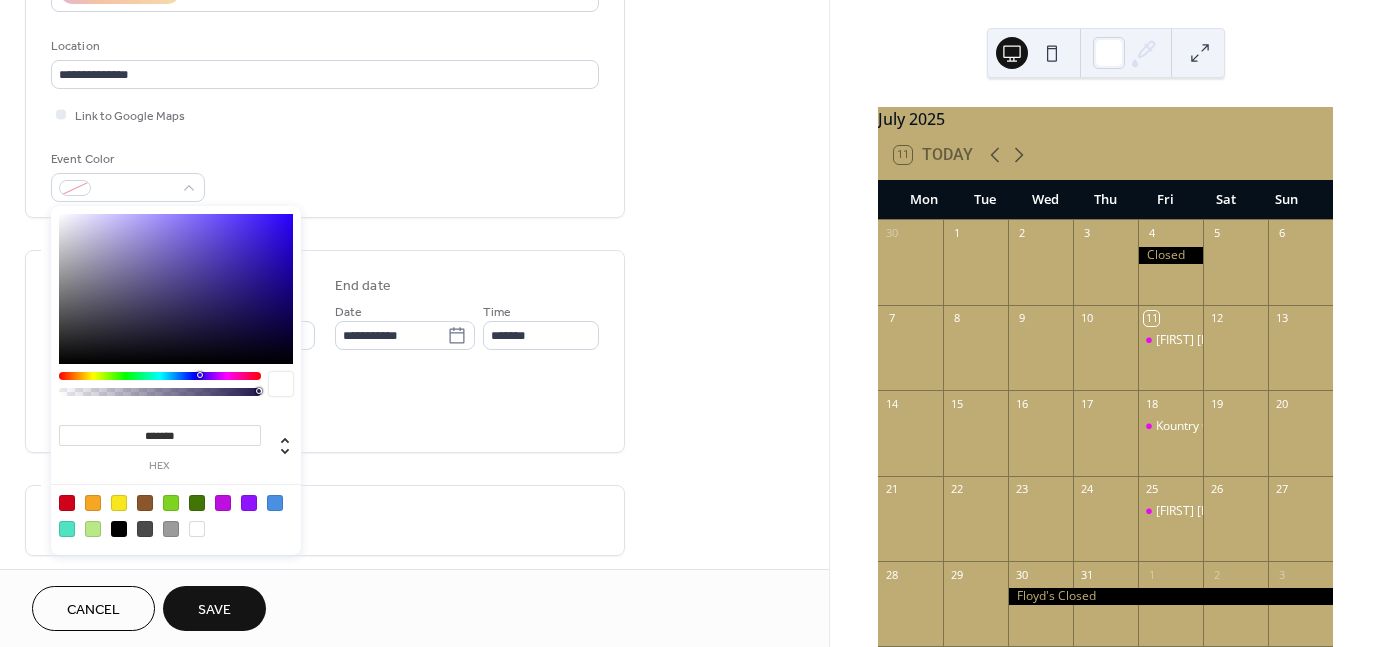 click on "******* hex" at bounding box center (176, 380) 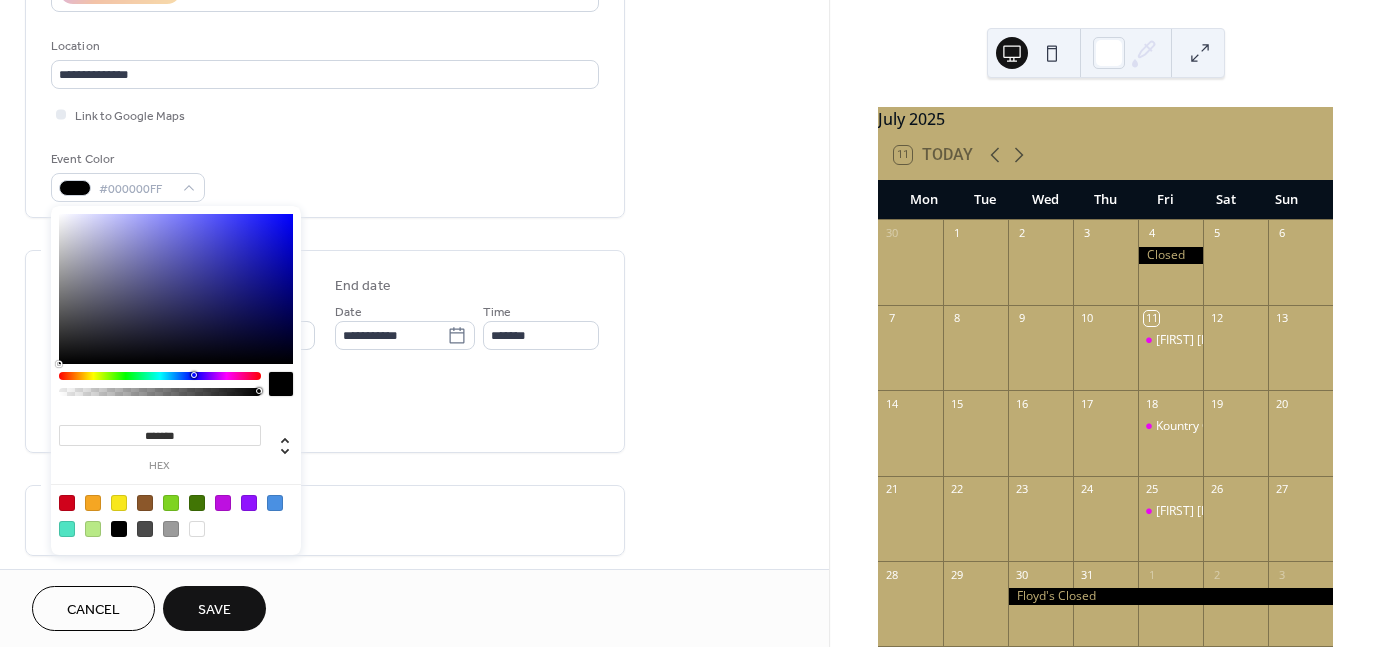click at bounding box center (119, 529) 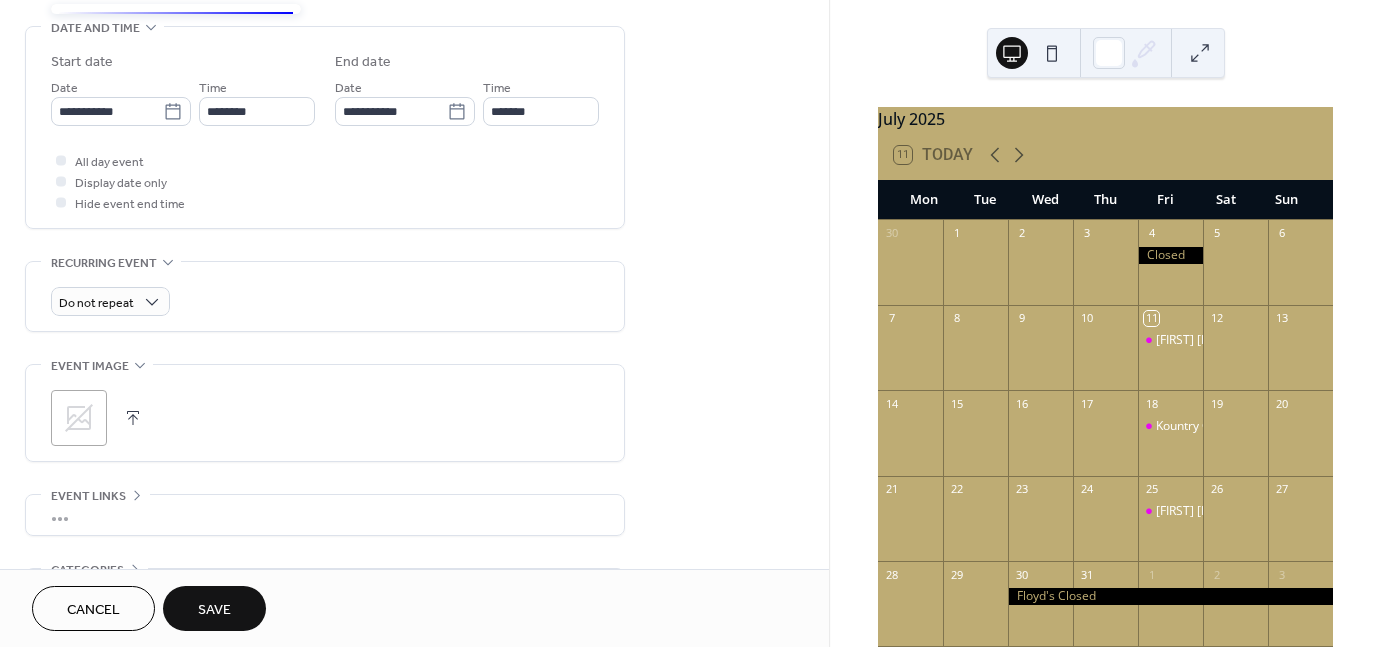 scroll, scrollTop: 456, scrollLeft: 0, axis: vertical 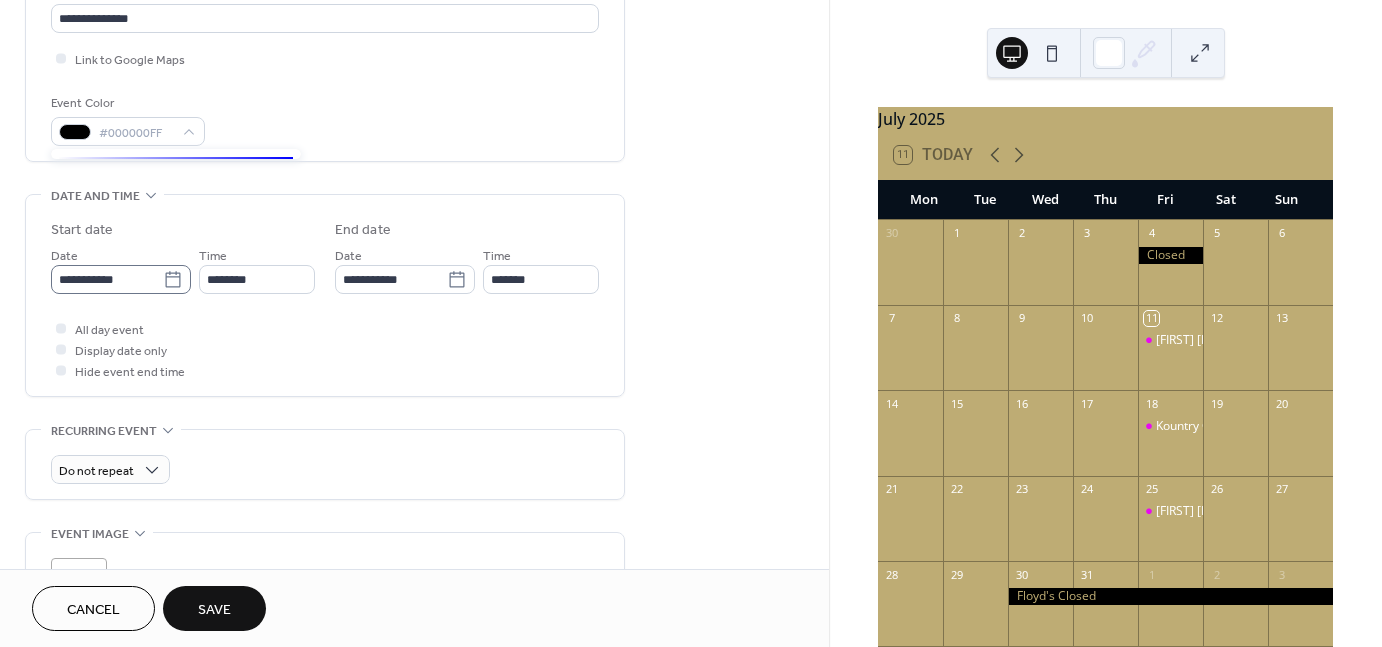 click 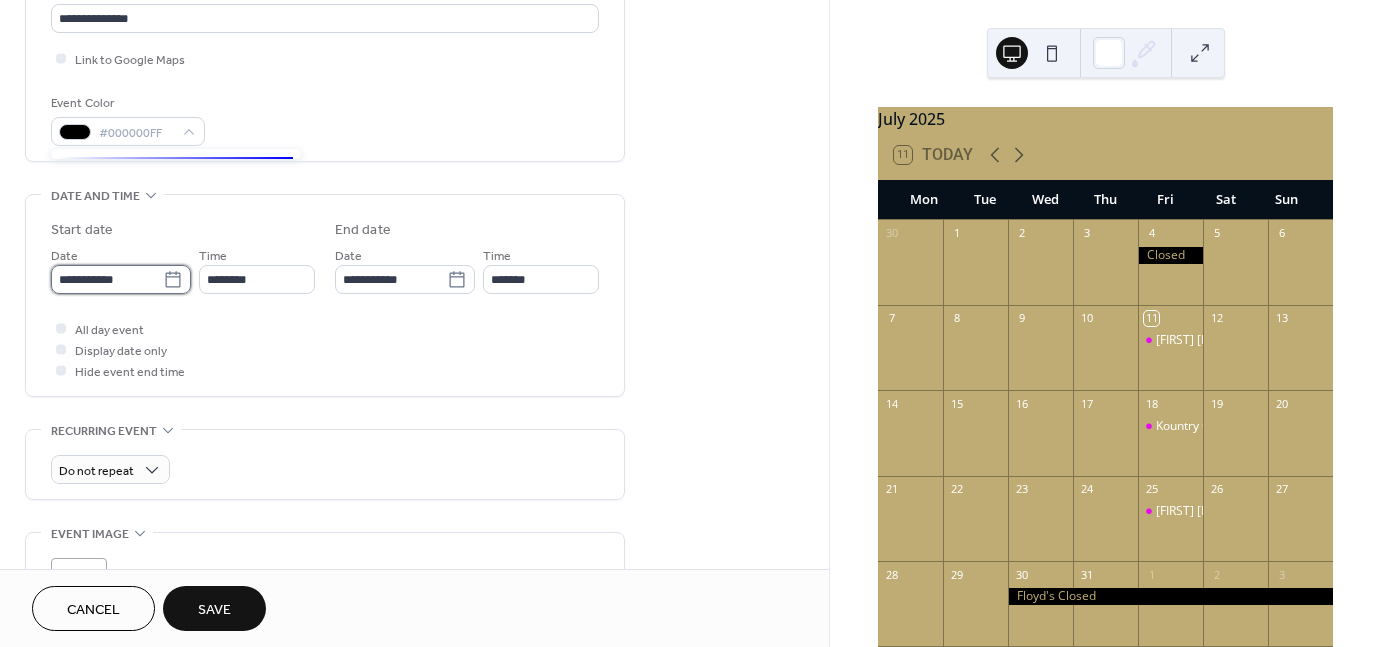 click on "**********" at bounding box center (107, 279) 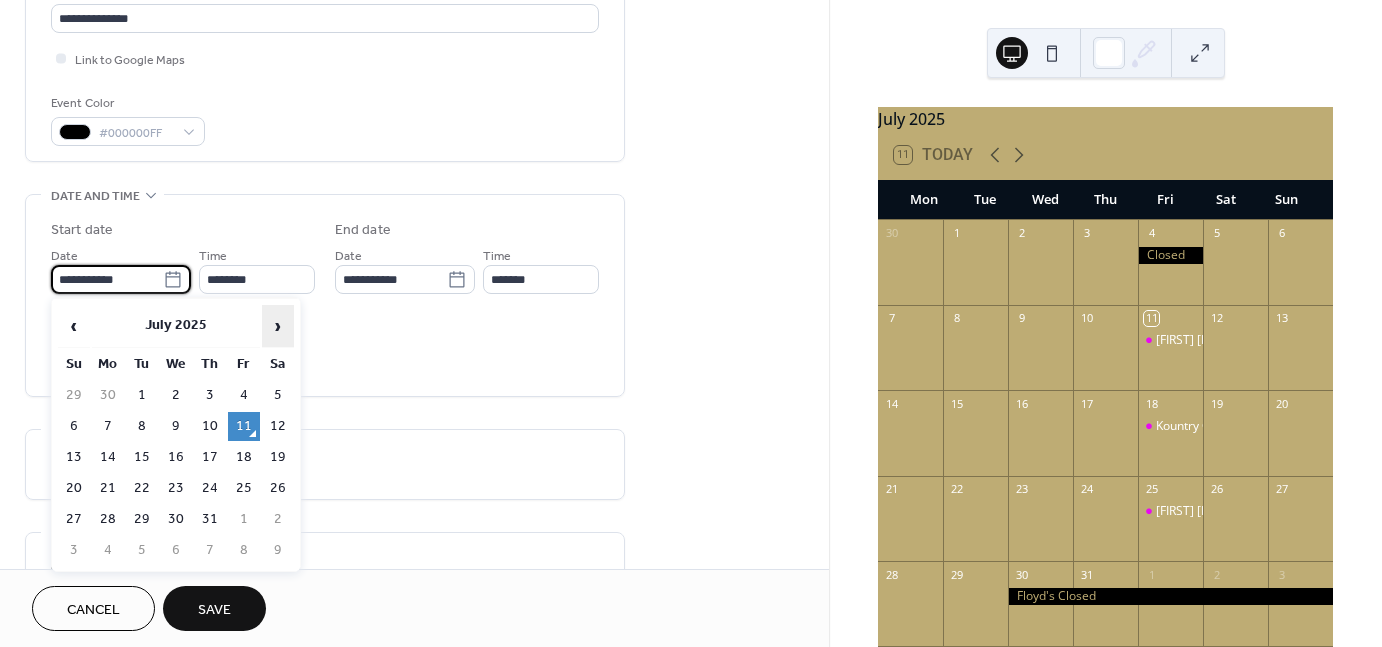 click on "›" at bounding box center [278, 326] 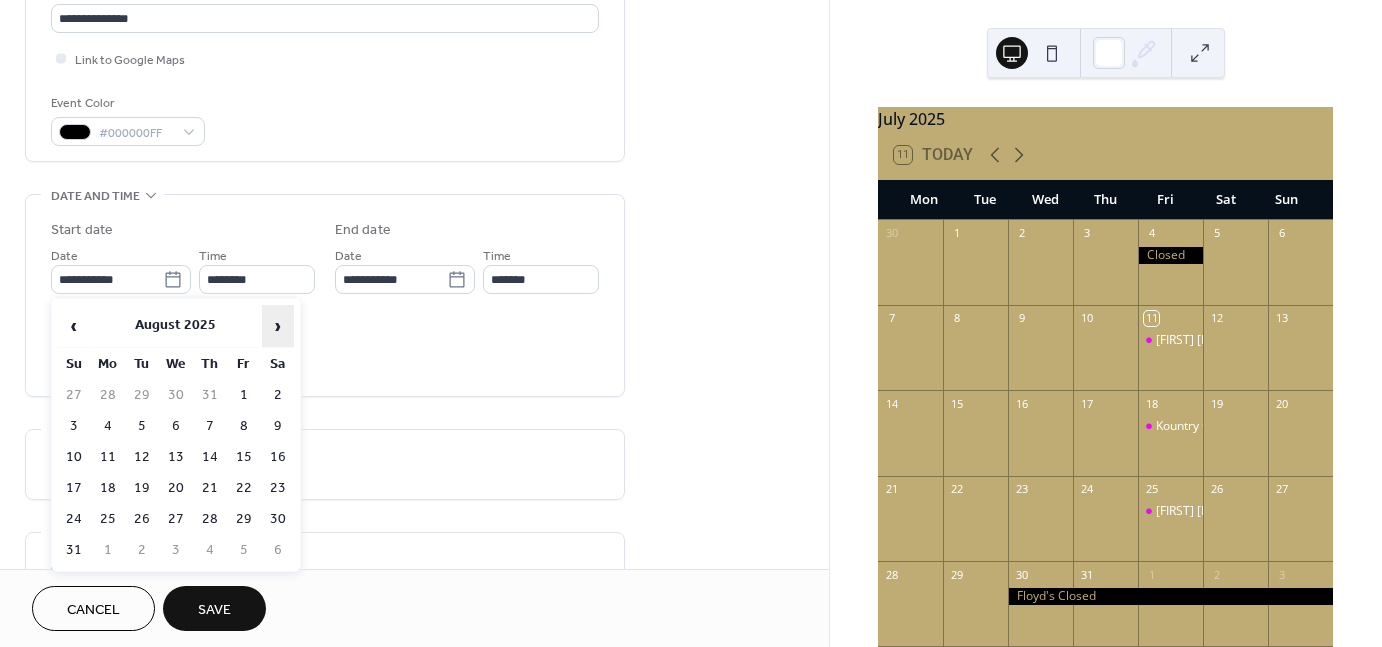click on "›" at bounding box center (278, 326) 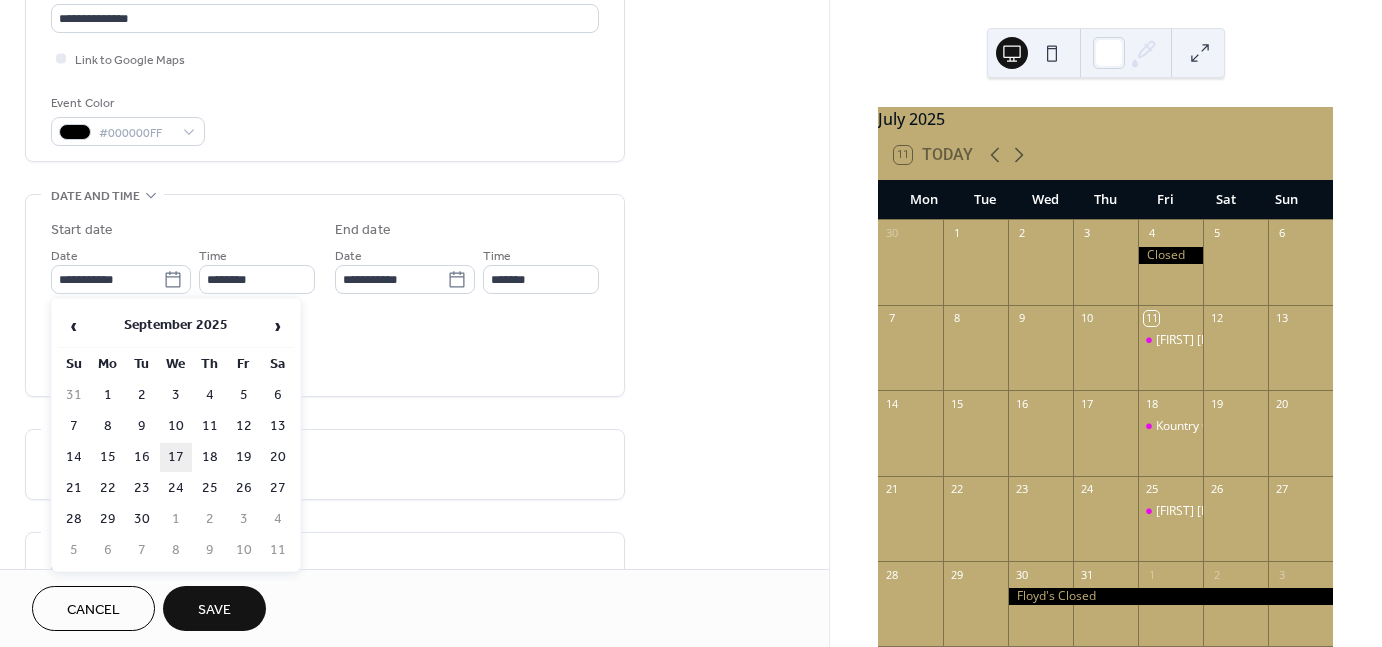 click on "17" at bounding box center [176, 457] 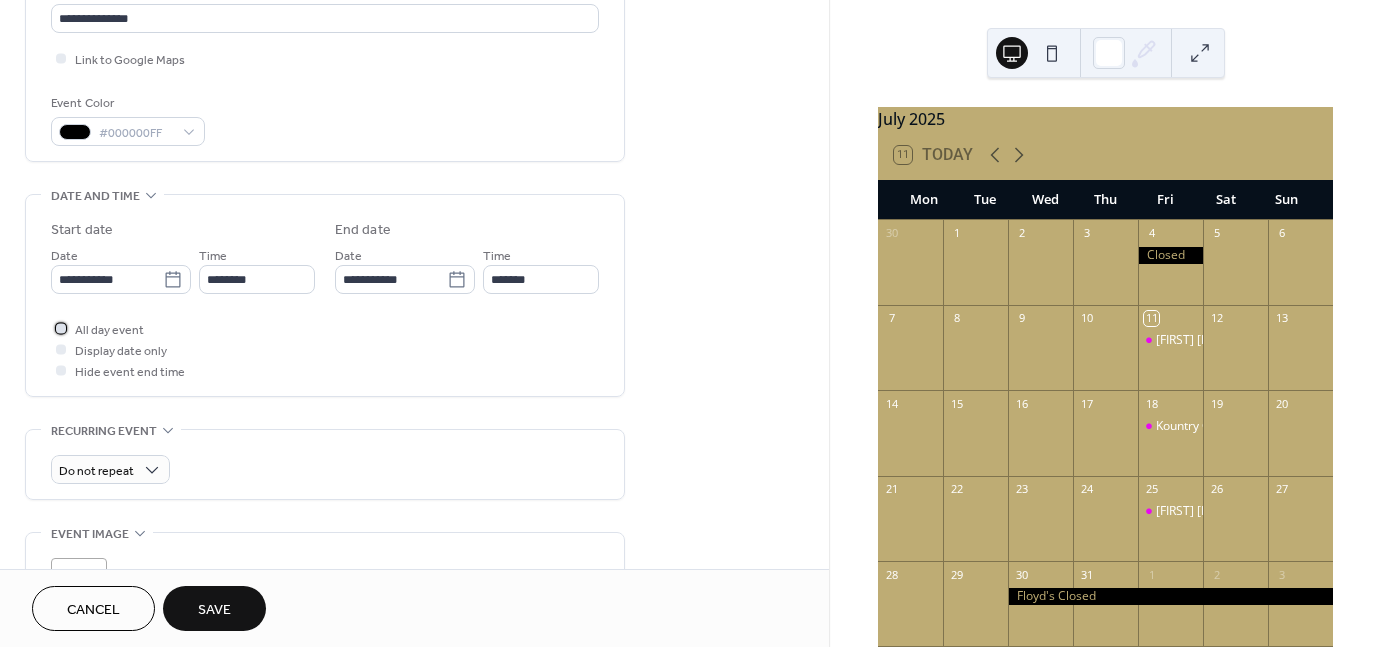 click on "All day event" at bounding box center (109, 330) 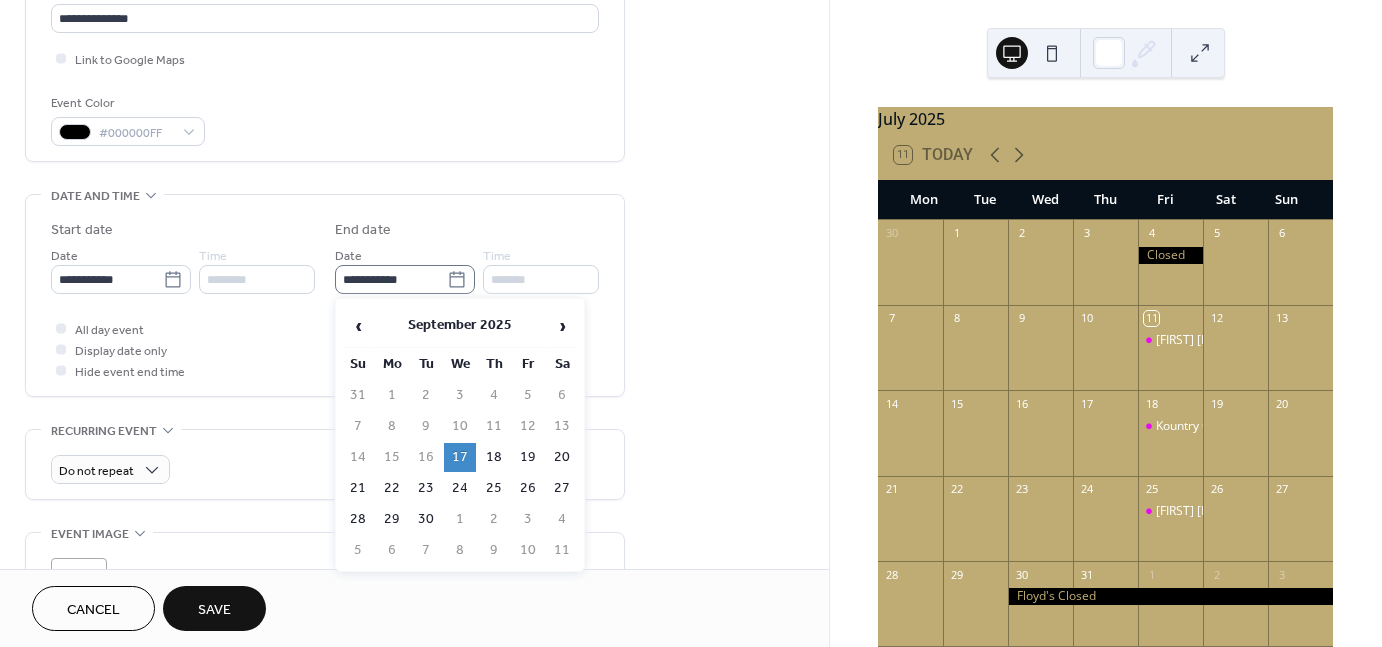 click 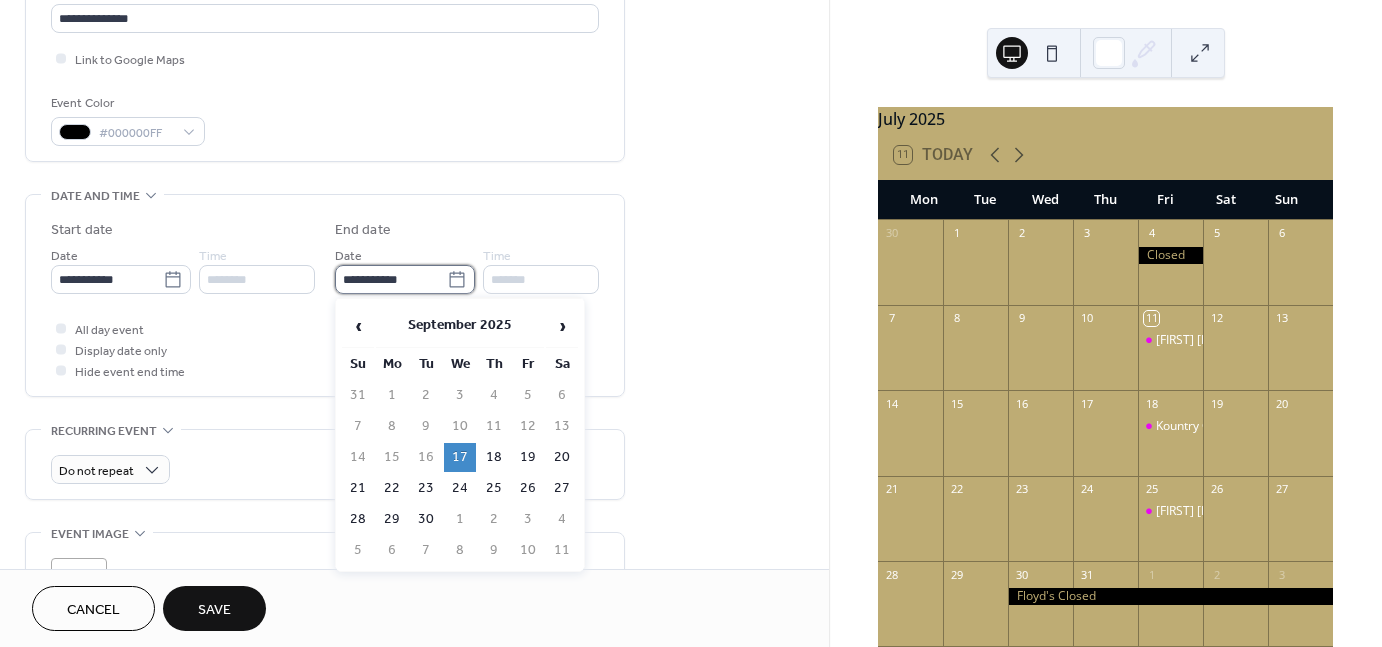 click on "**********" at bounding box center [391, 279] 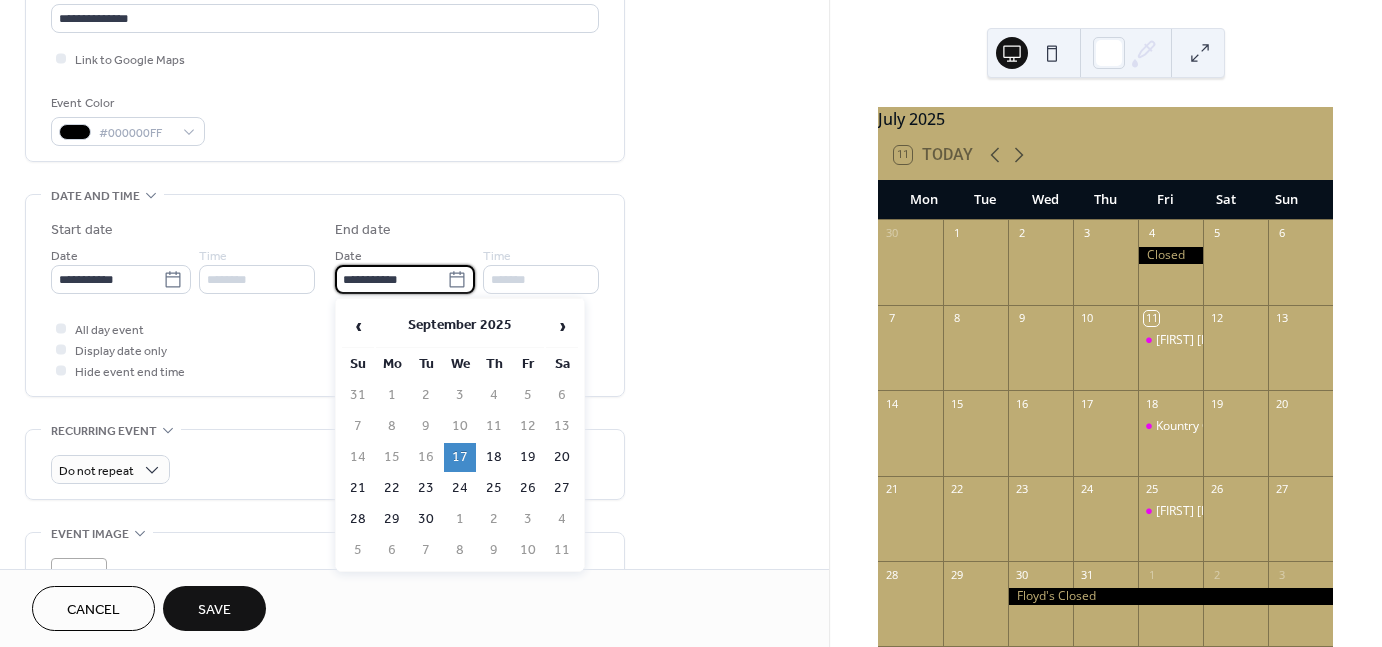 click on "18" at bounding box center [494, 457] 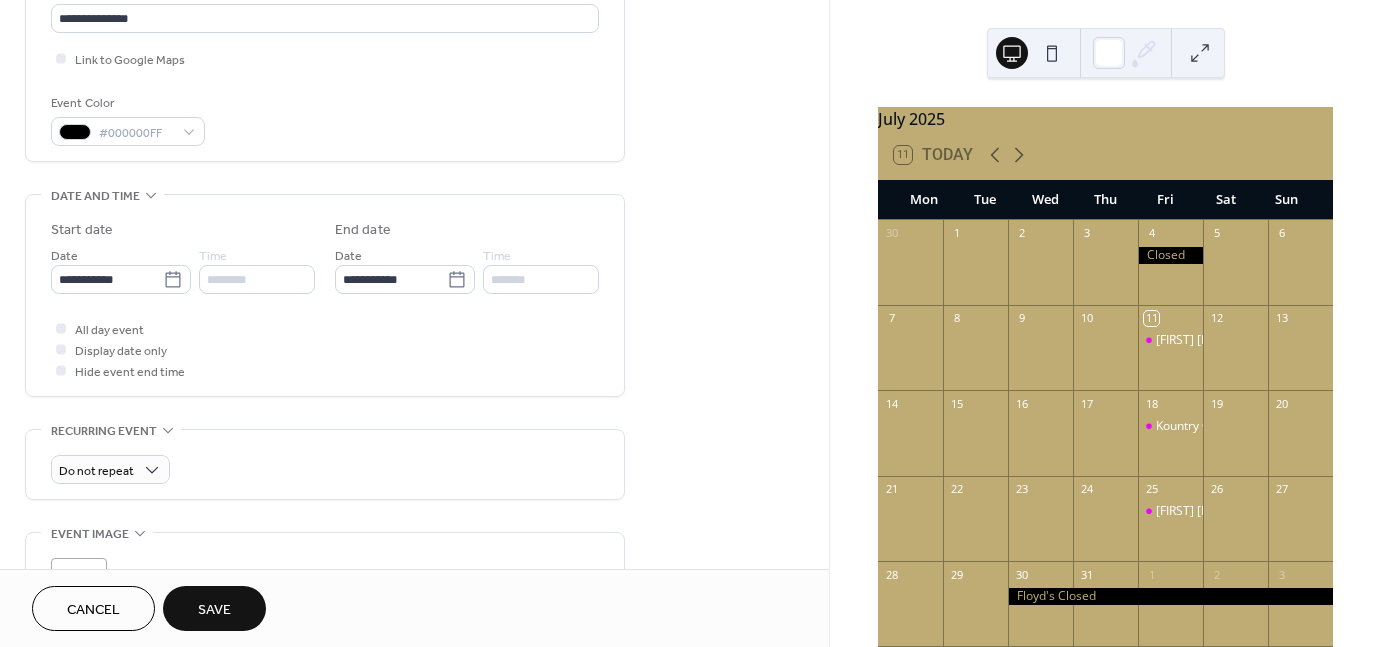 click on "All day event Display date only Hide event end time" at bounding box center (325, 349) 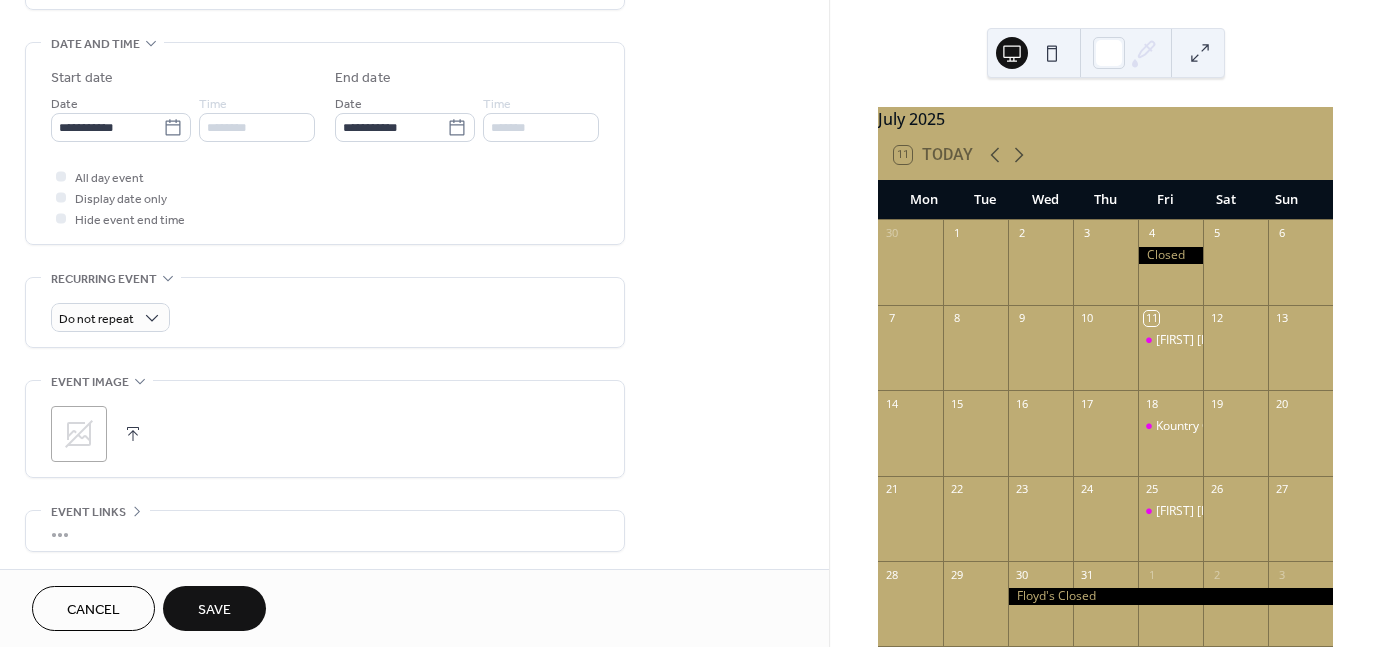 scroll, scrollTop: 656, scrollLeft: 0, axis: vertical 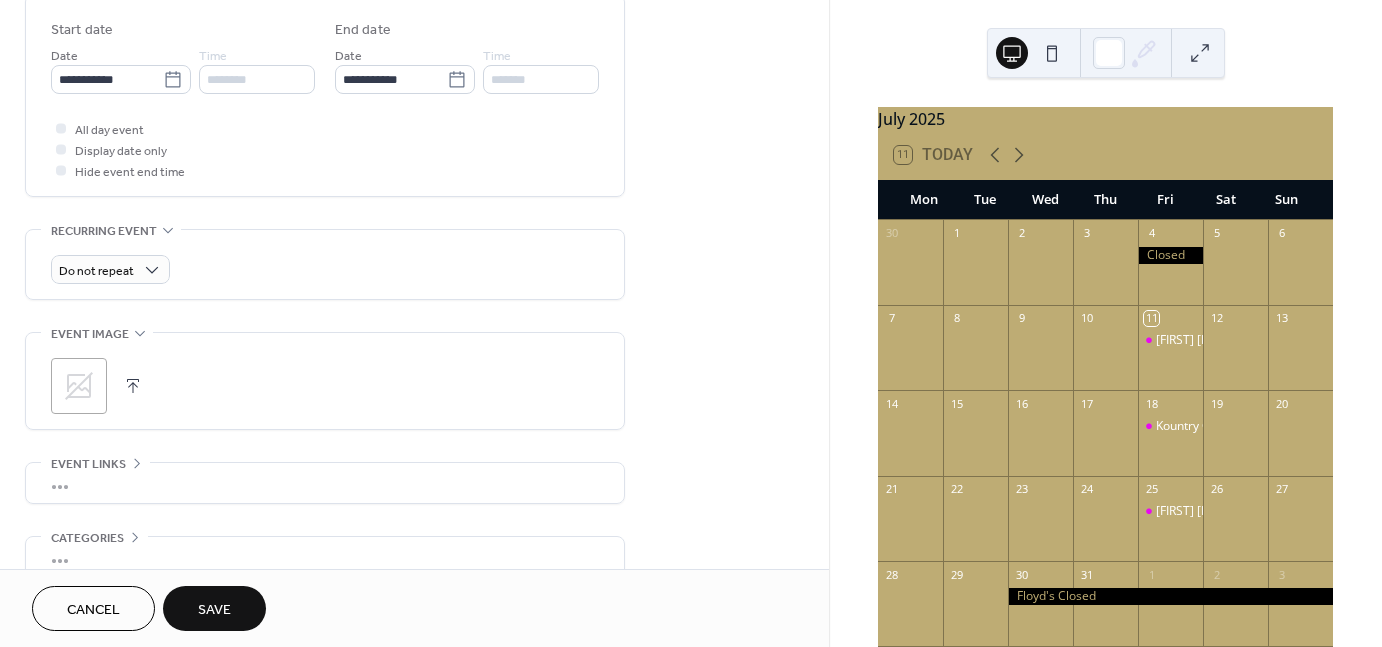 click on "Save" at bounding box center (214, 610) 